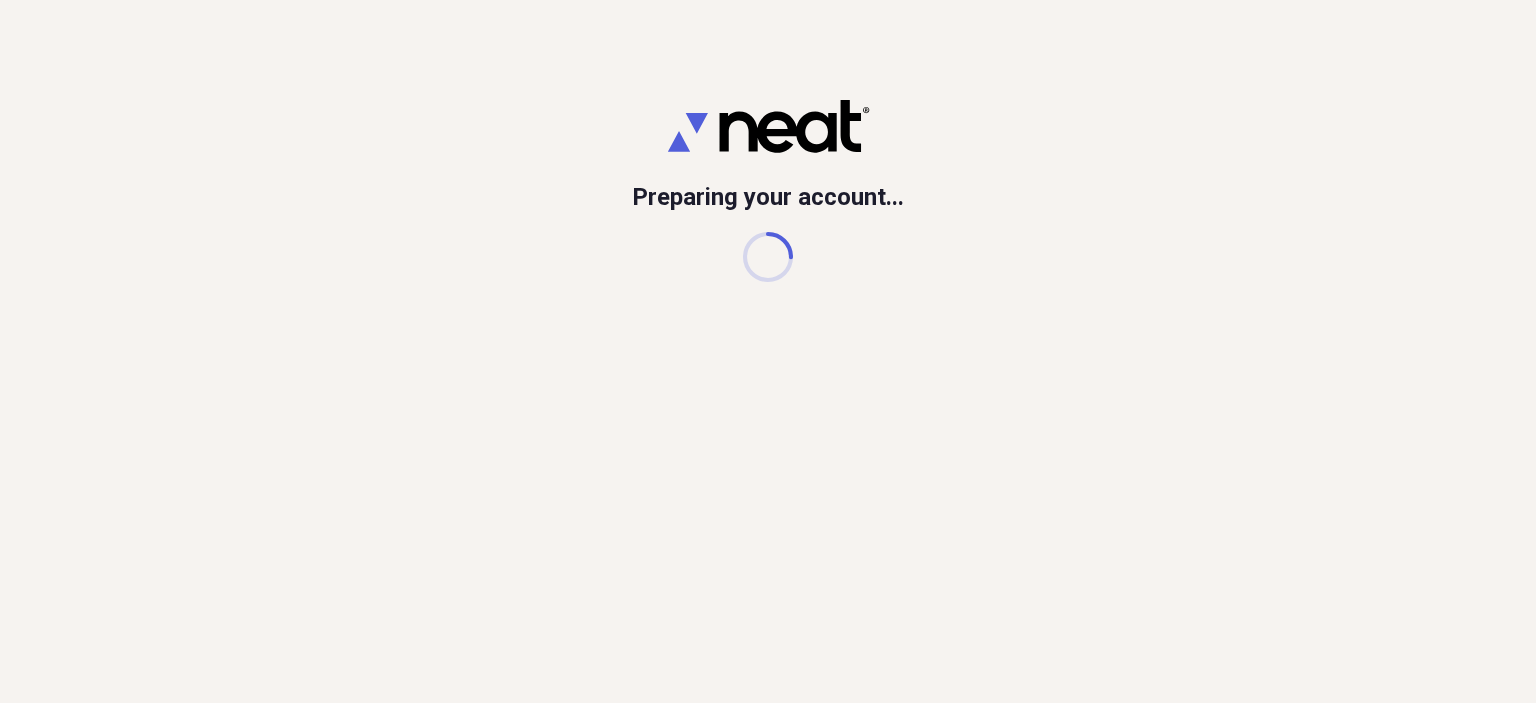 scroll, scrollTop: 0, scrollLeft: 0, axis: both 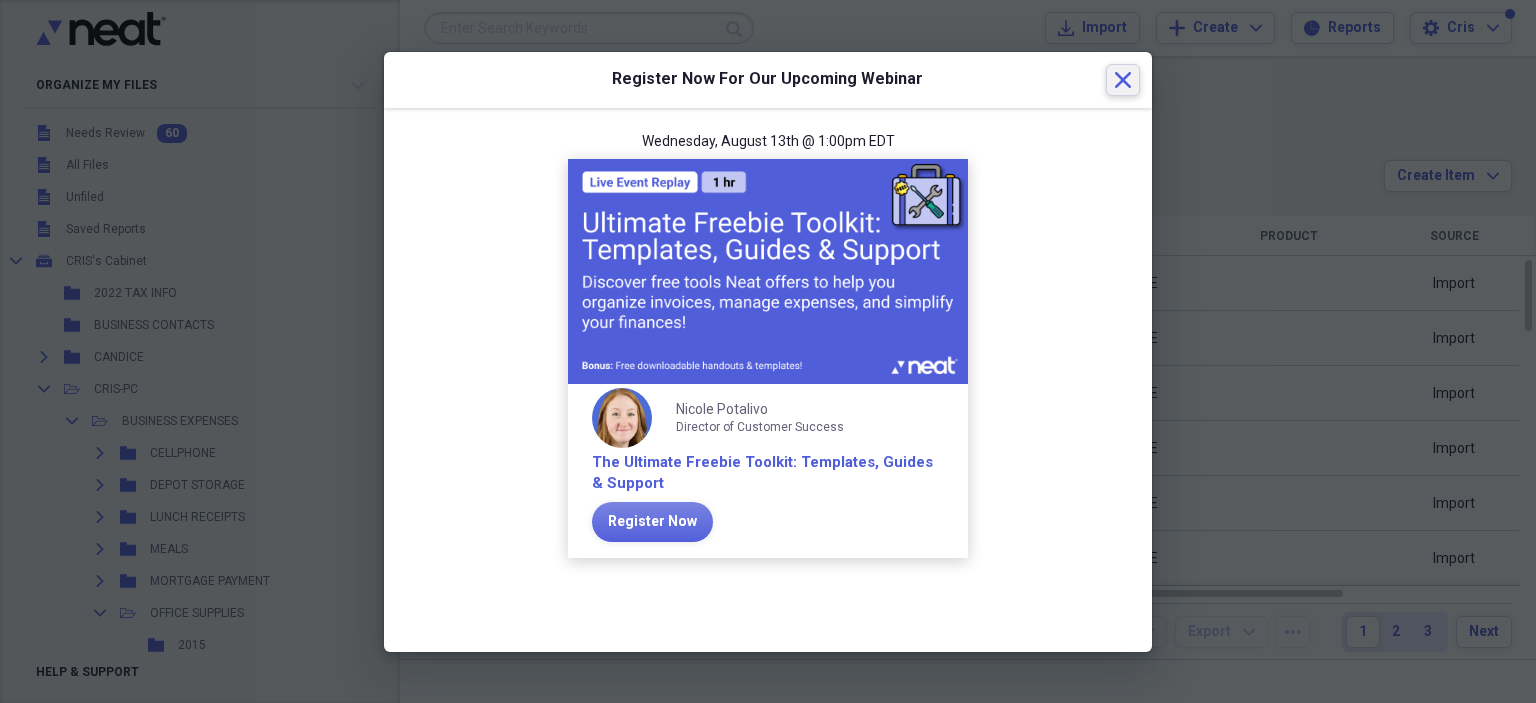 click on "Close" at bounding box center (1123, 80) 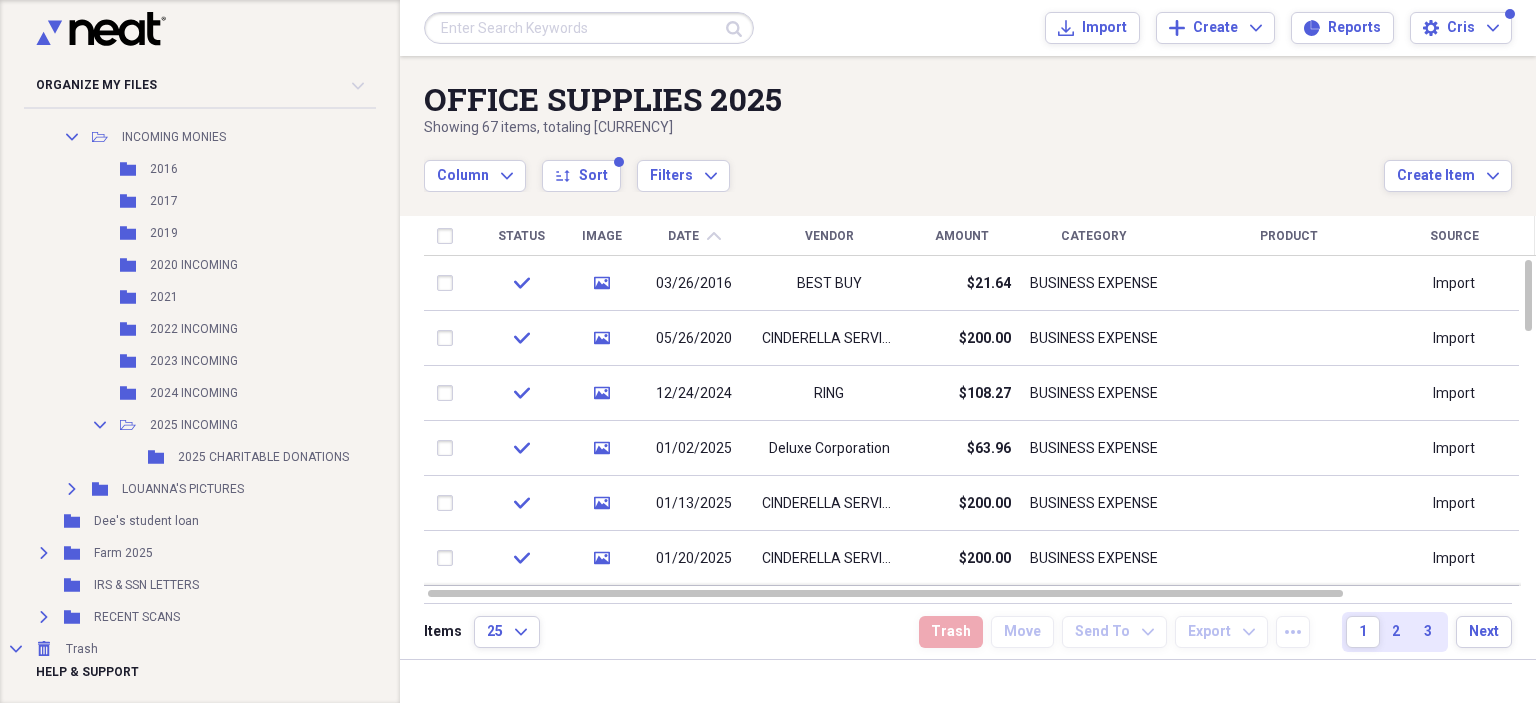 scroll, scrollTop: 4581, scrollLeft: 0, axis: vertical 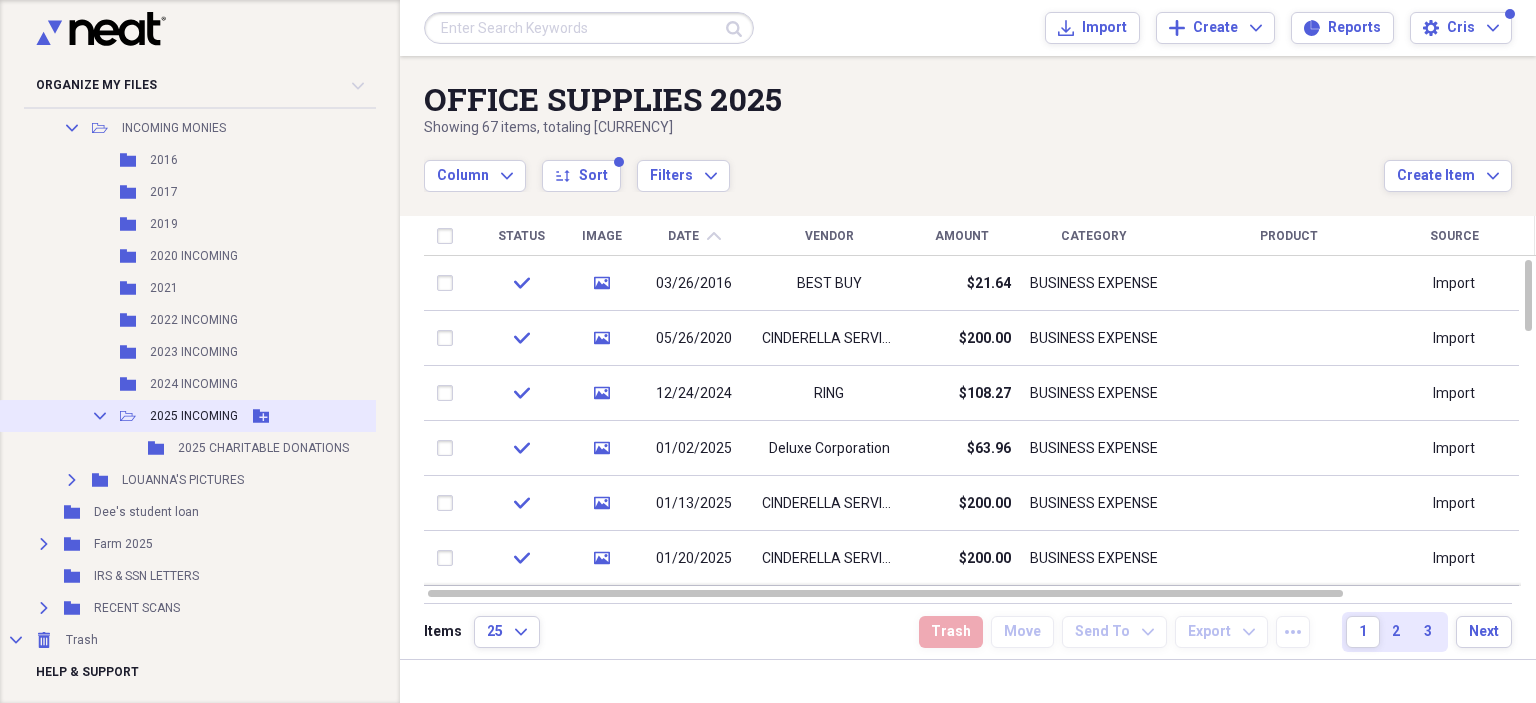 click on "2025 INCOMING" at bounding box center (194, 416) 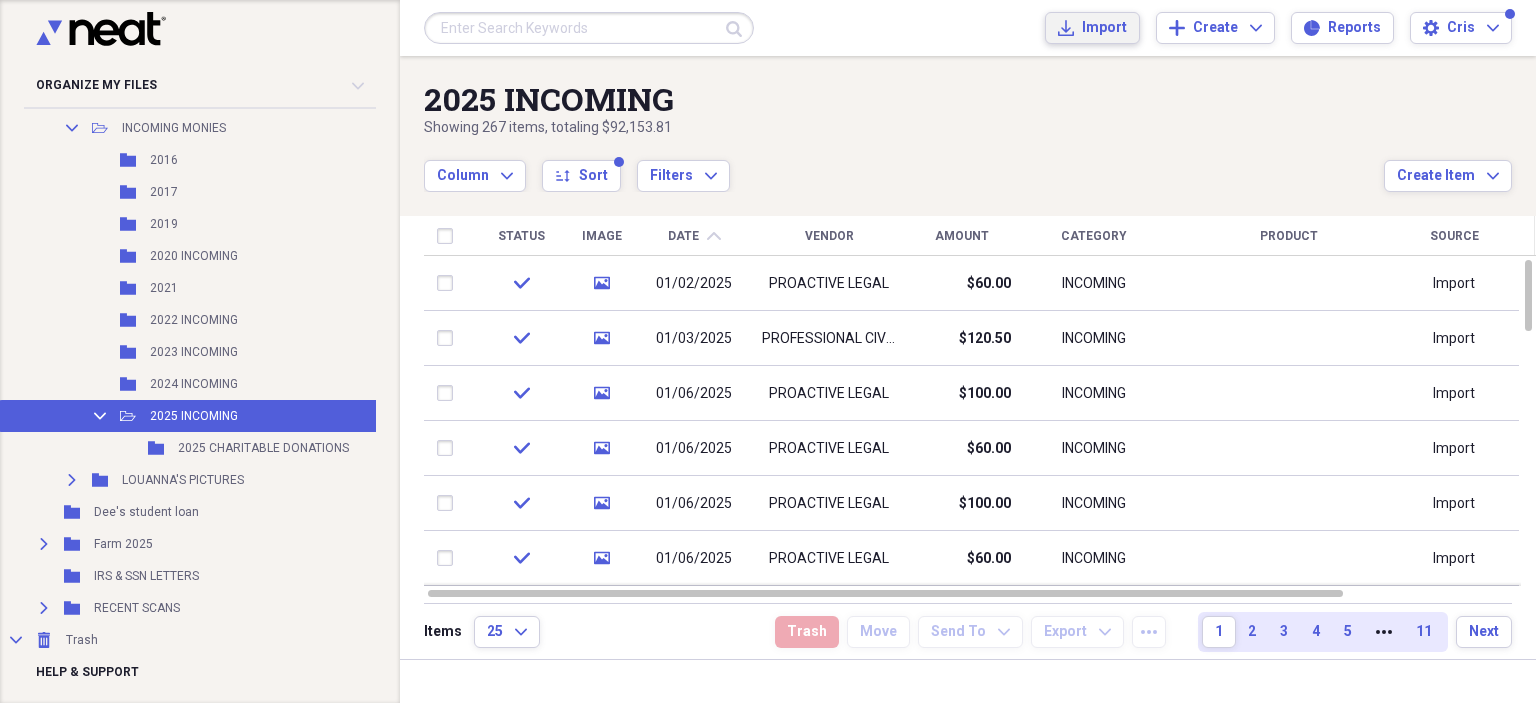 click on "Import" at bounding box center [1104, 28] 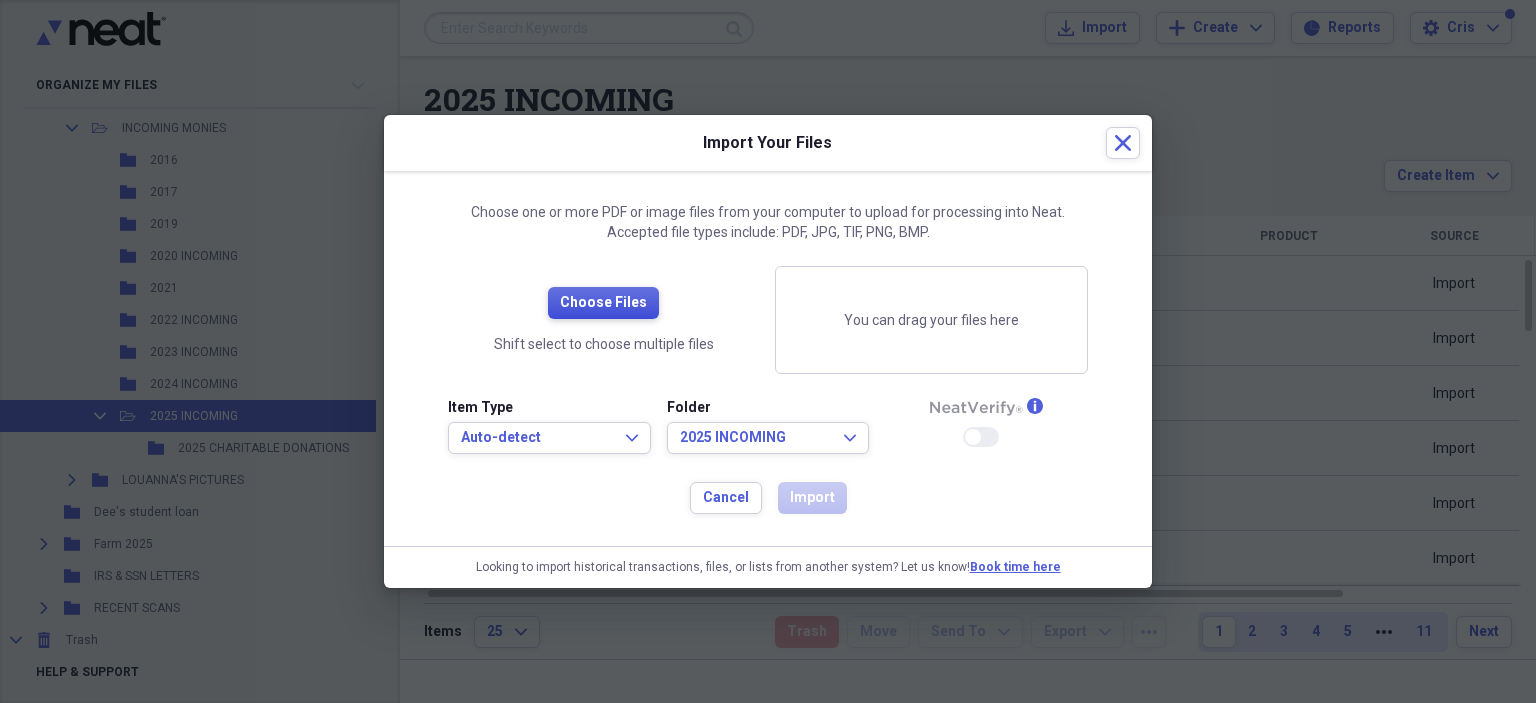 click on "Choose Files" at bounding box center [603, 303] 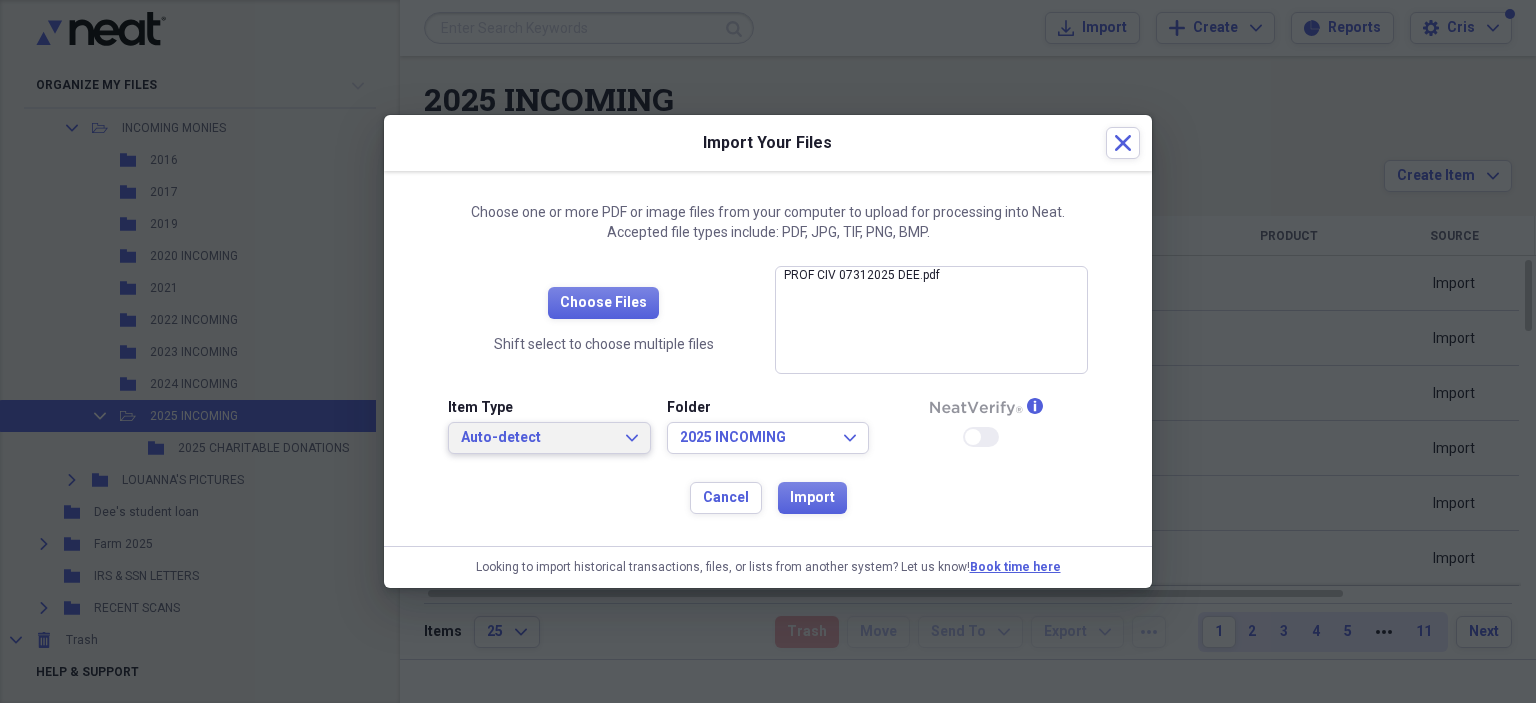 click on "Auto-detect" at bounding box center (537, 438) 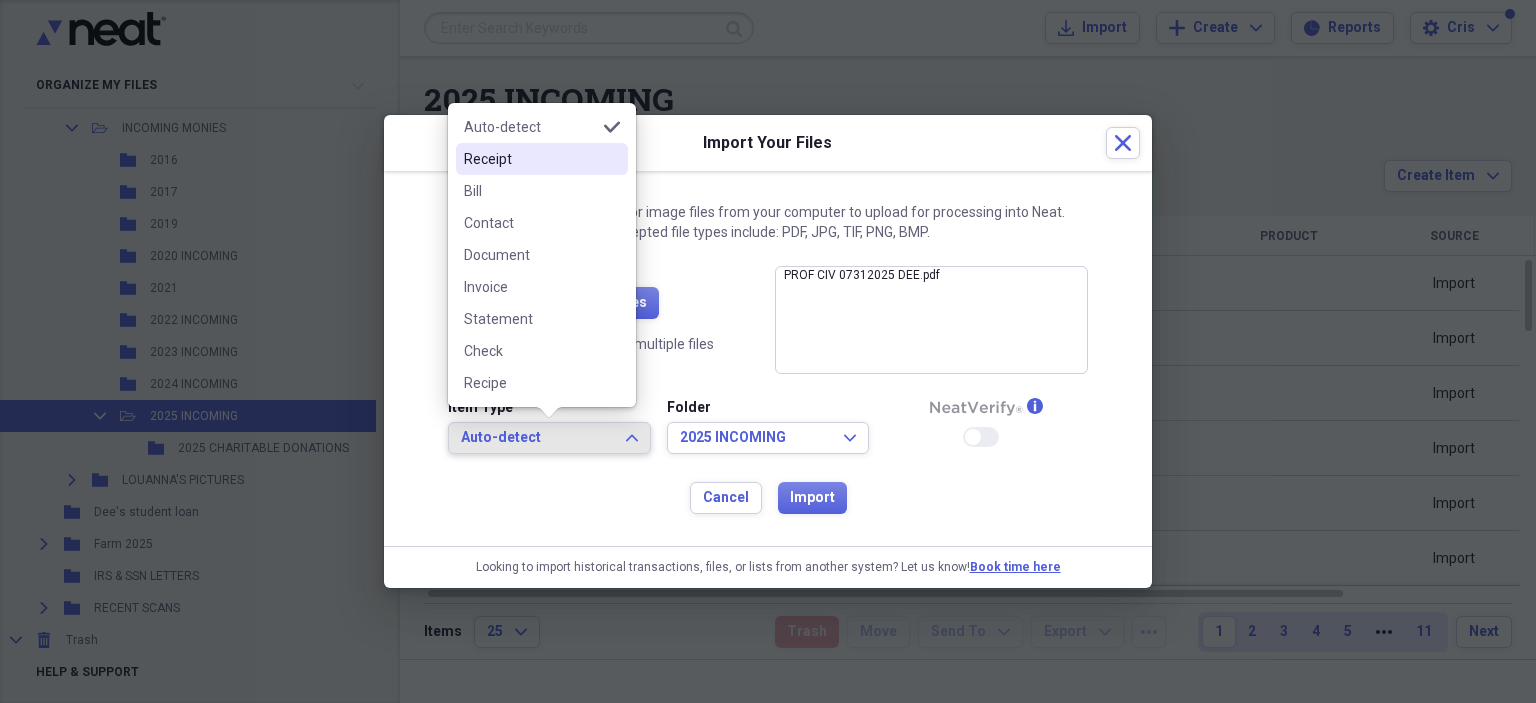 click on "Receipt" at bounding box center (530, 159) 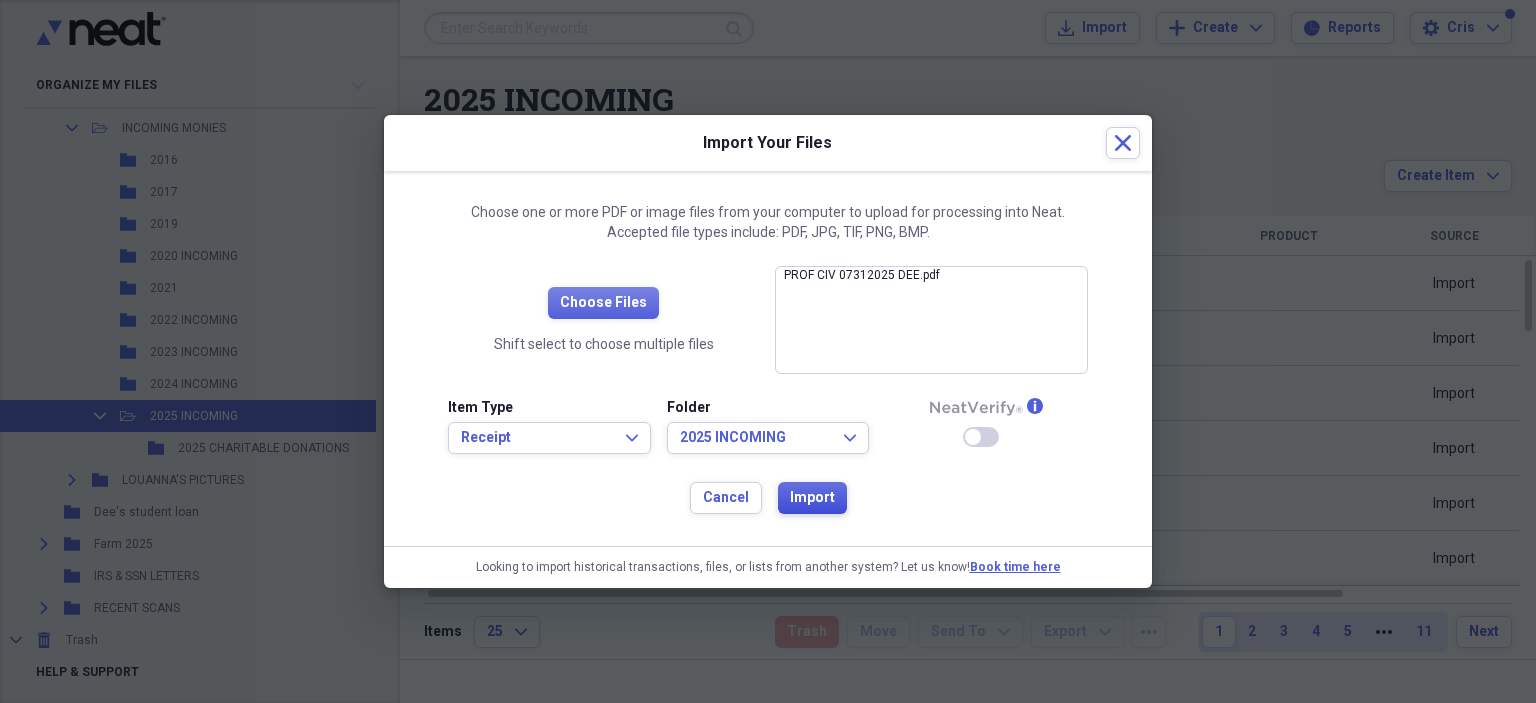 click on "Import" at bounding box center [812, 498] 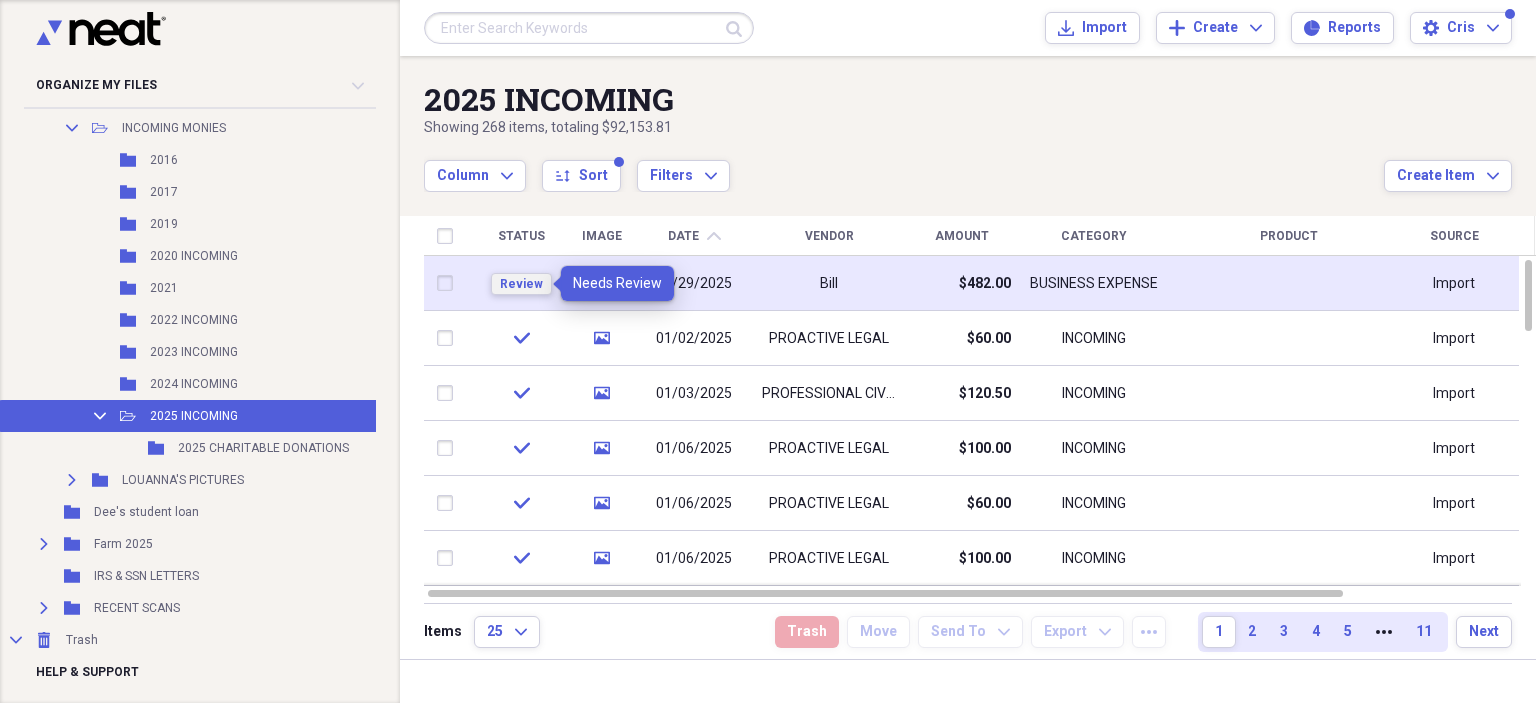 click on "Review" at bounding box center [521, 284] 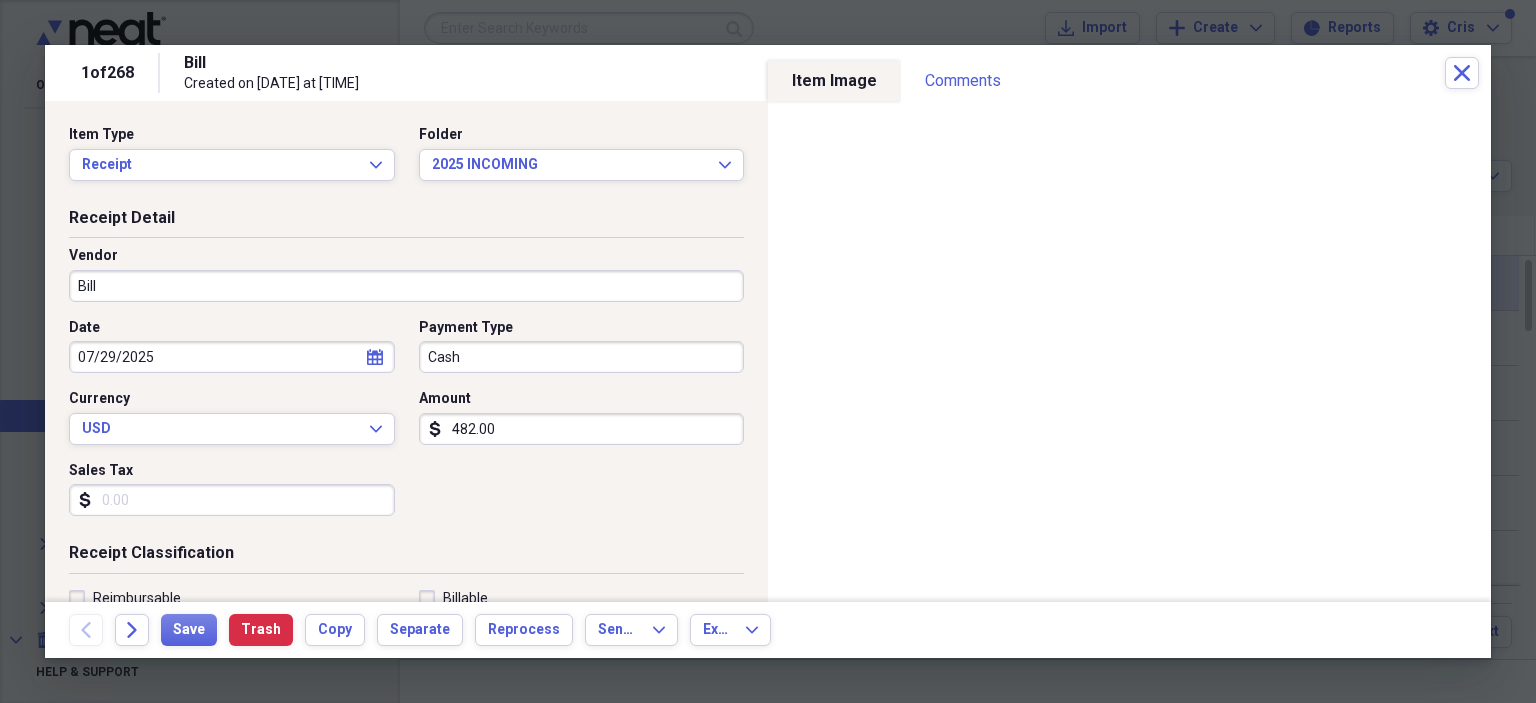 click on "Bill" at bounding box center [406, 286] 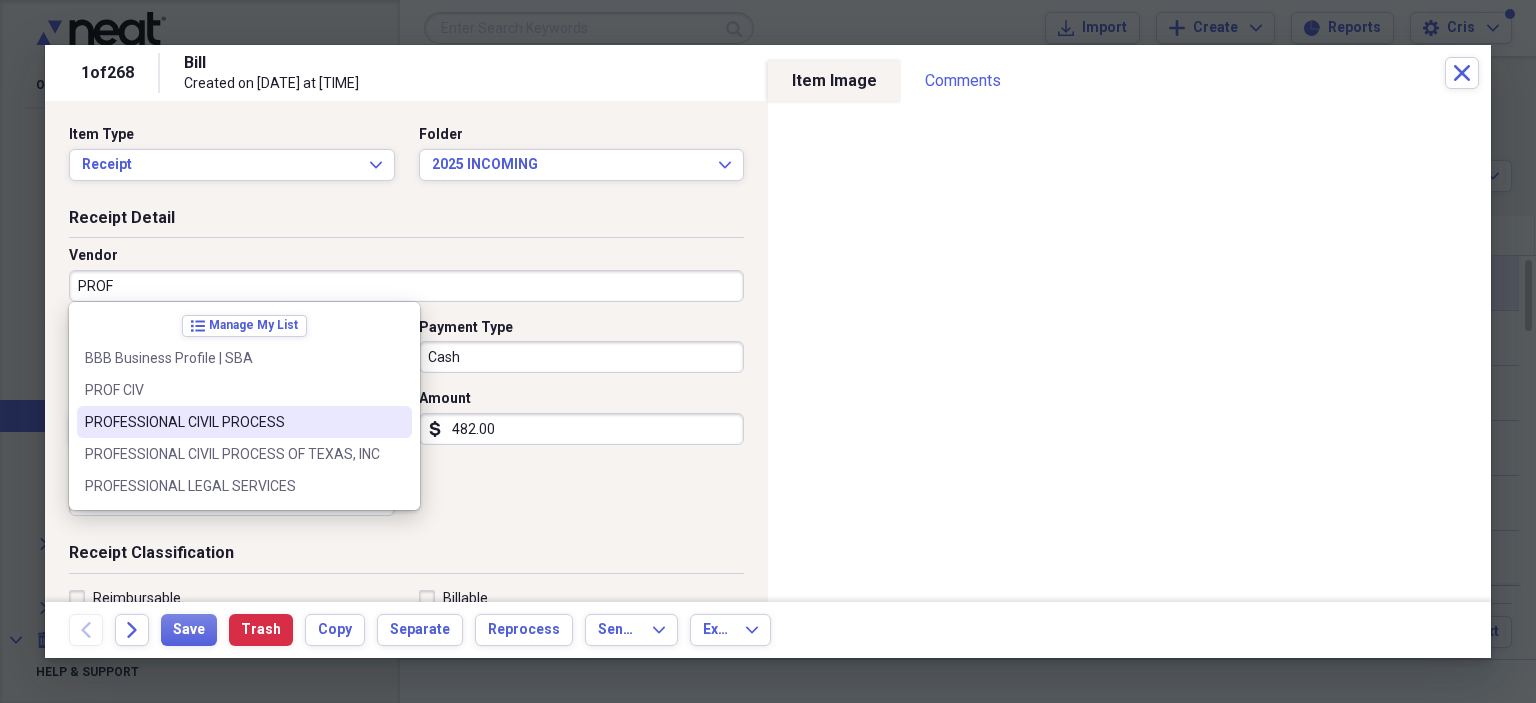 click on "PROFESSIONAL CIVIL PROCESS" at bounding box center [244, 422] 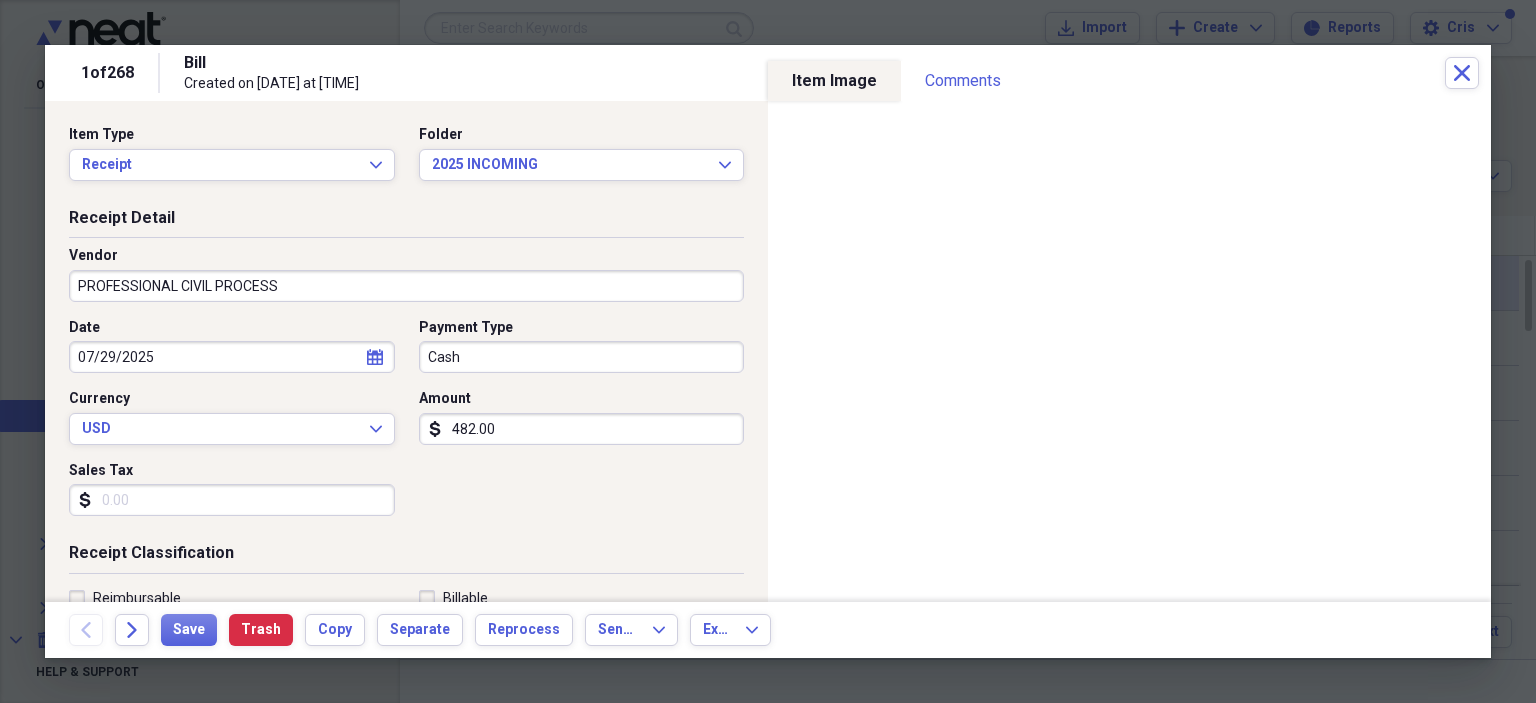 type on "INCOMING" 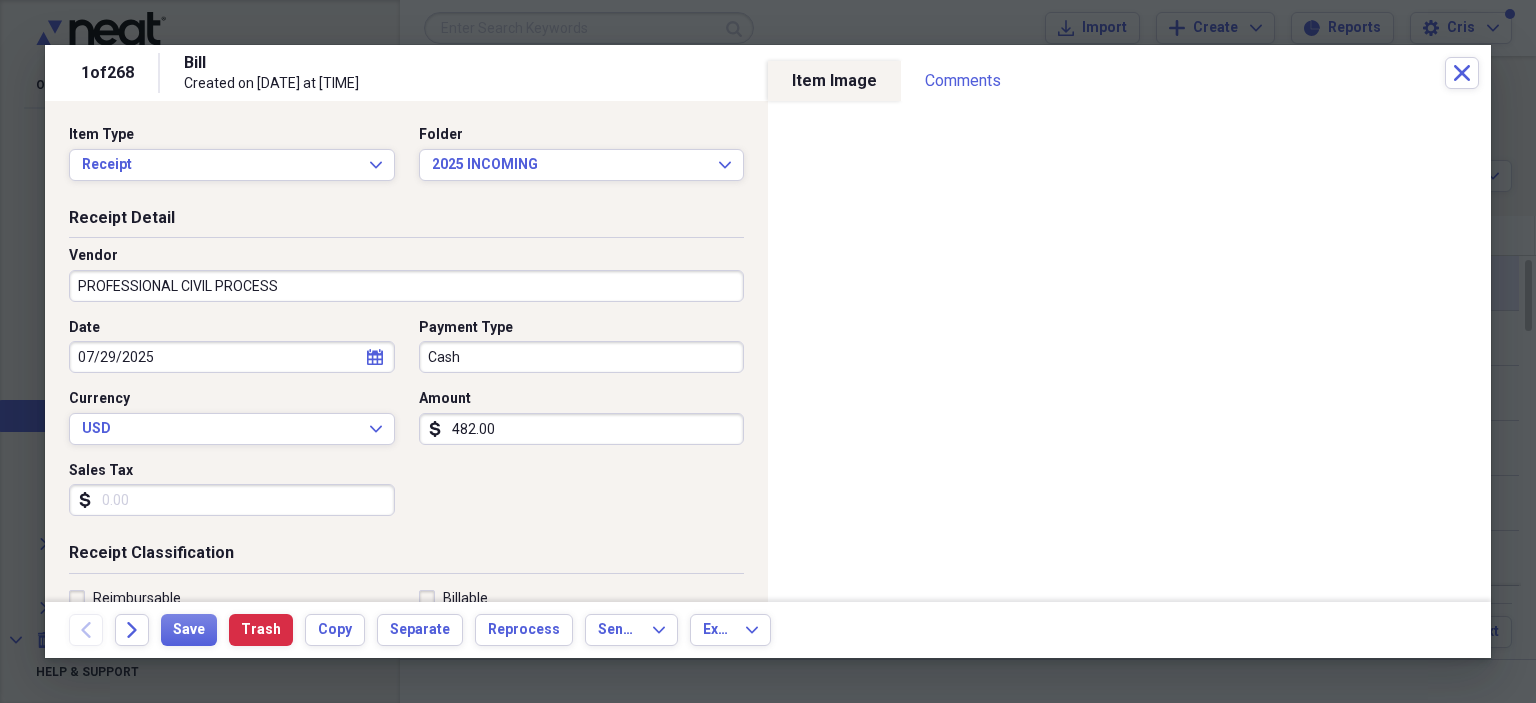 click on "Cash" at bounding box center (582, 357) 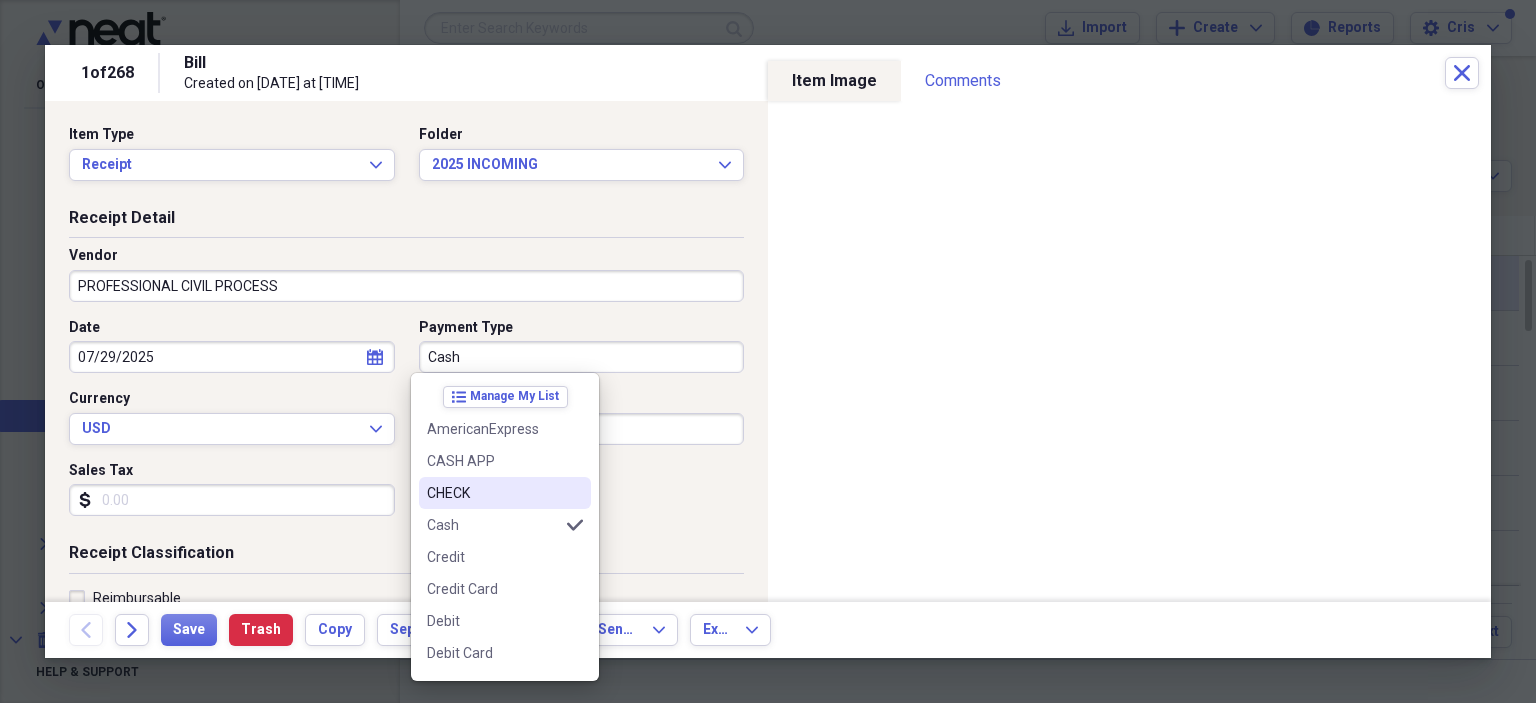 scroll, scrollTop: 200, scrollLeft: 0, axis: vertical 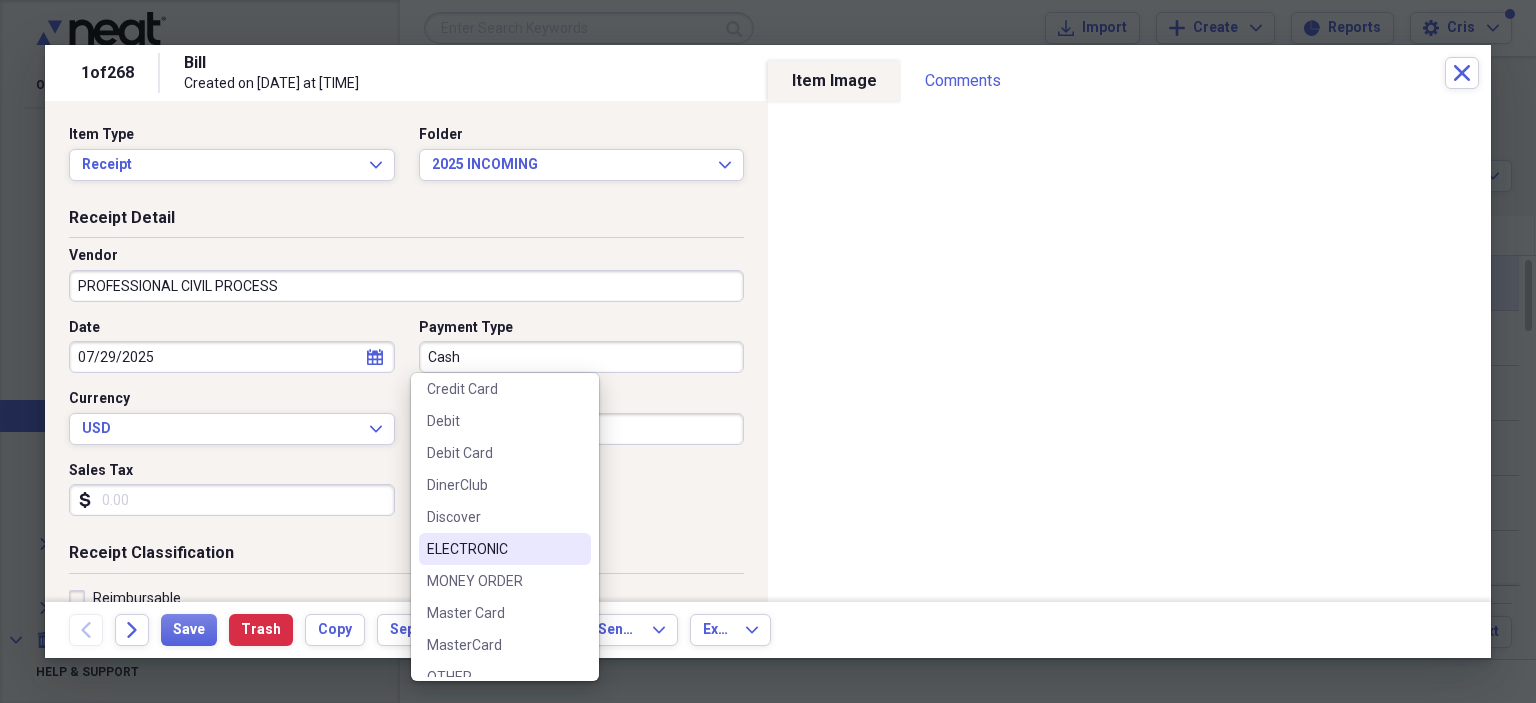 click on "ELECTRONIC" at bounding box center [505, 549] 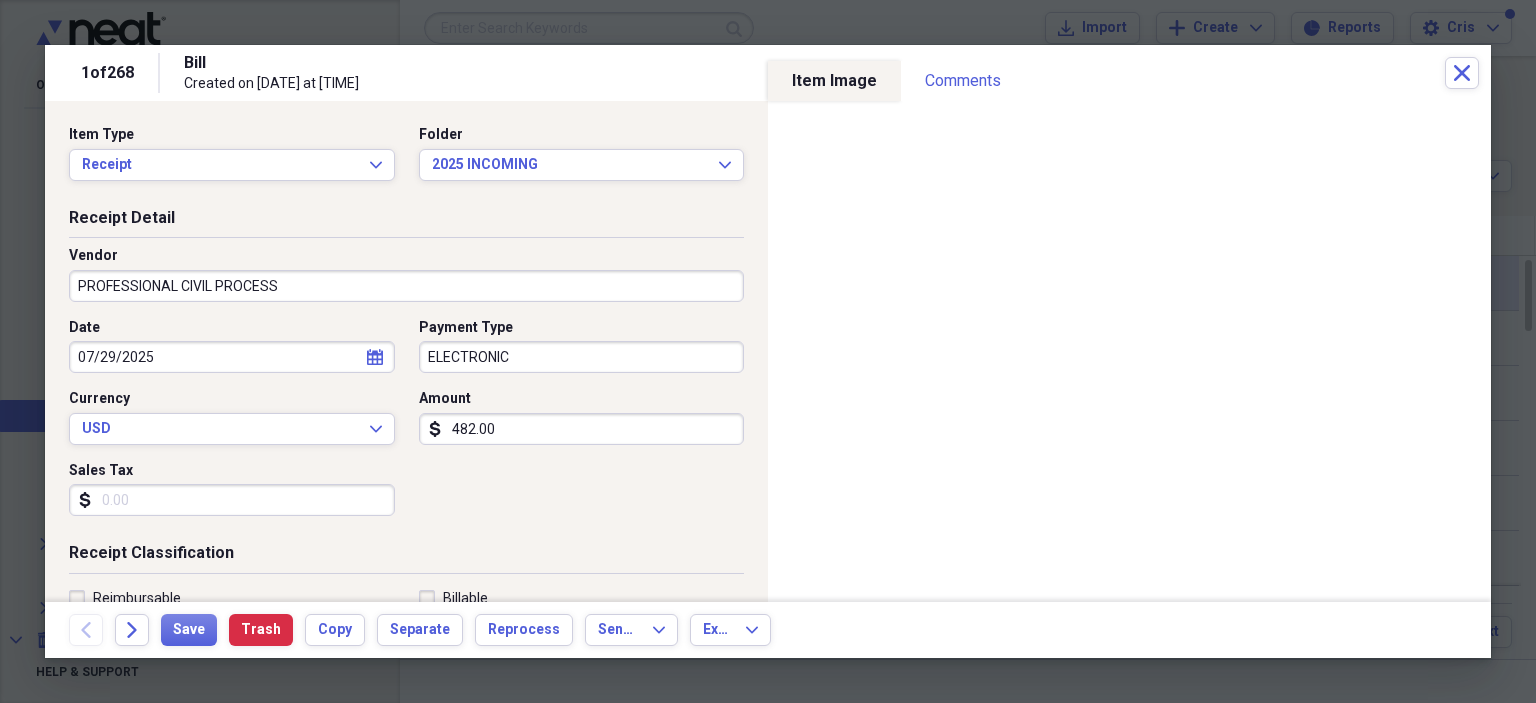 click on "calendar" 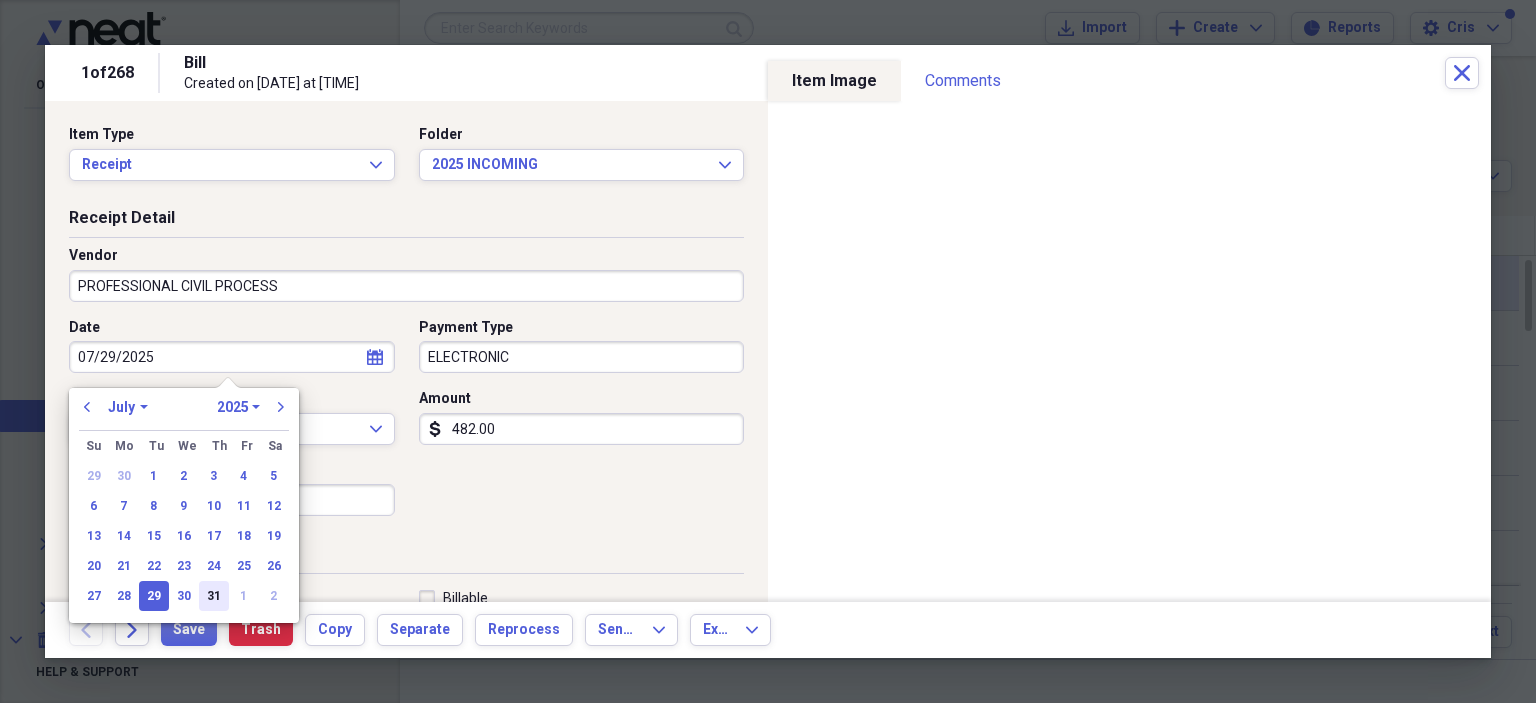click on "31" at bounding box center [214, 596] 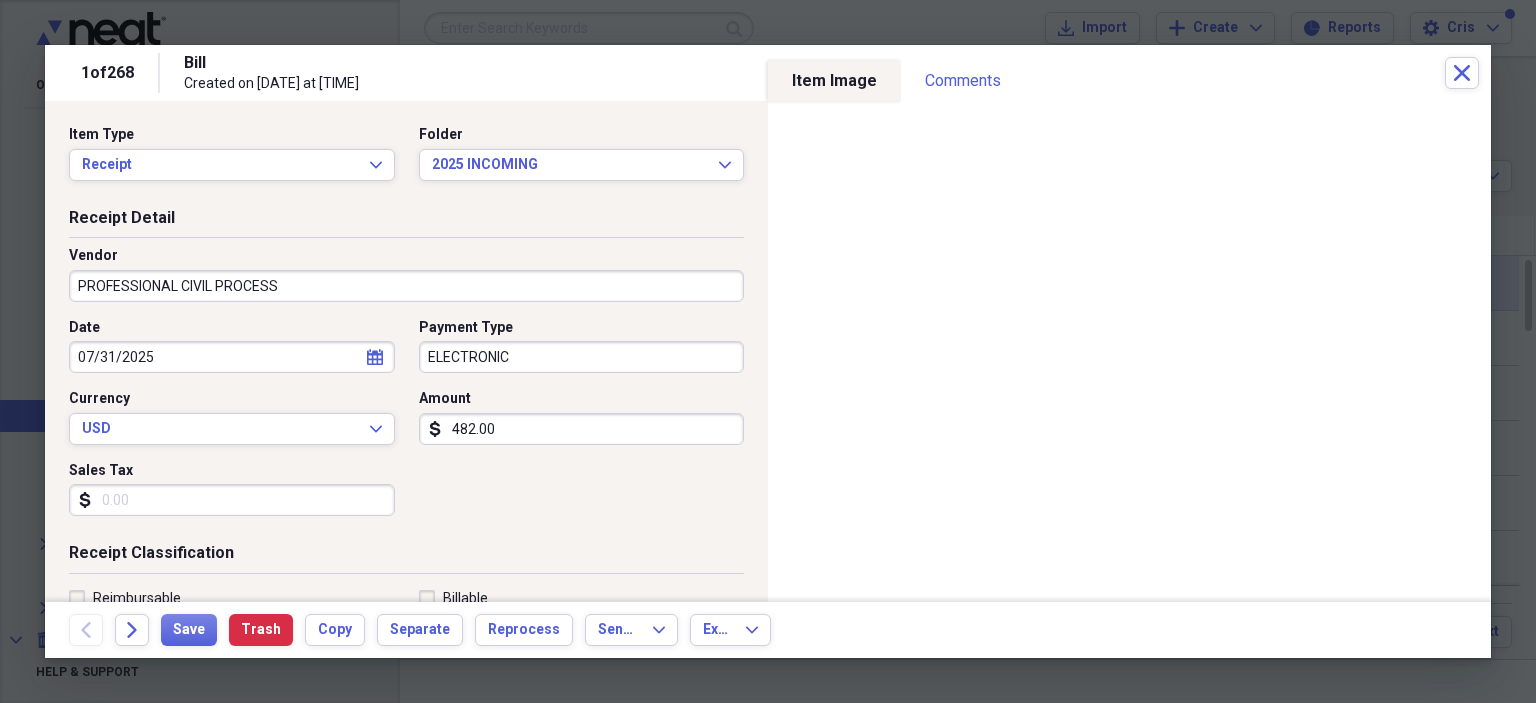 click on "Date [DATE] calendar Calendar Payment Type ELECTRONIC Currency USD Expand Amount dollar-sign [AMOUNT] Sales Tax dollar-sign" at bounding box center (406, 425) 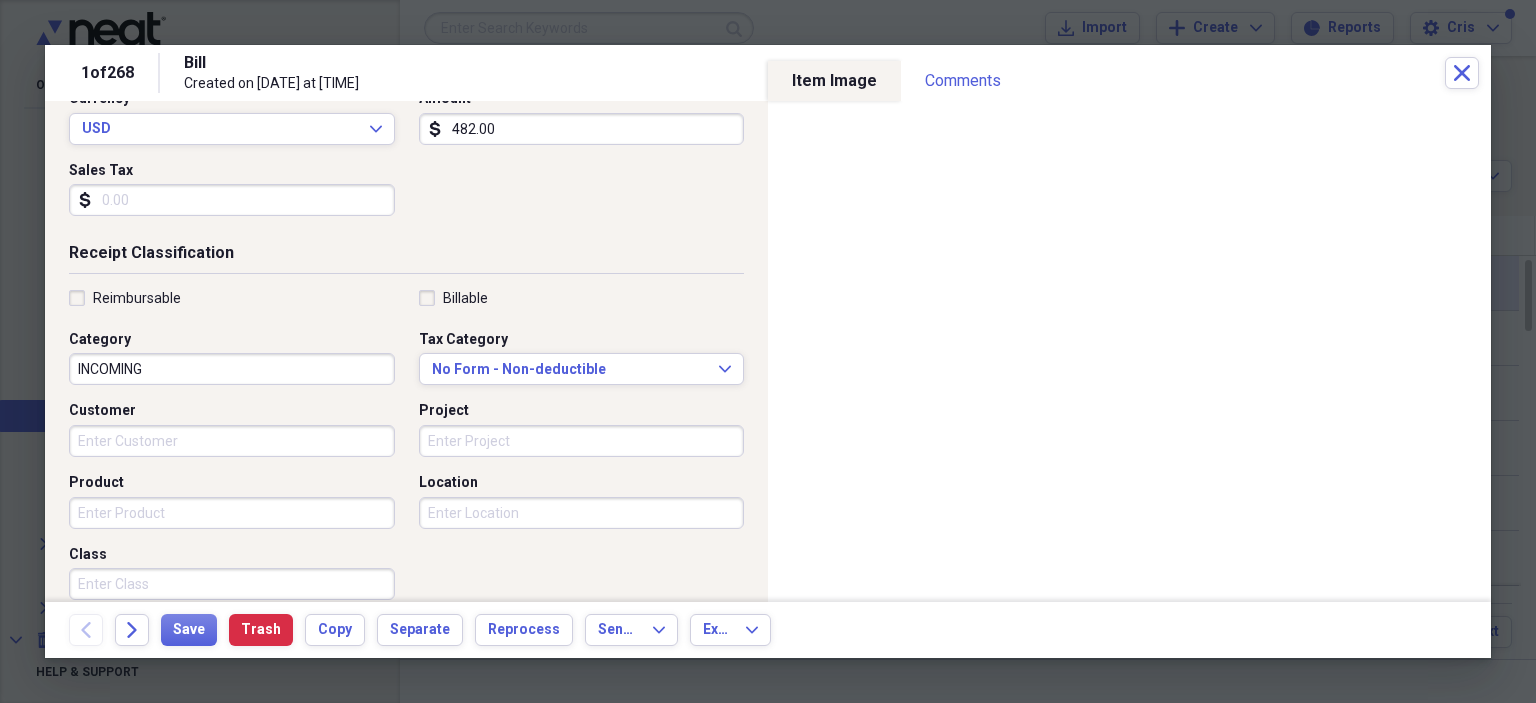 scroll, scrollTop: 500, scrollLeft: 0, axis: vertical 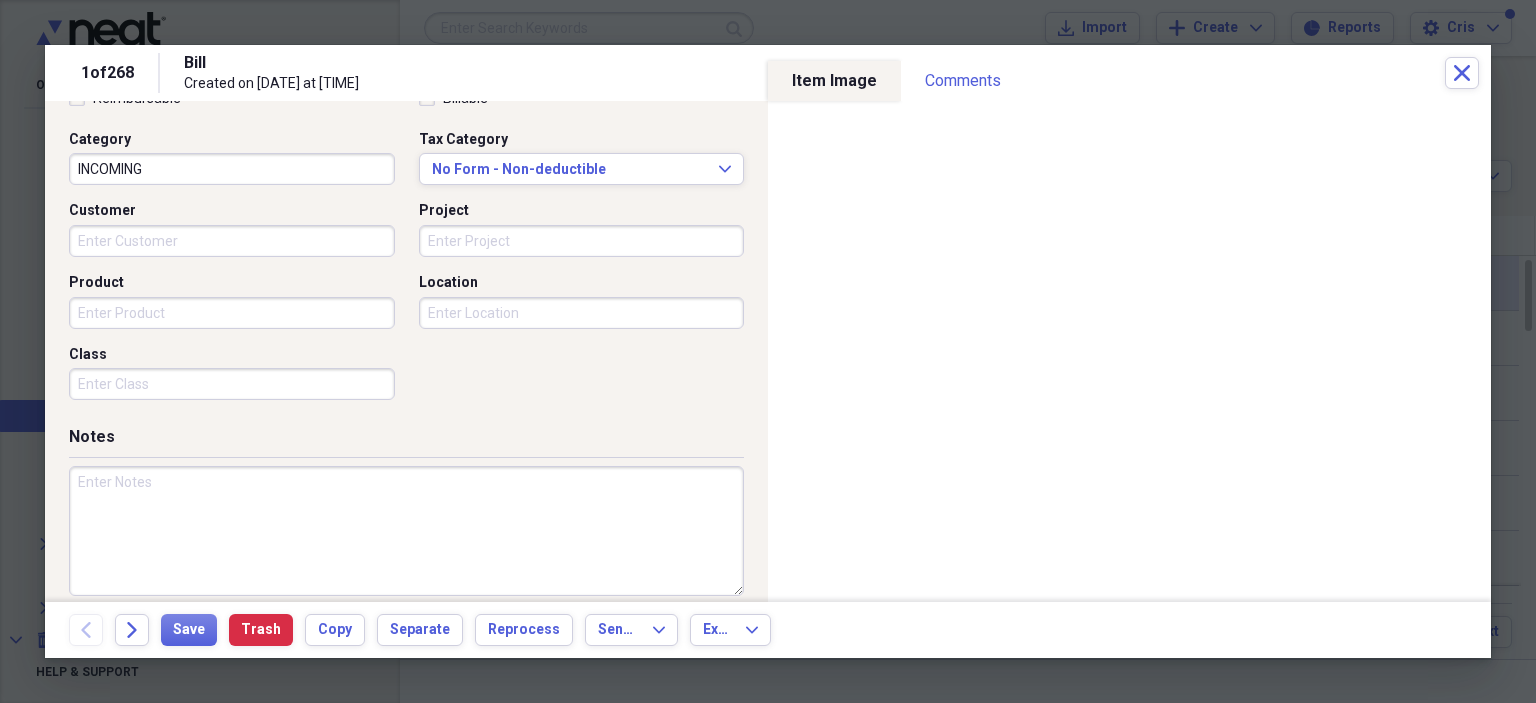 click at bounding box center [406, 531] 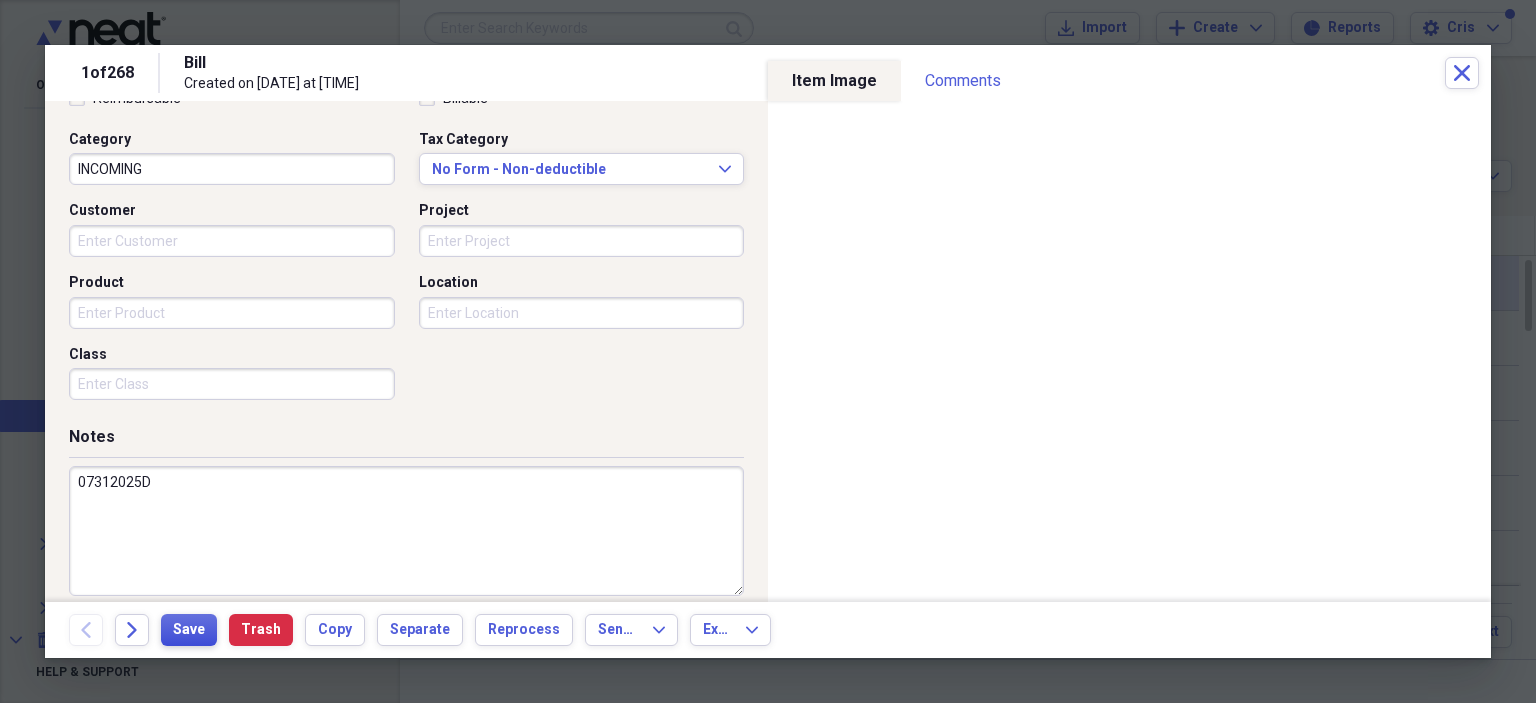 type on "07312025D" 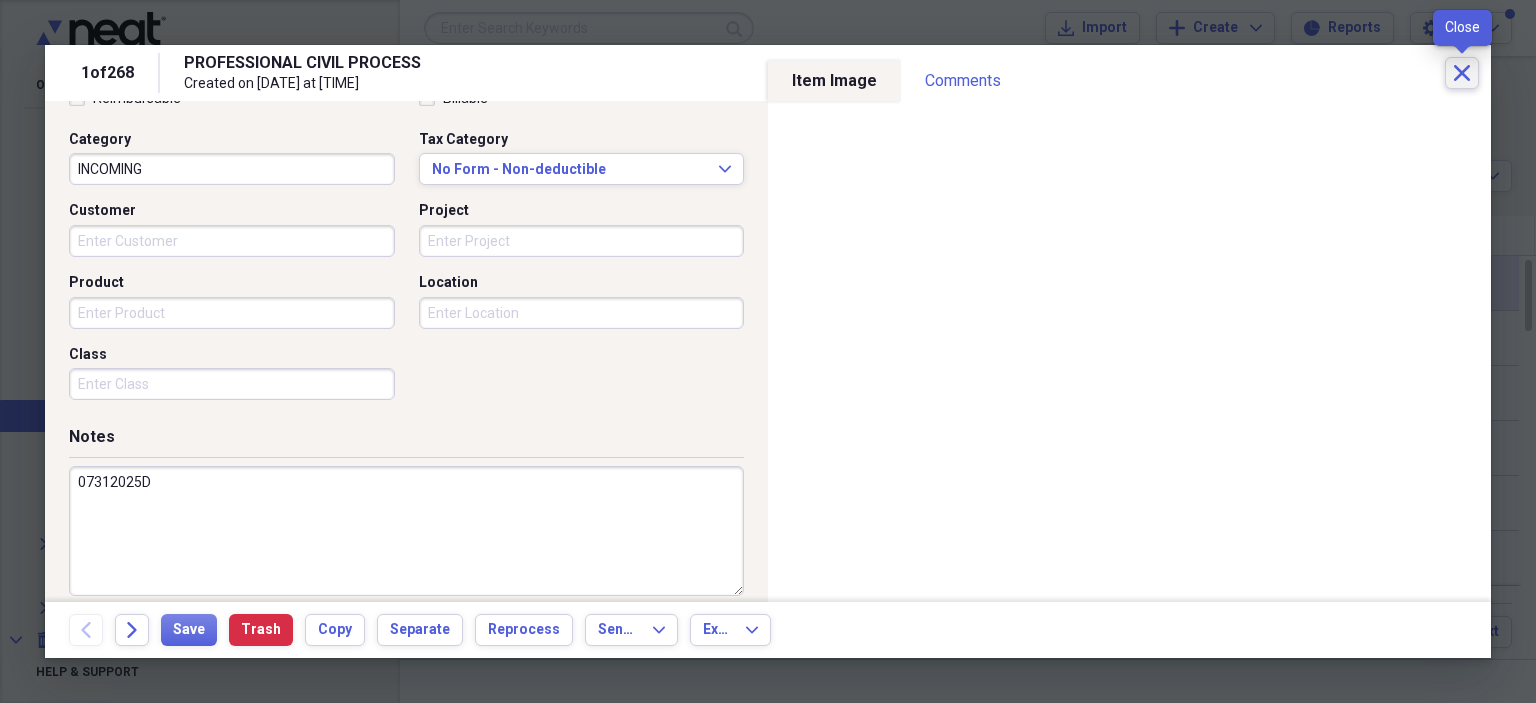 click on "Close" 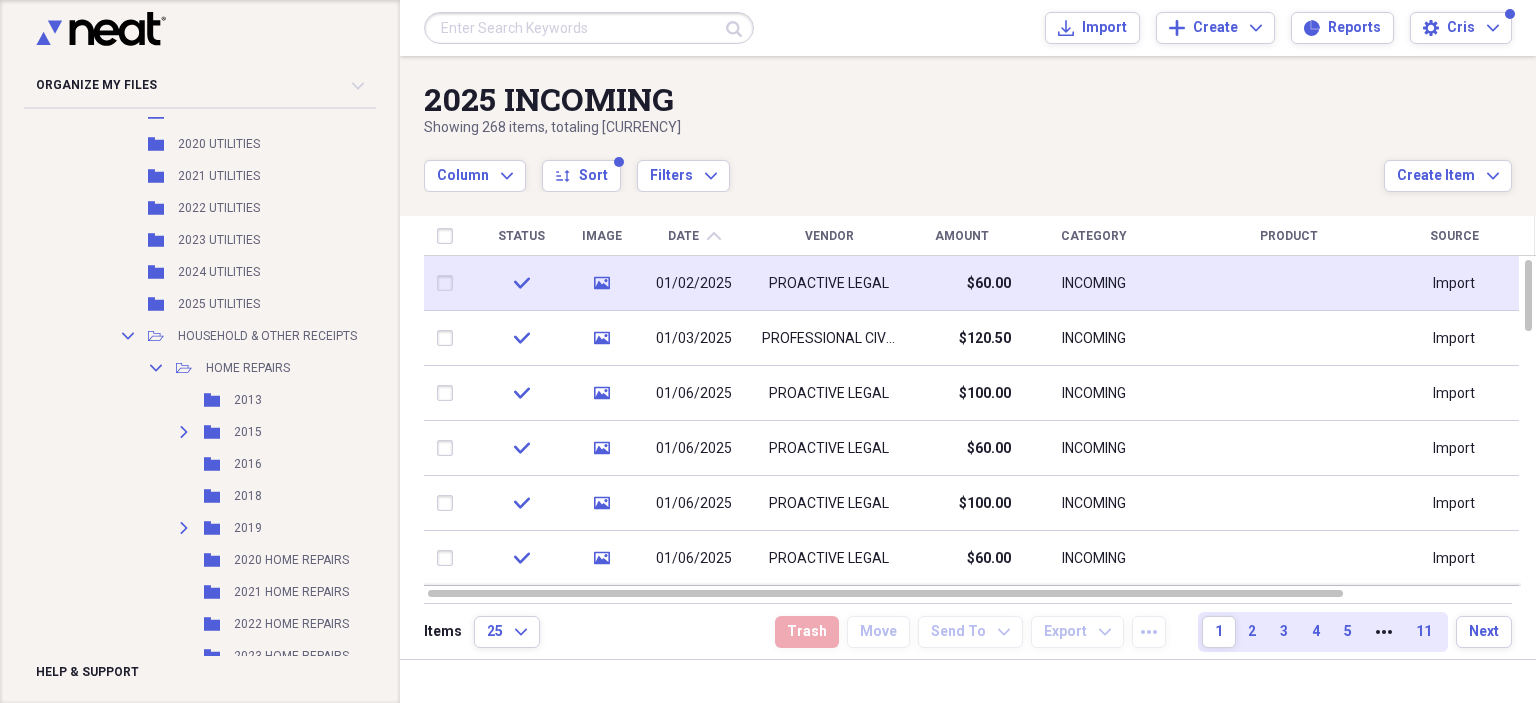 scroll, scrollTop: 1590, scrollLeft: 0, axis: vertical 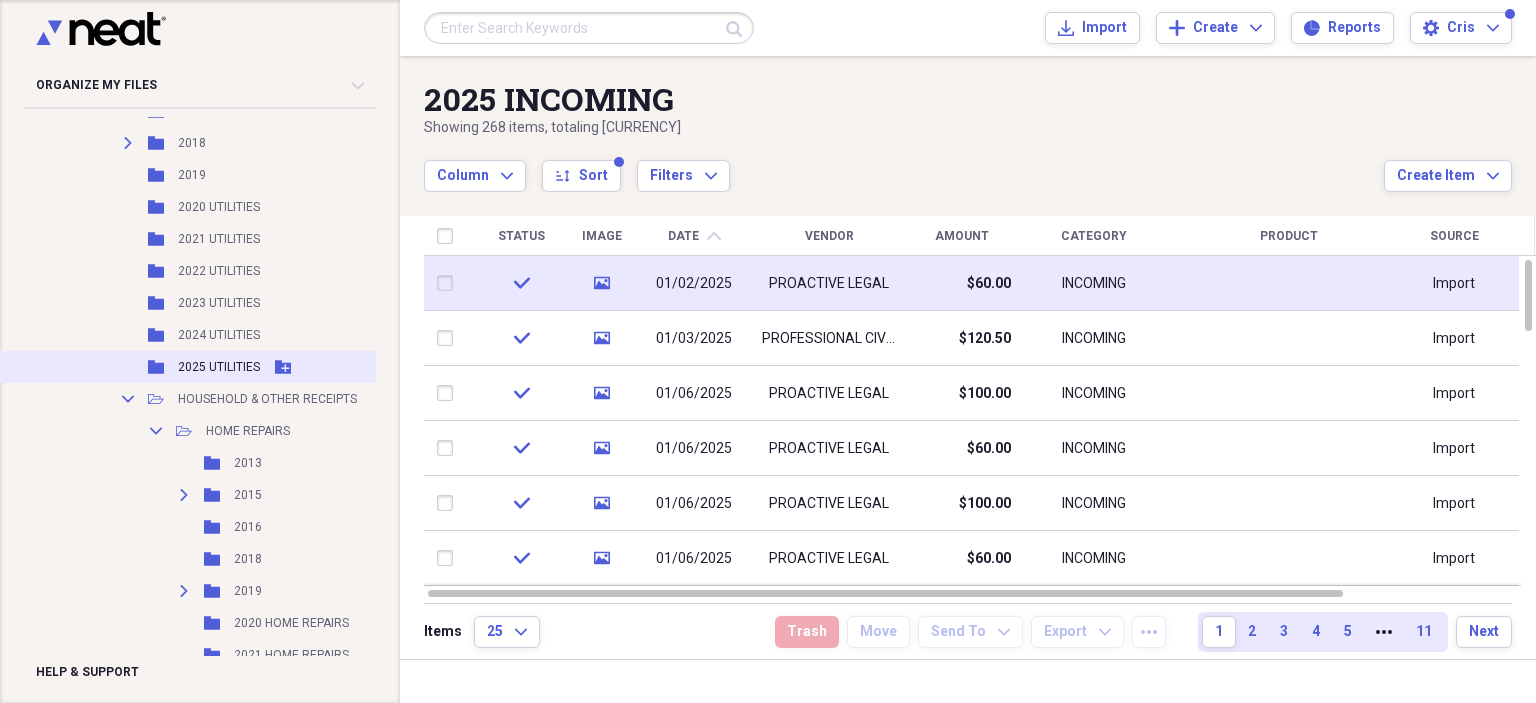 click on "2025 UTILITIES" at bounding box center [219, 367] 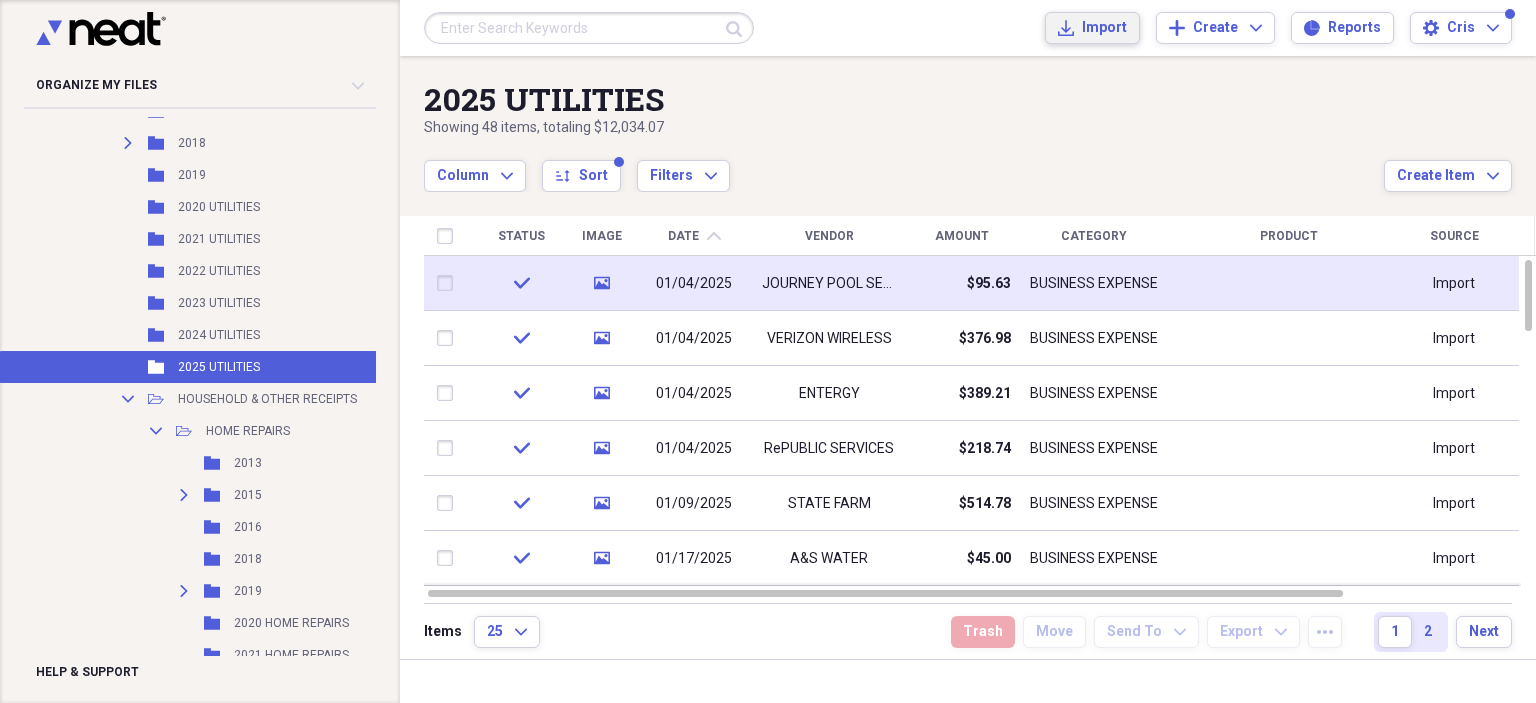 click on "Import" at bounding box center [1104, 28] 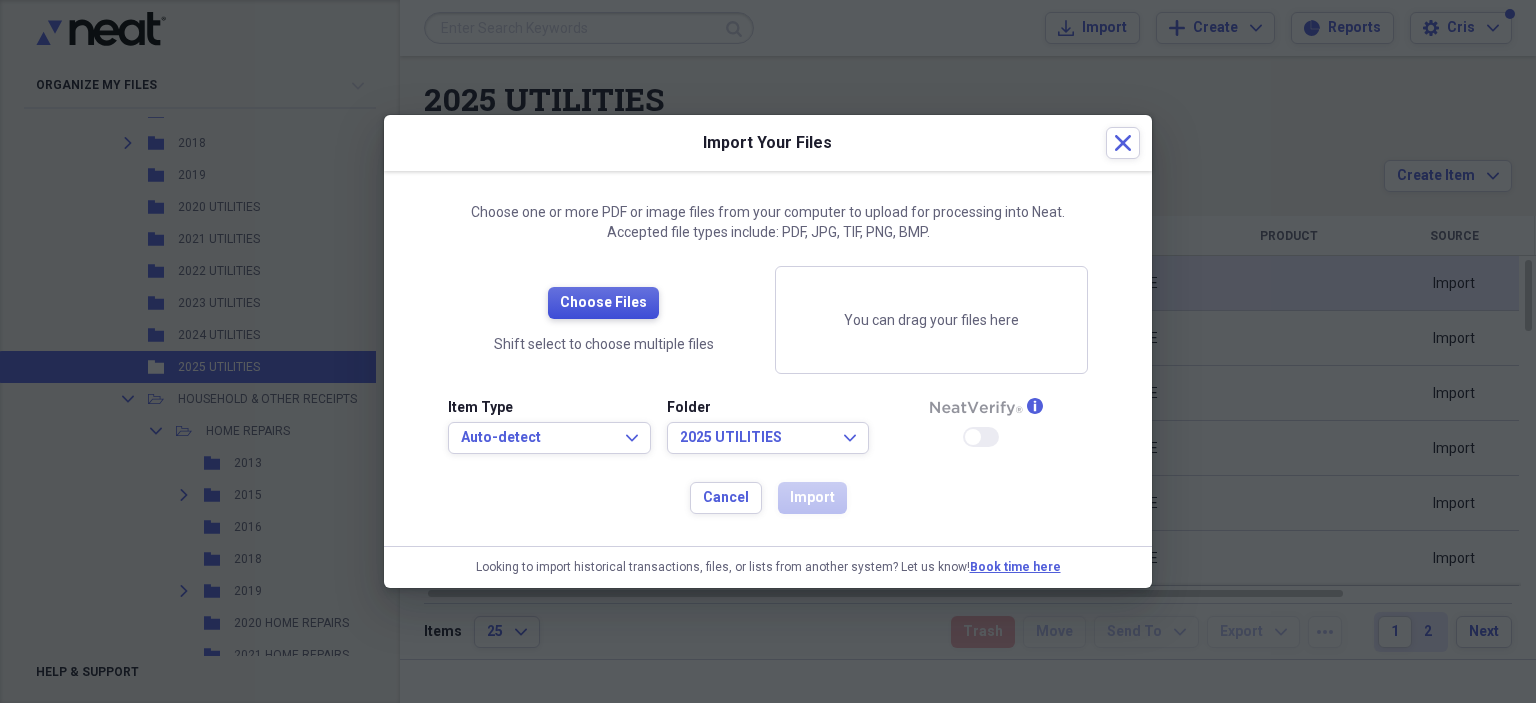 click on "Choose Files" at bounding box center [603, 303] 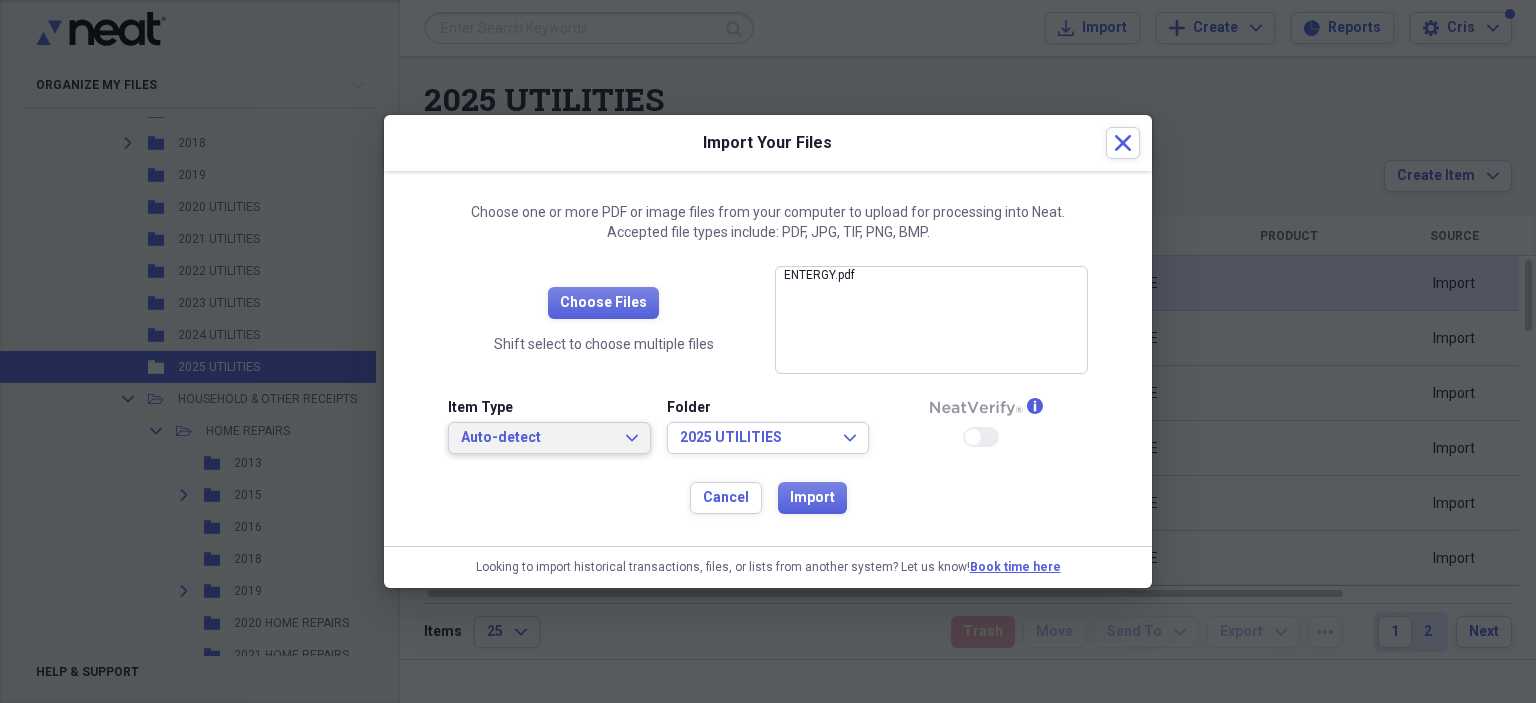 click on "Auto-detect" at bounding box center (537, 438) 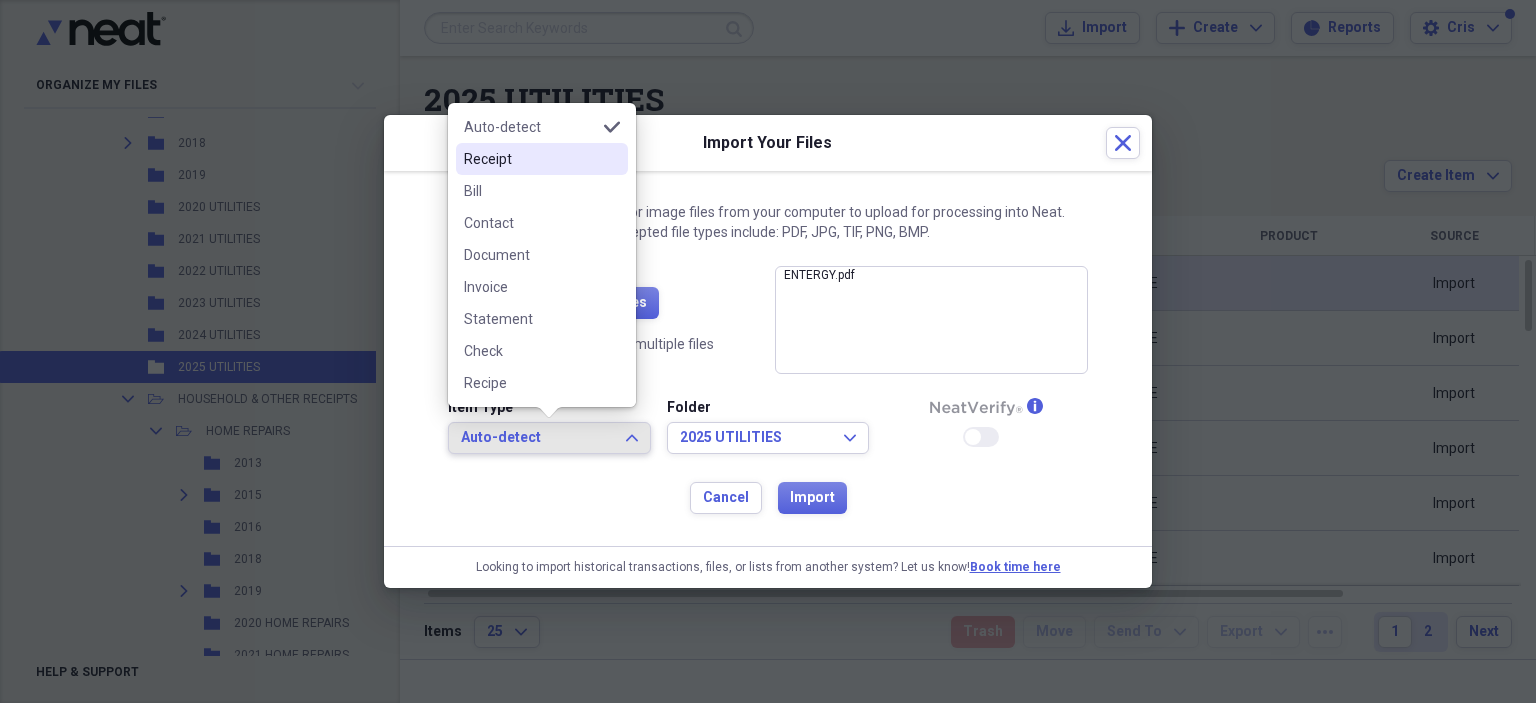 click on "Receipt" at bounding box center (530, 159) 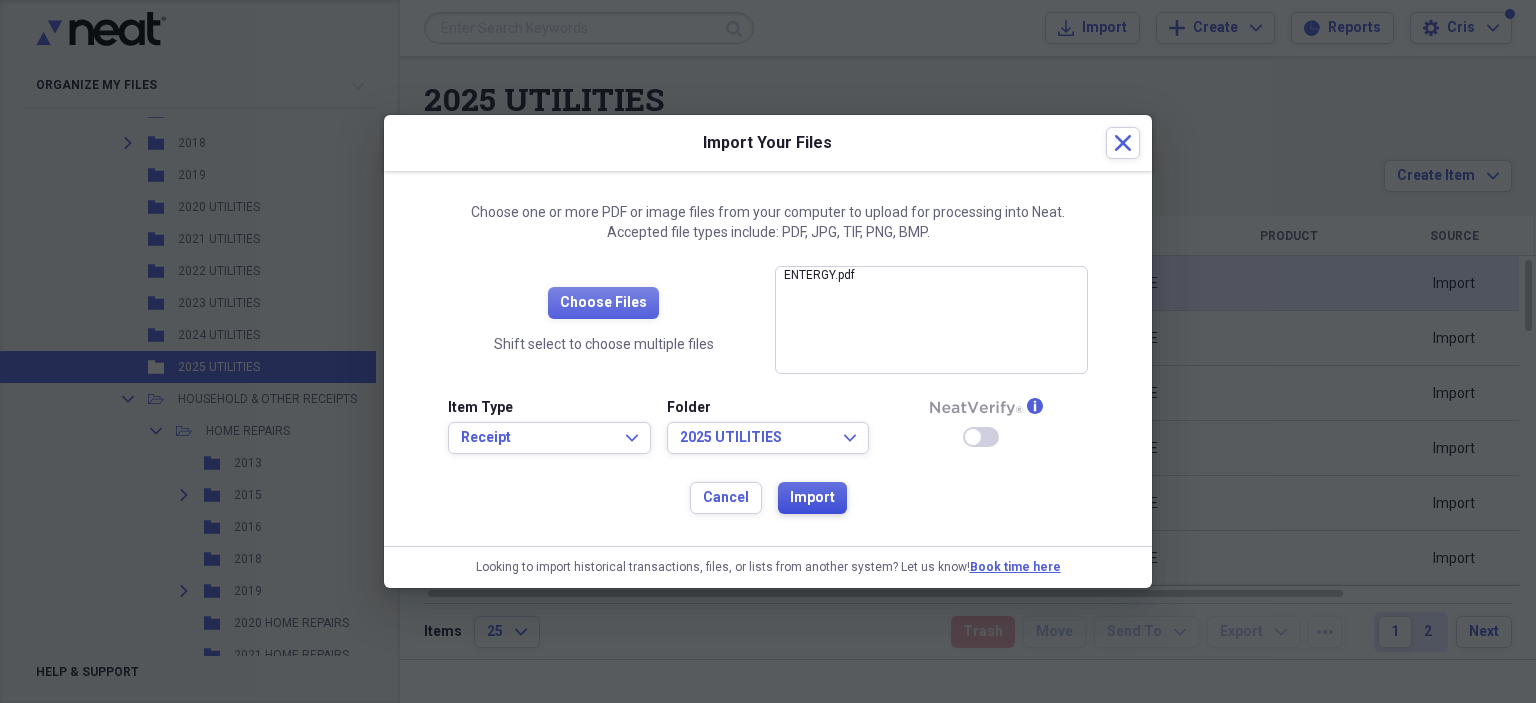 click on "Import" at bounding box center (812, 498) 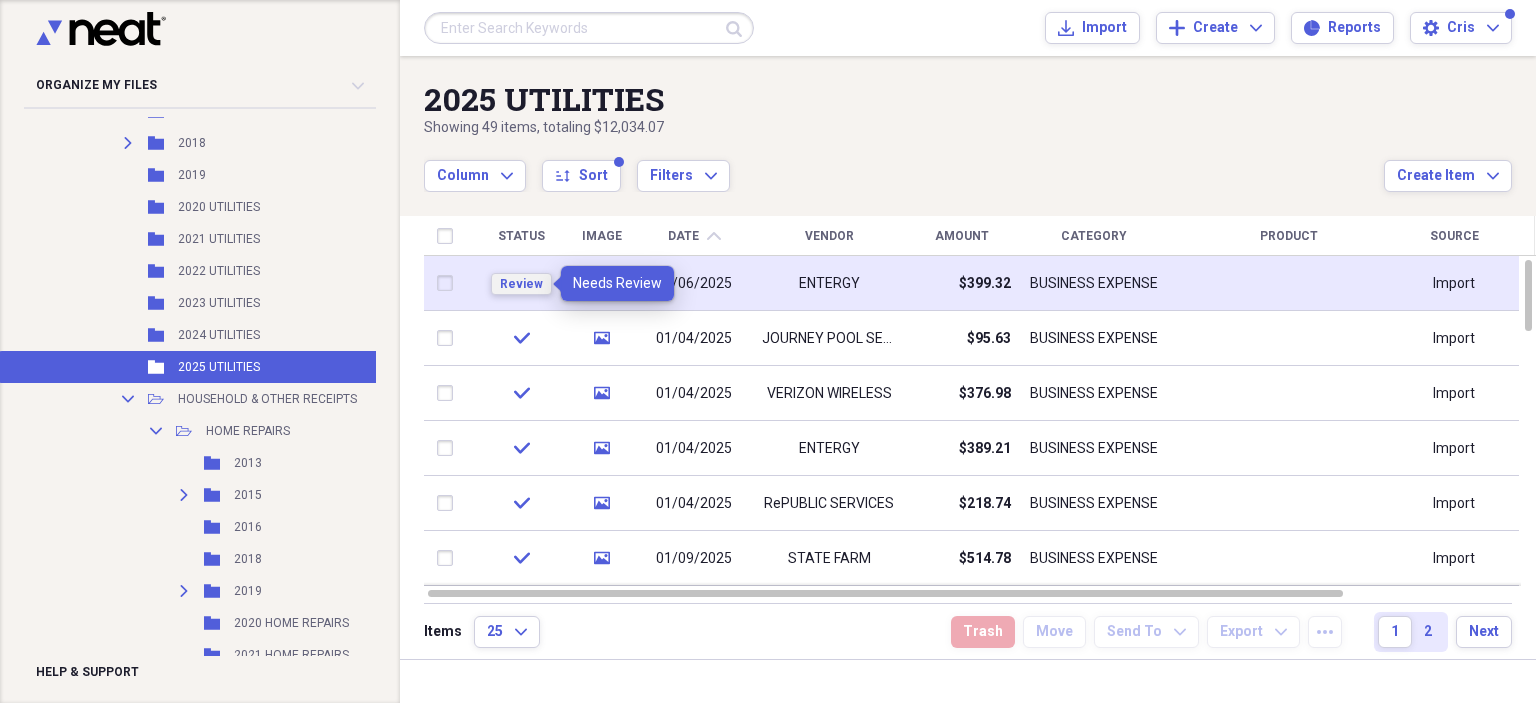 click on "Review" at bounding box center [521, 284] 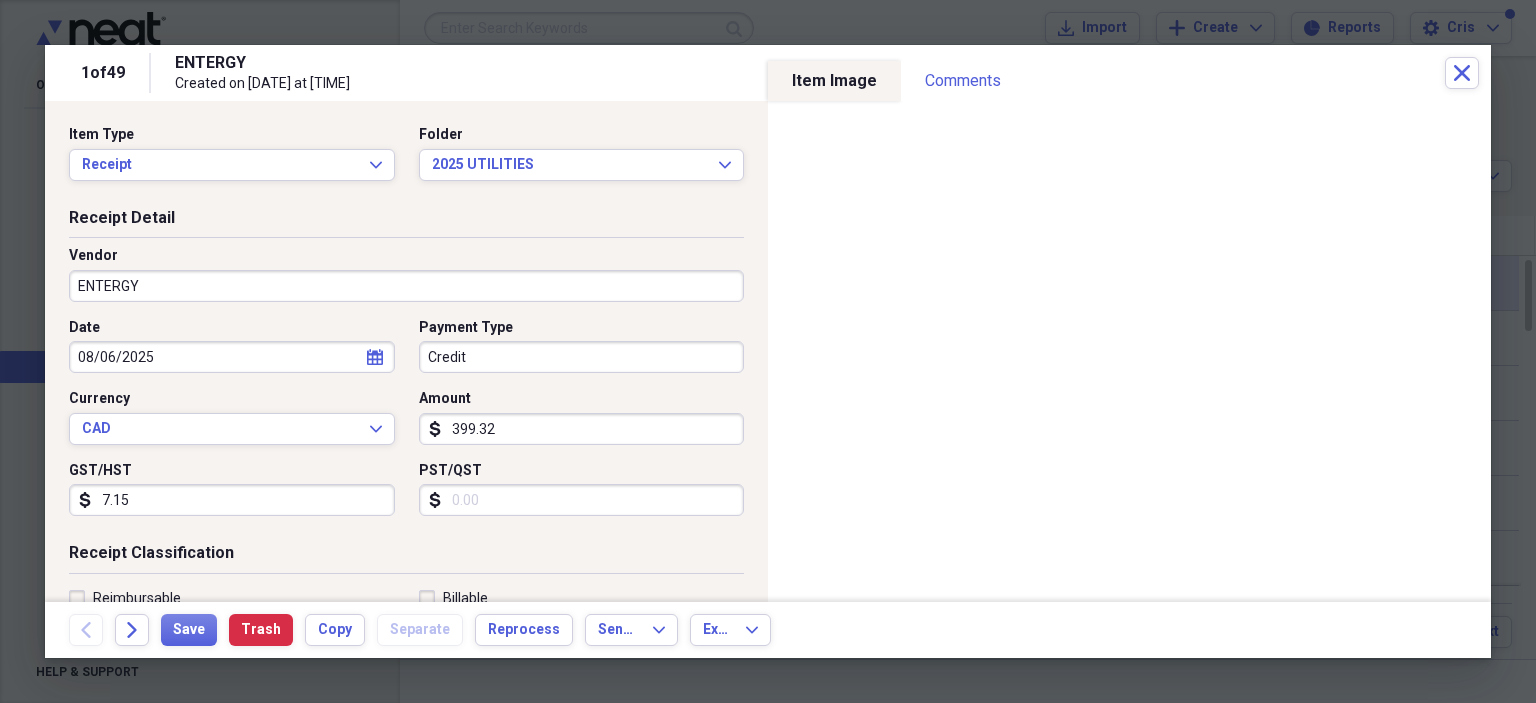 click on "Credit" at bounding box center [582, 357] 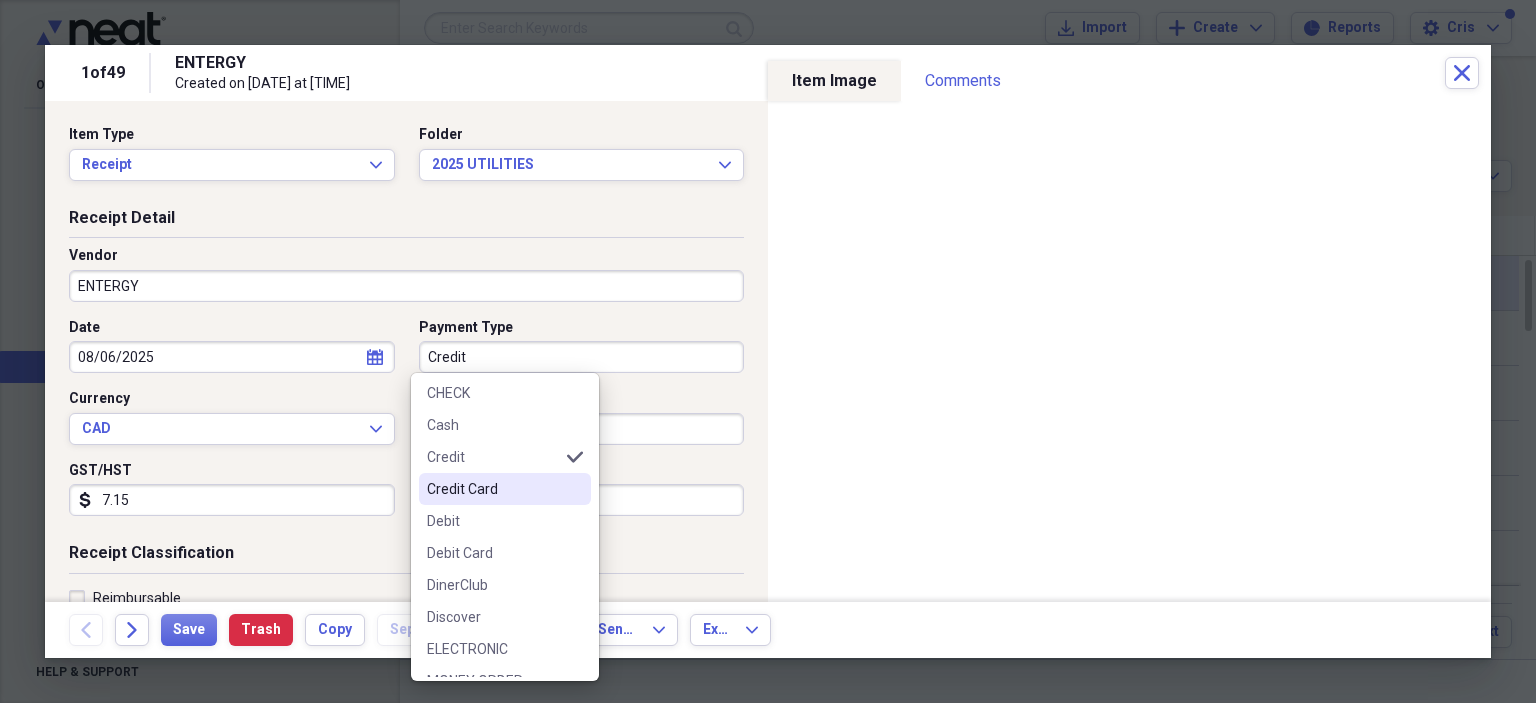 scroll, scrollTop: 300, scrollLeft: 0, axis: vertical 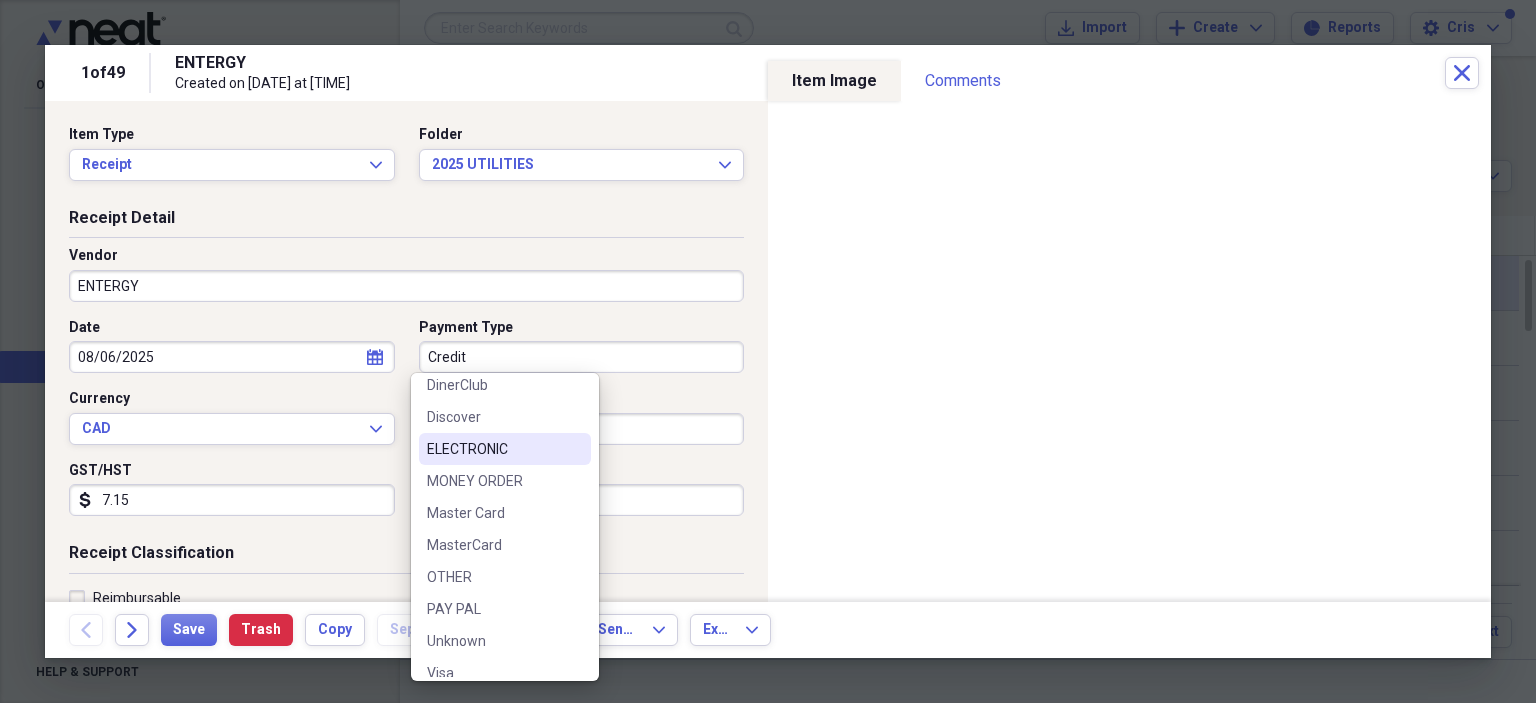 click on "ELECTRONIC" at bounding box center [493, 449] 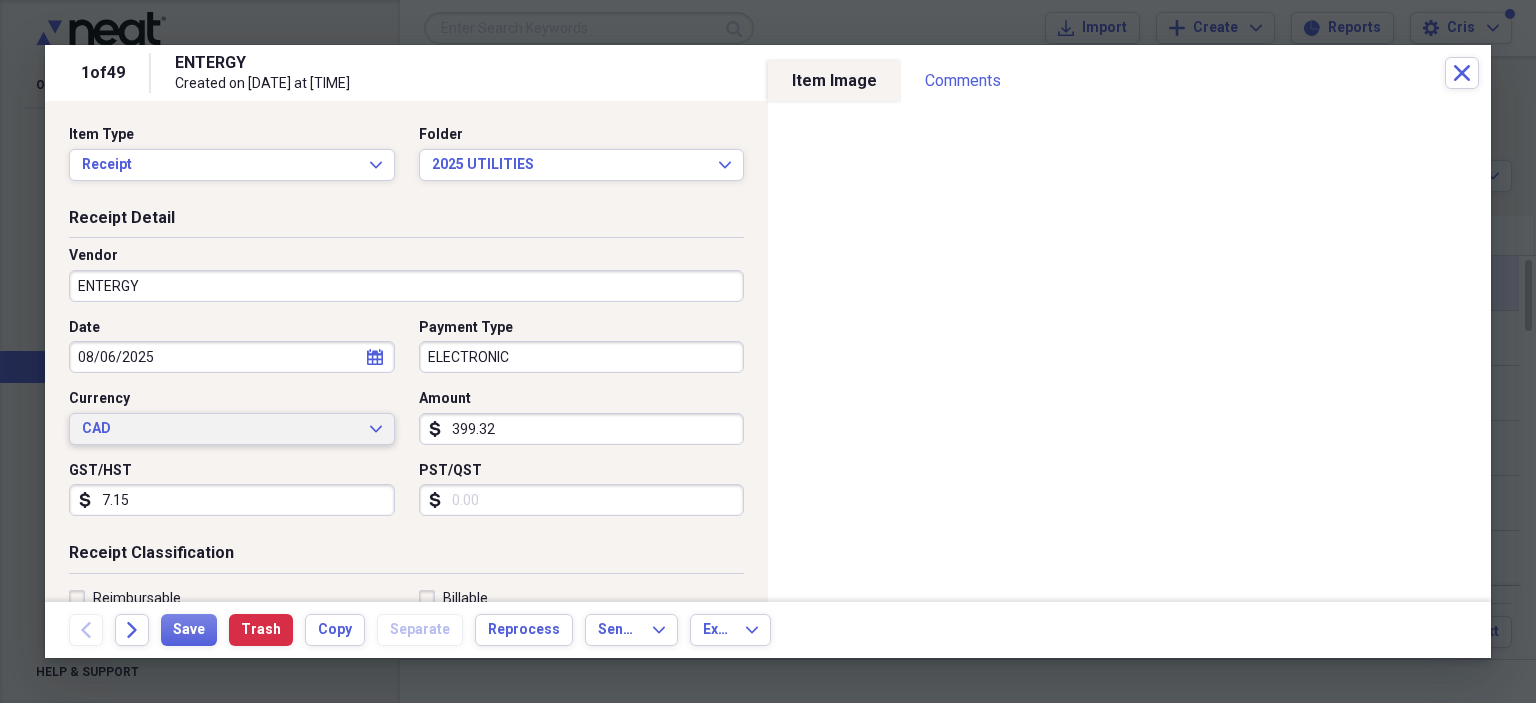 click on "CAD" at bounding box center (220, 429) 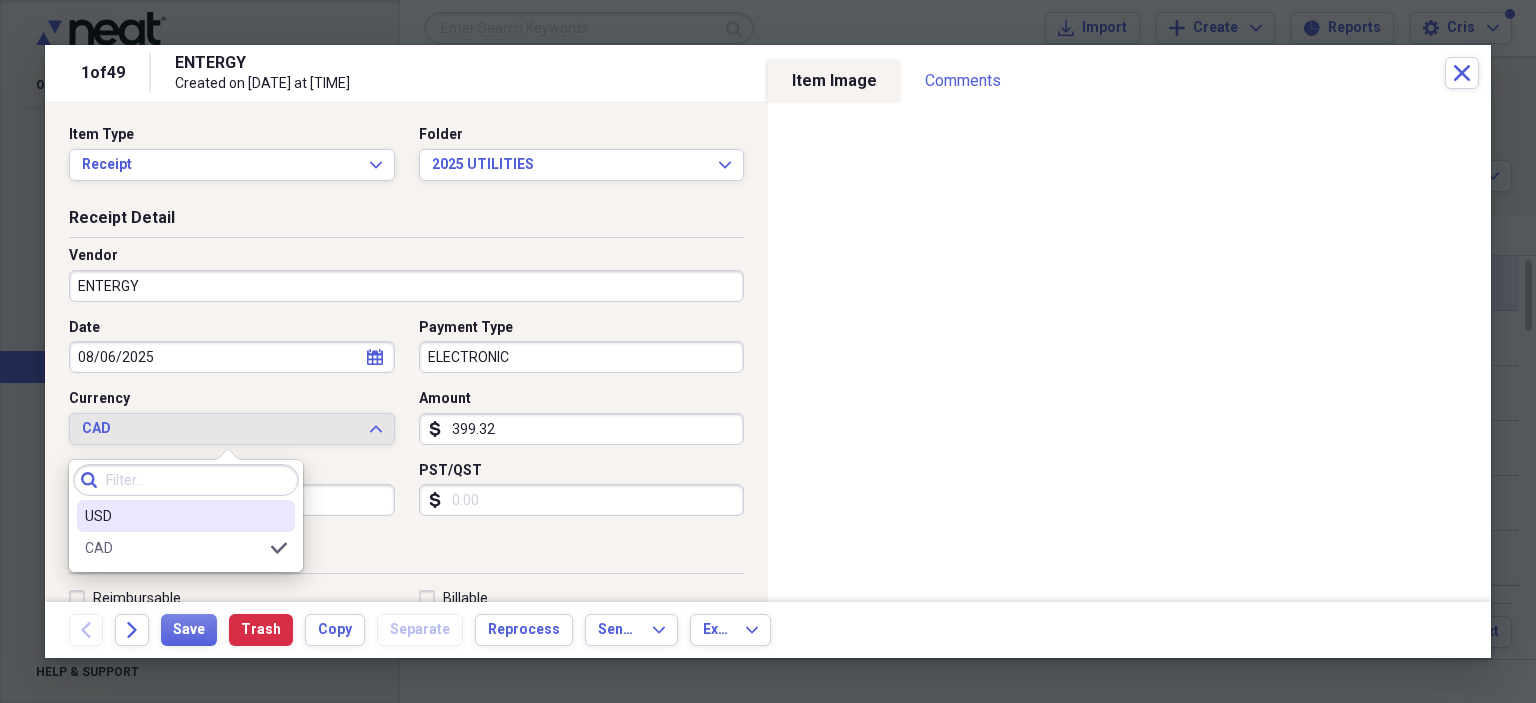 click on "USD" at bounding box center [174, 516] 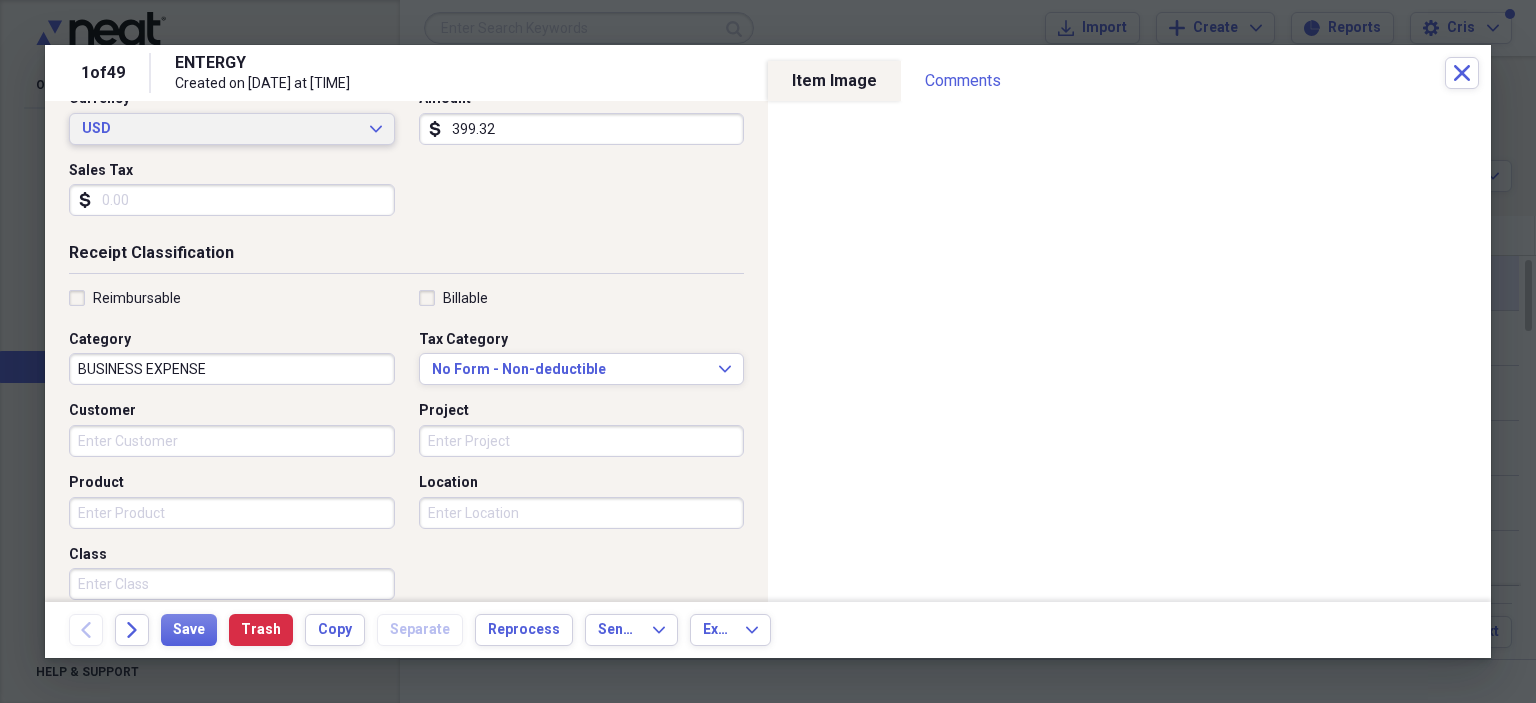 scroll, scrollTop: 400, scrollLeft: 0, axis: vertical 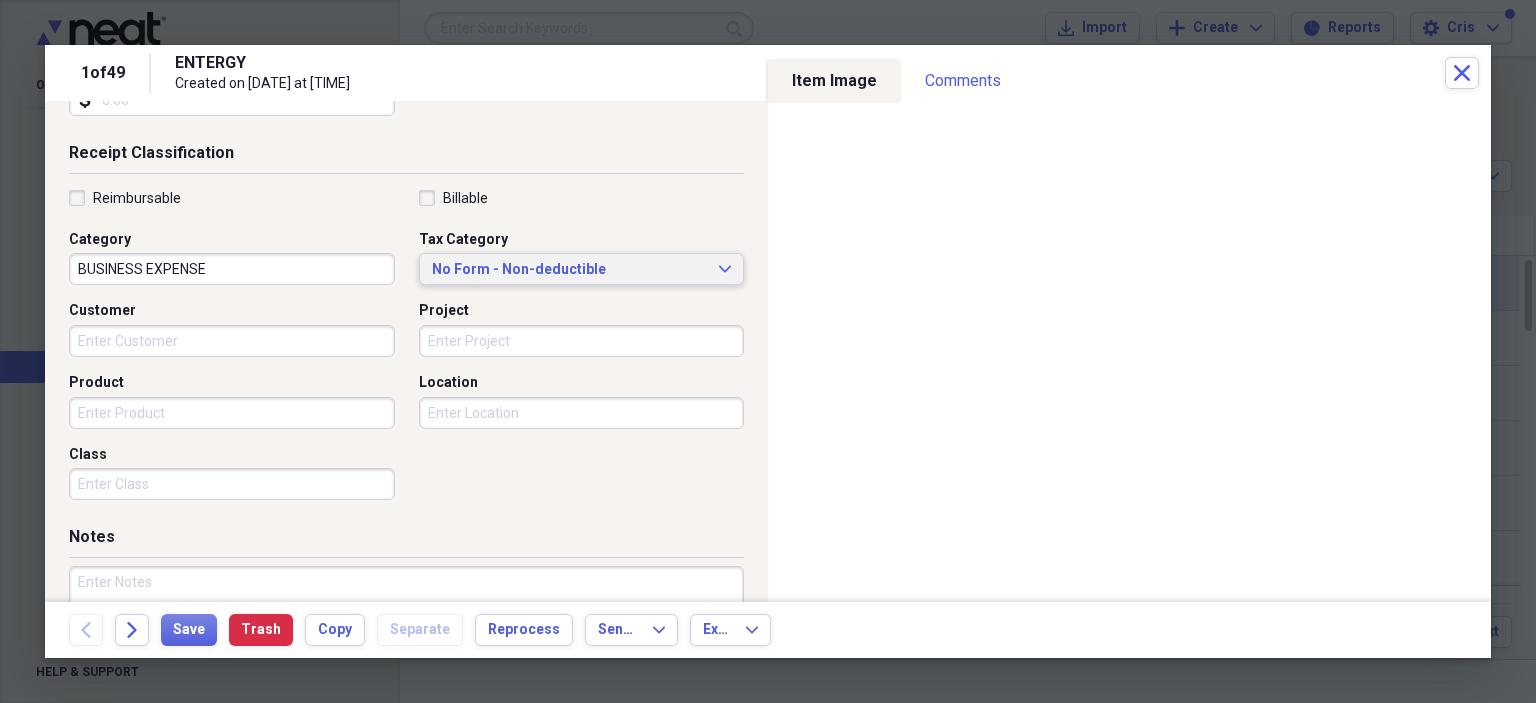 click on "No Form - Non-deductible" at bounding box center [570, 270] 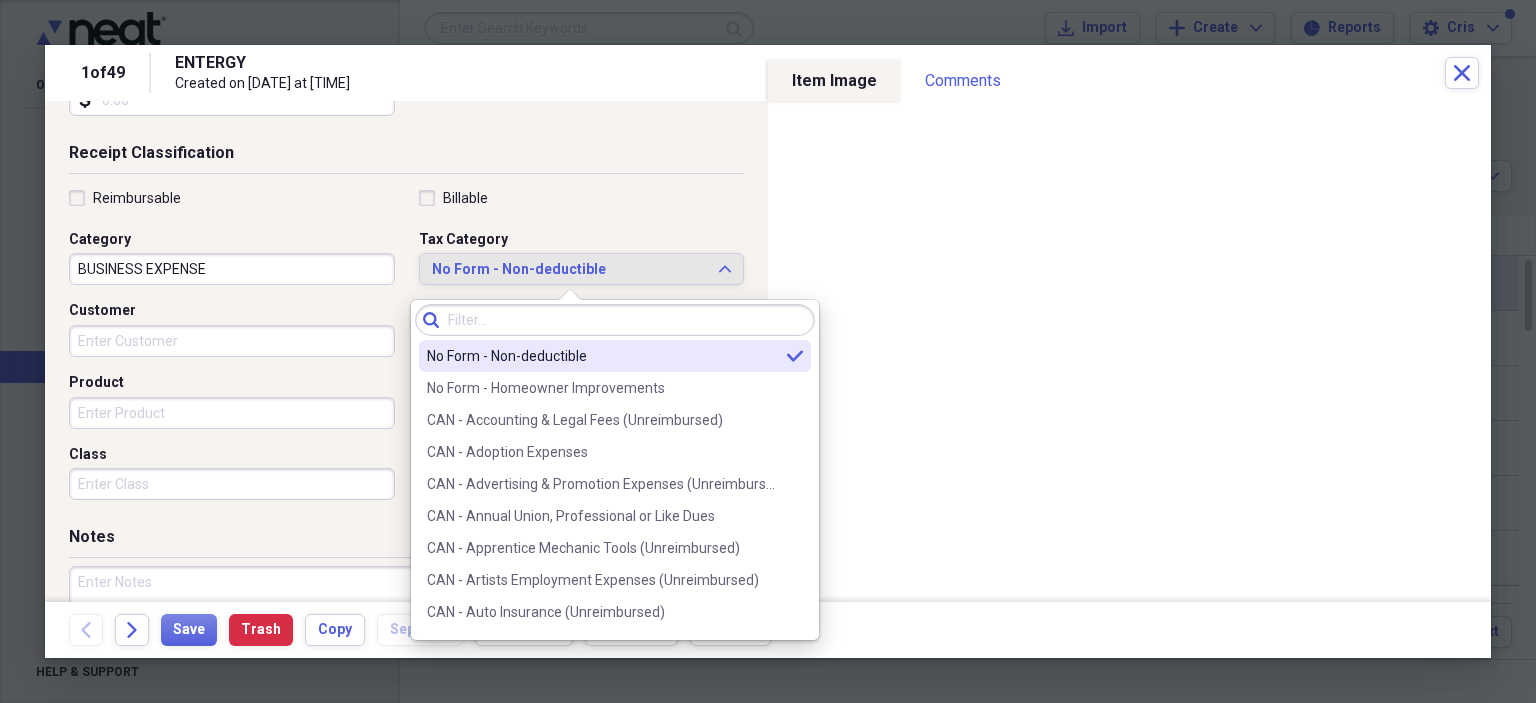 click 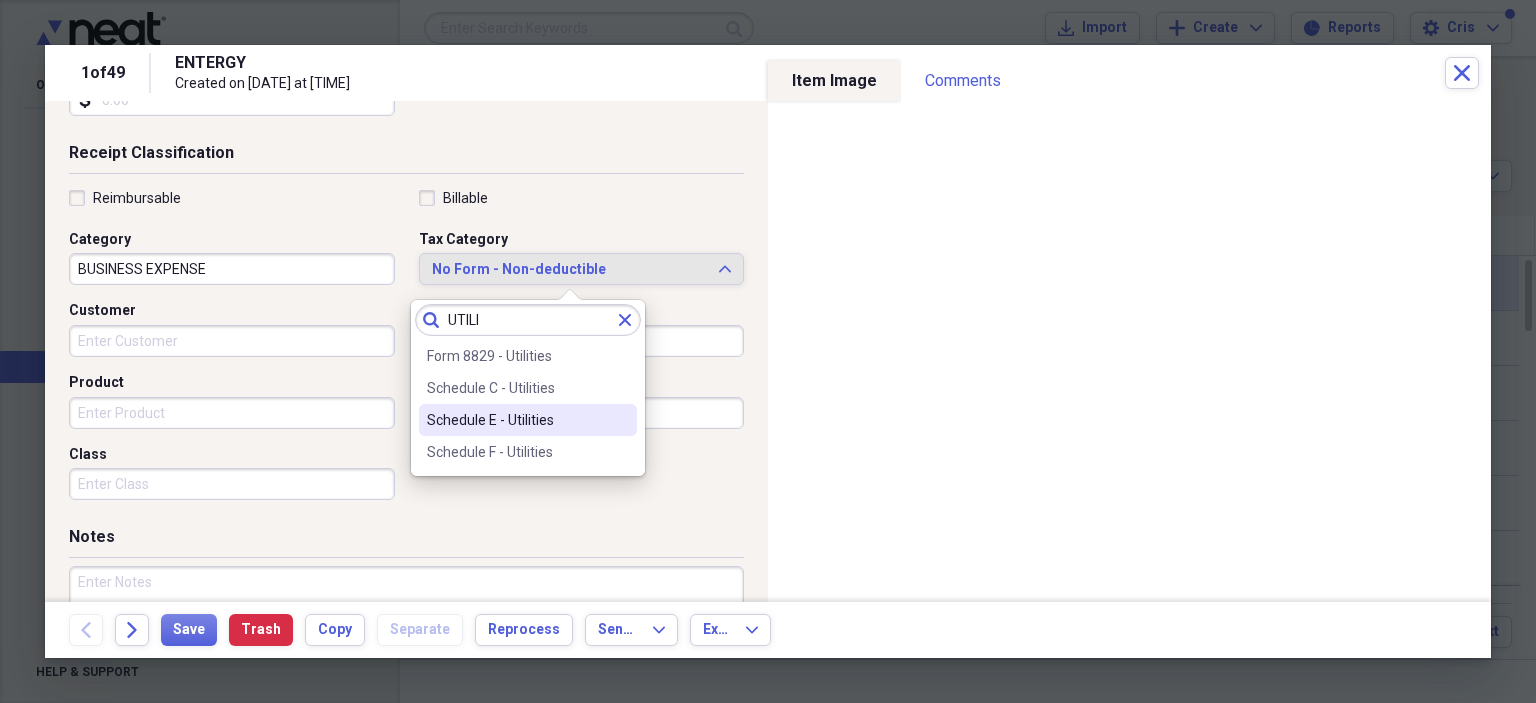 type on "UTILI" 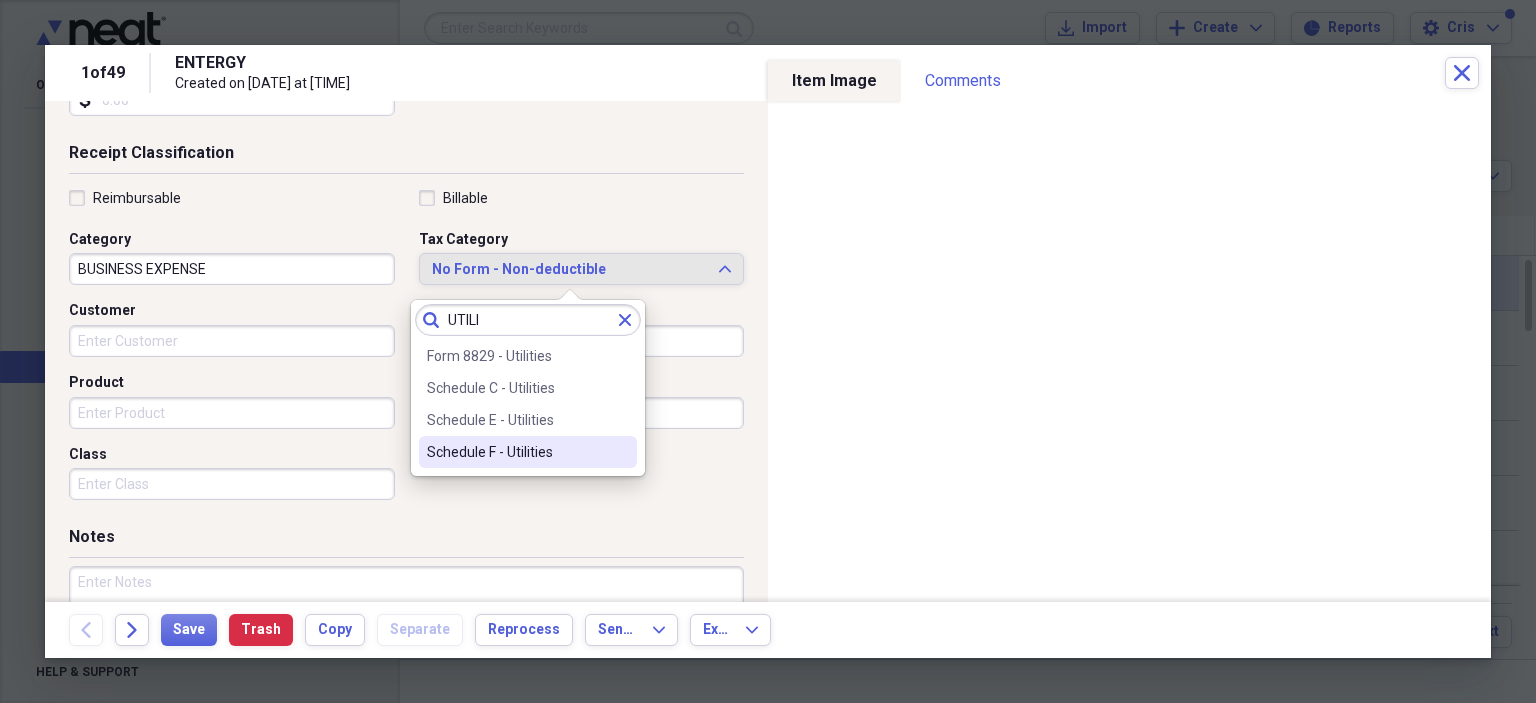 click on "Schedule F - Utilities" at bounding box center (516, 452) 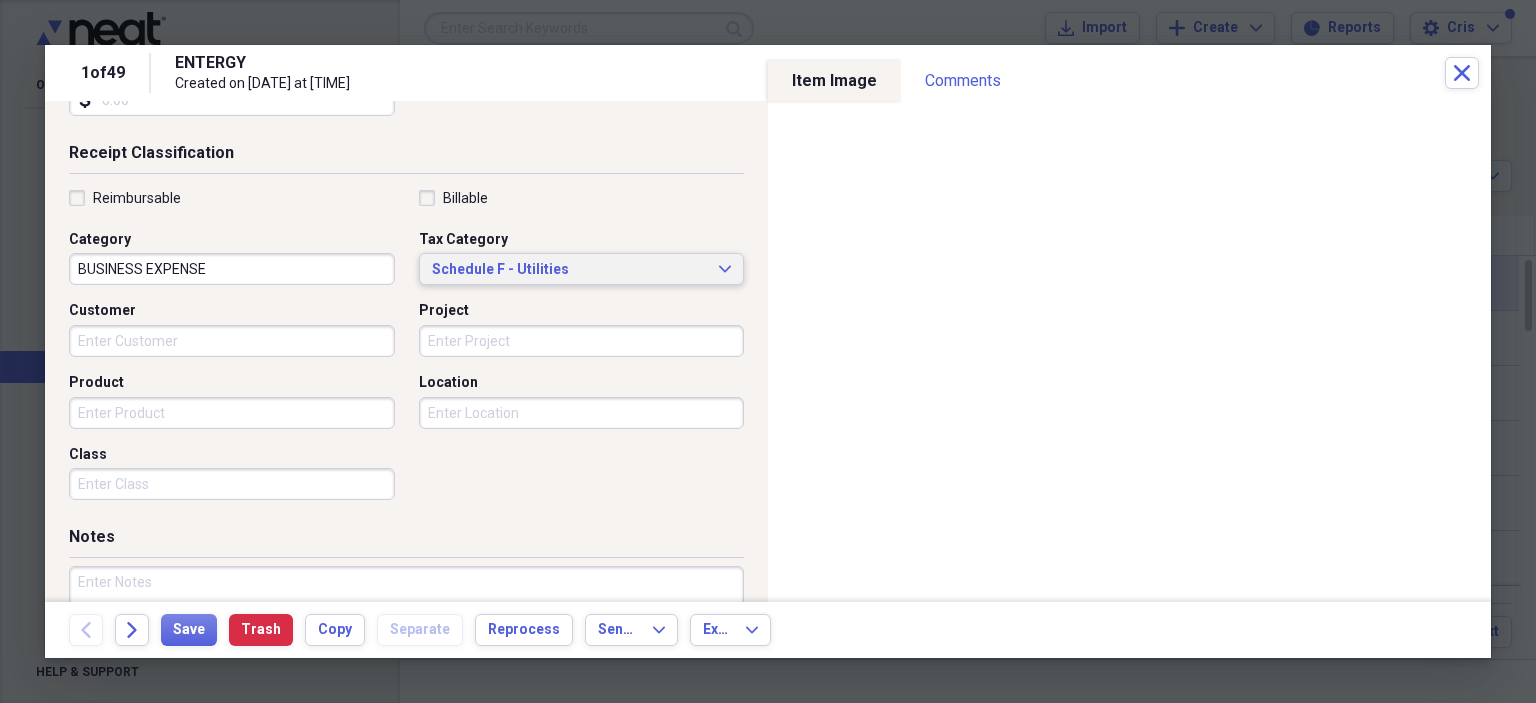 scroll, scrollTop: 500, scrollLeft: 0, axis: vertical 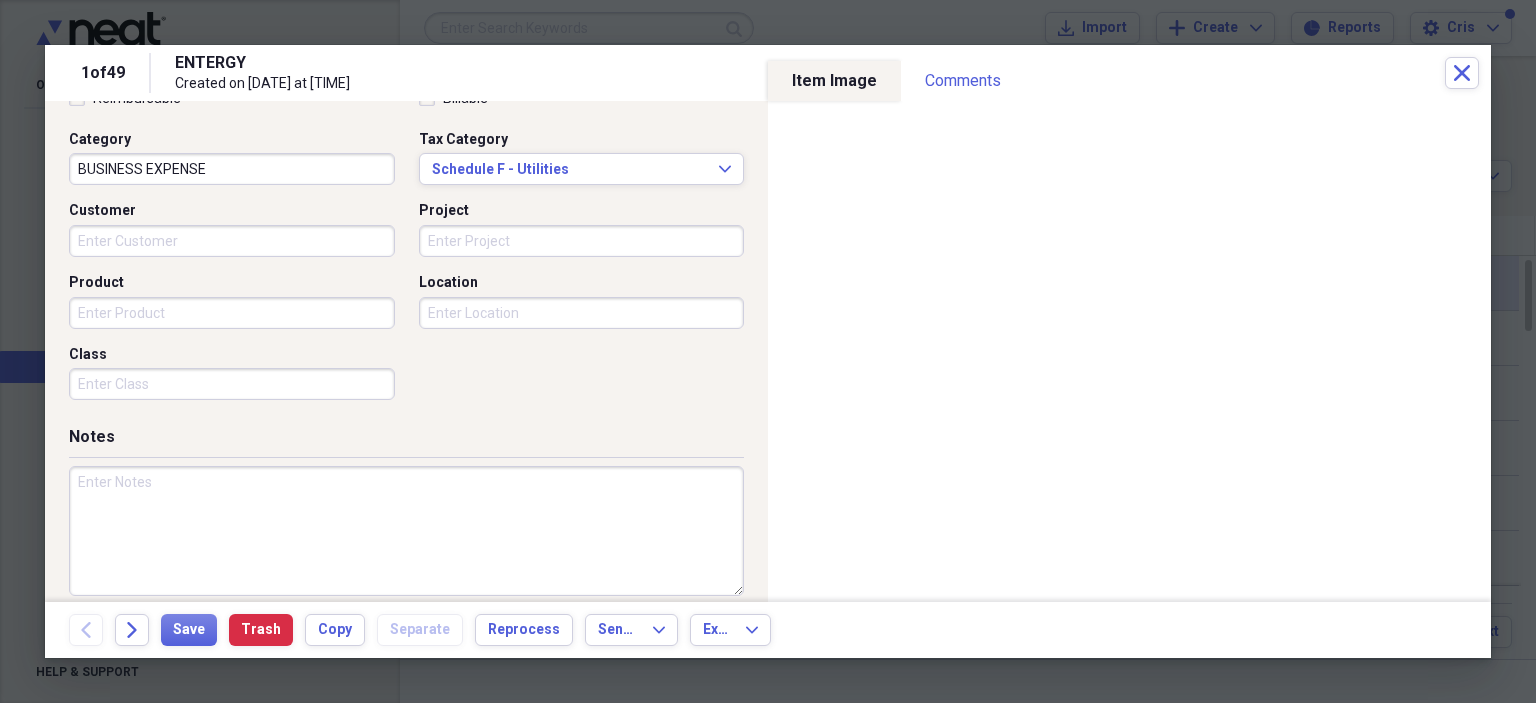 click at bounding box center (406, 531) 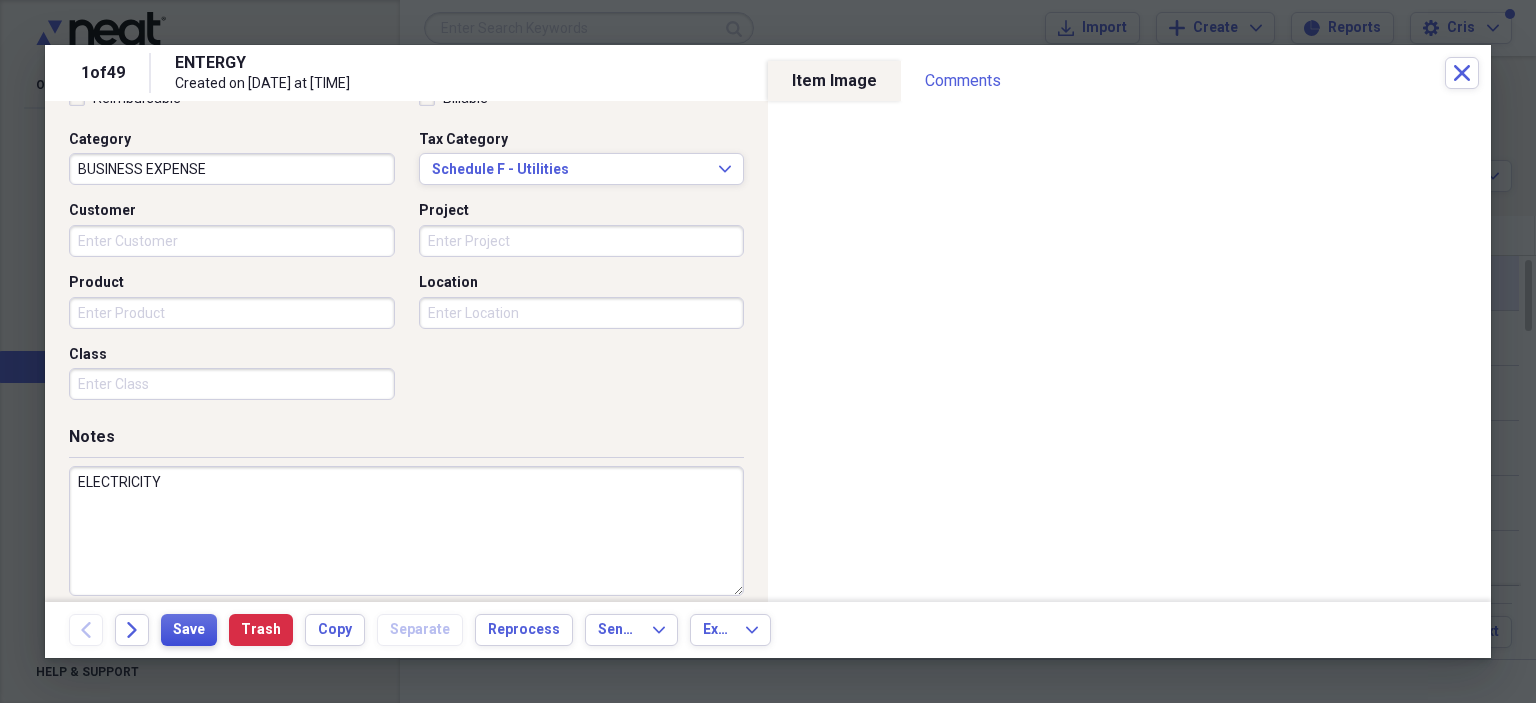 type on "ELECTRICITY" 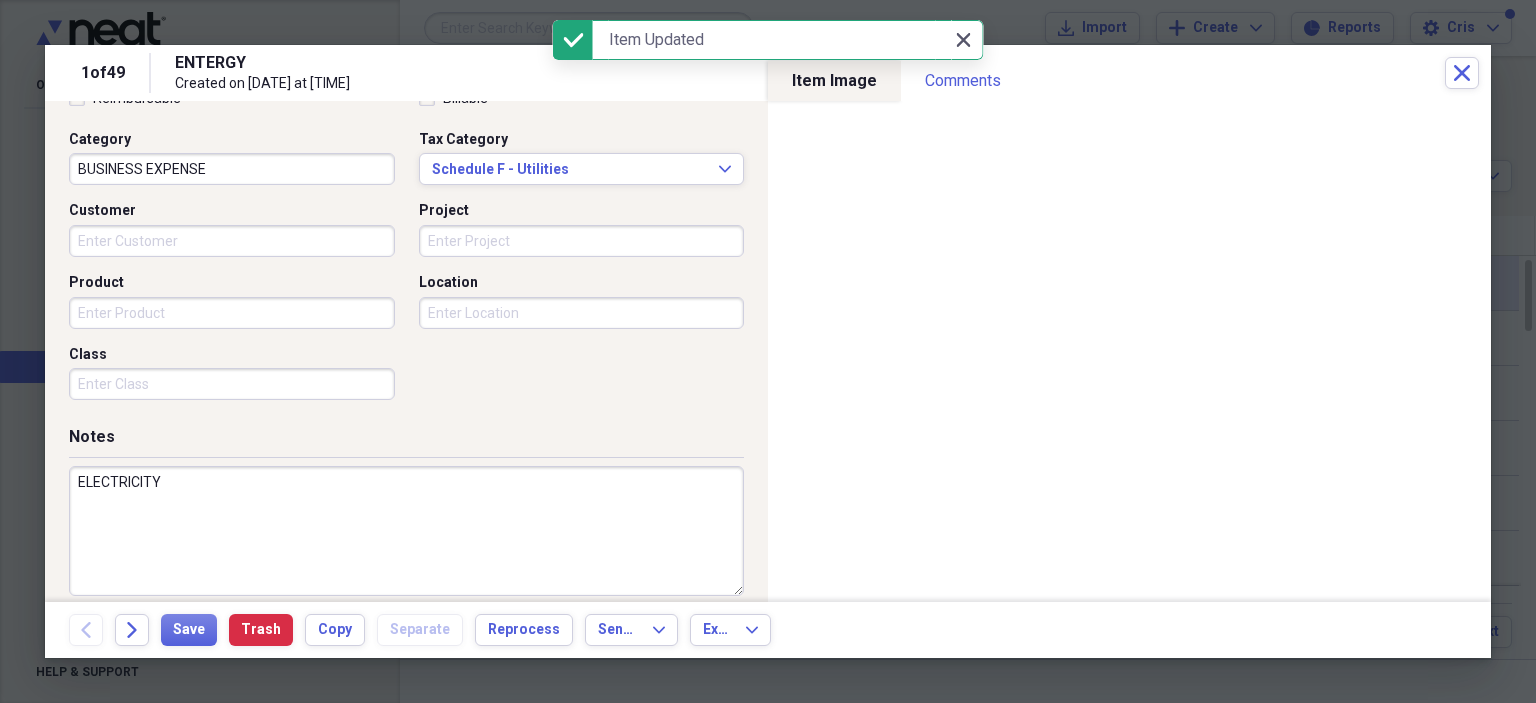 click on "Close Close" at bounding box center (963, 40) 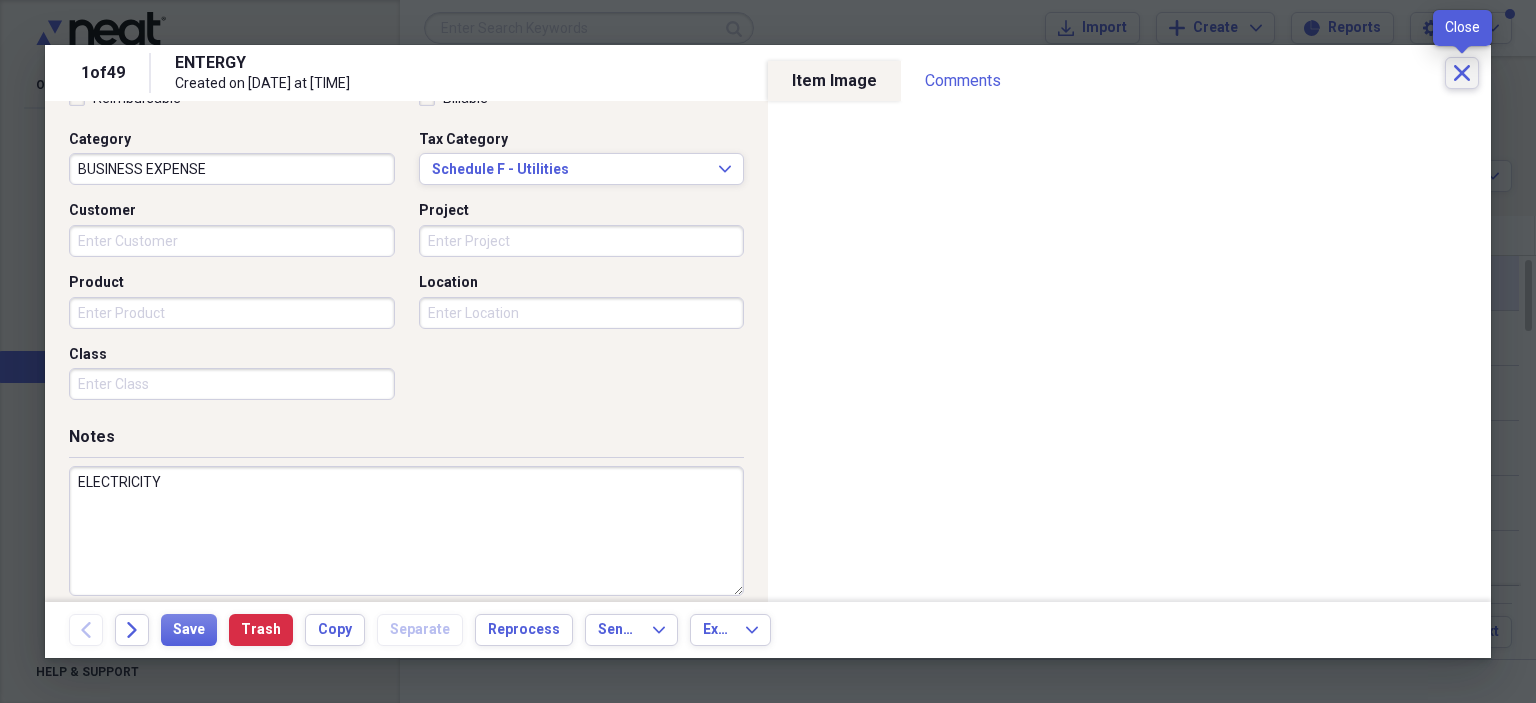 click 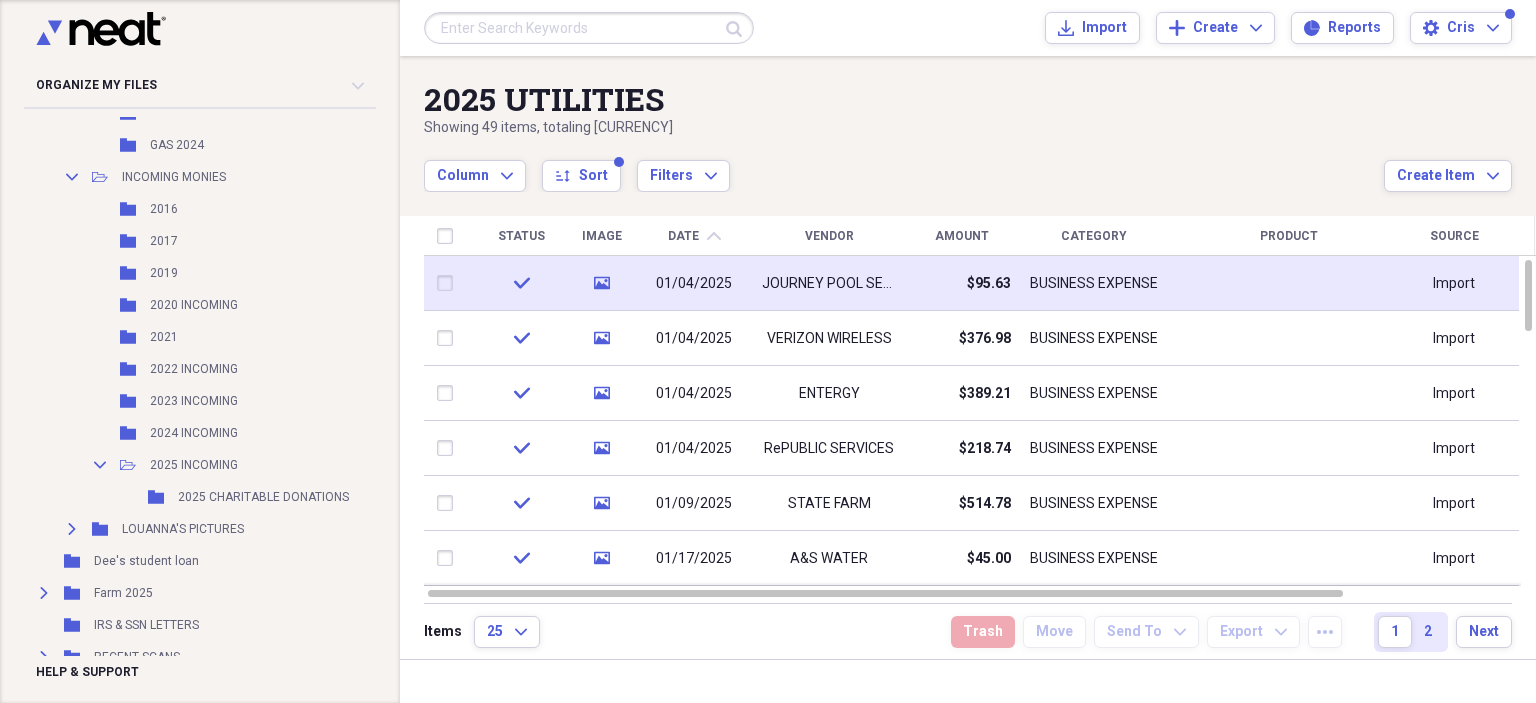 scroll, scrollTop: 4540, scrollLeft: 0, axis: vertical 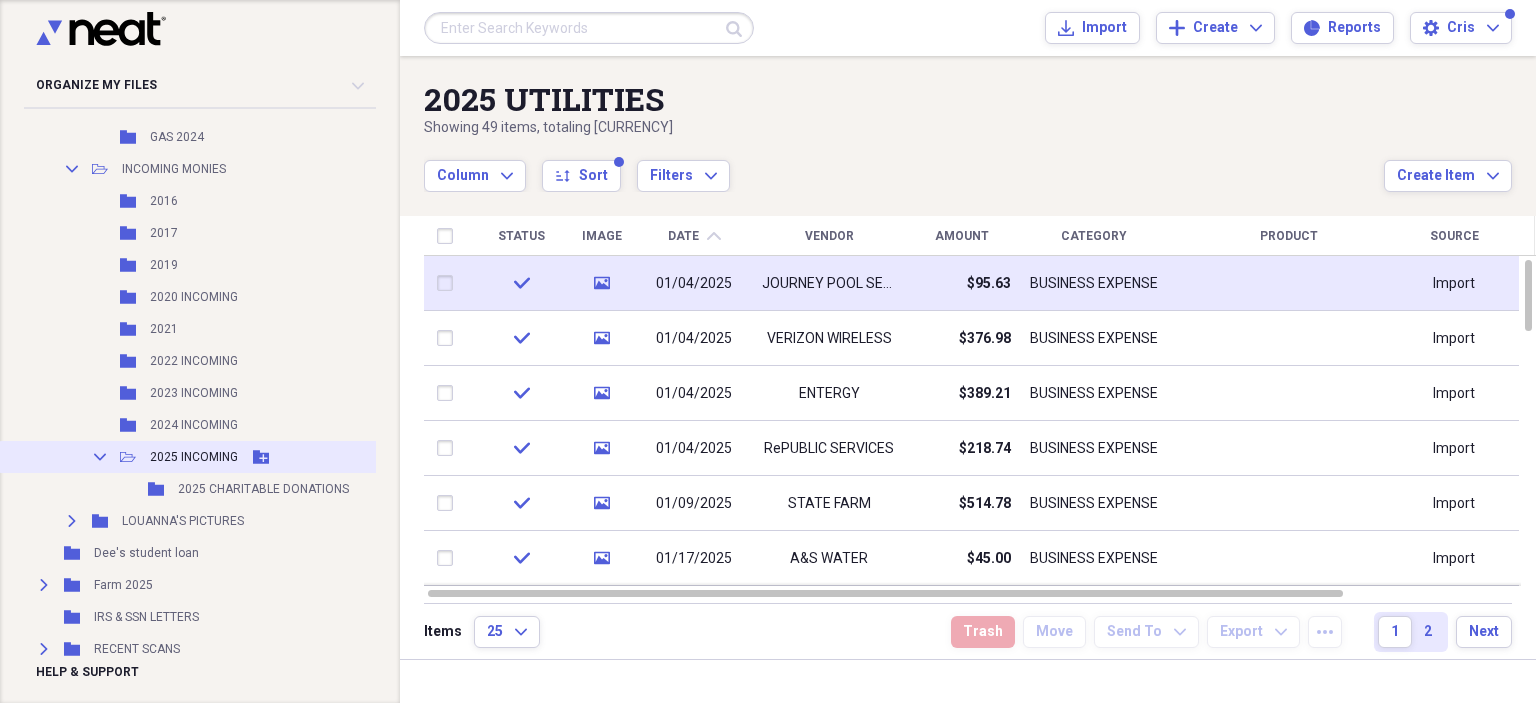 click on "2025 INCOMING" at bounding box center (194, 457) 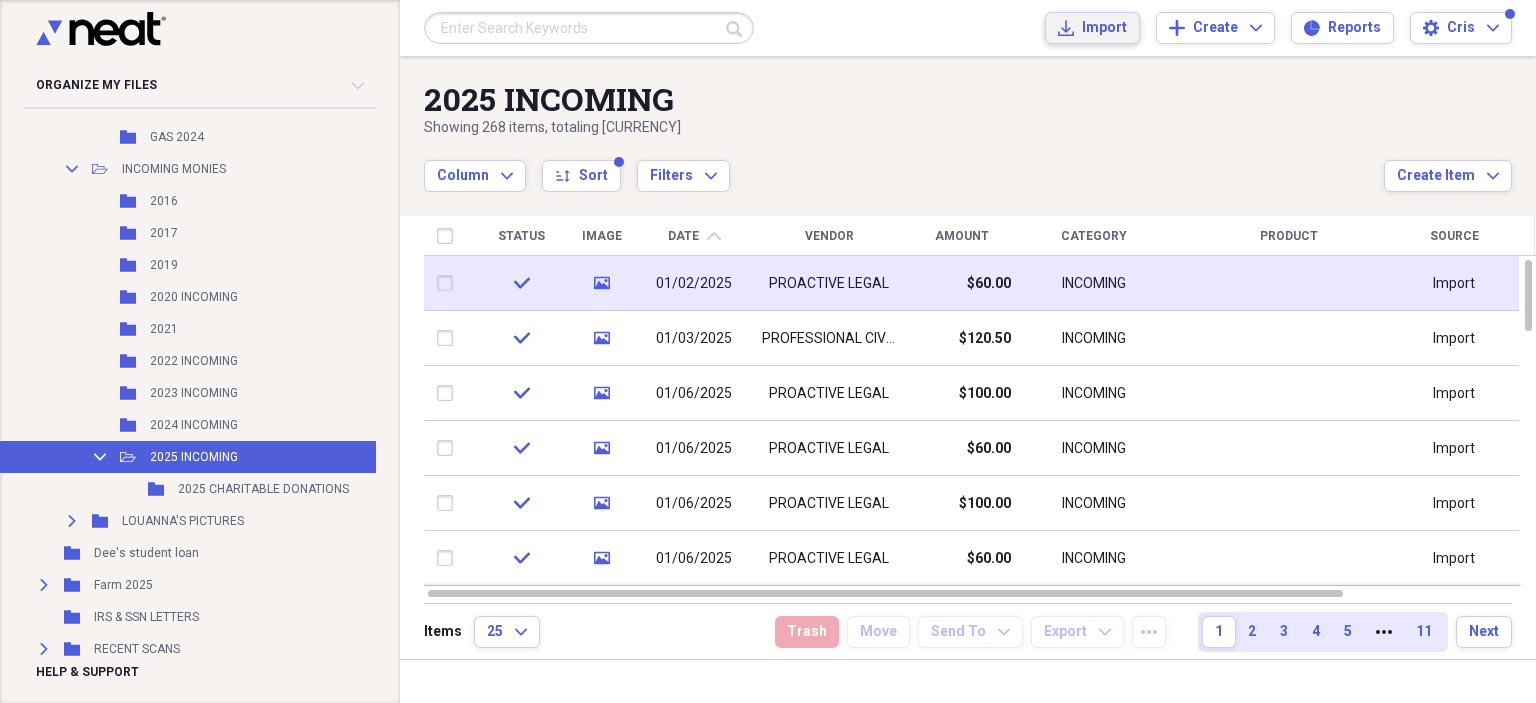 click on "Import" at bounding box center (1104, 28) 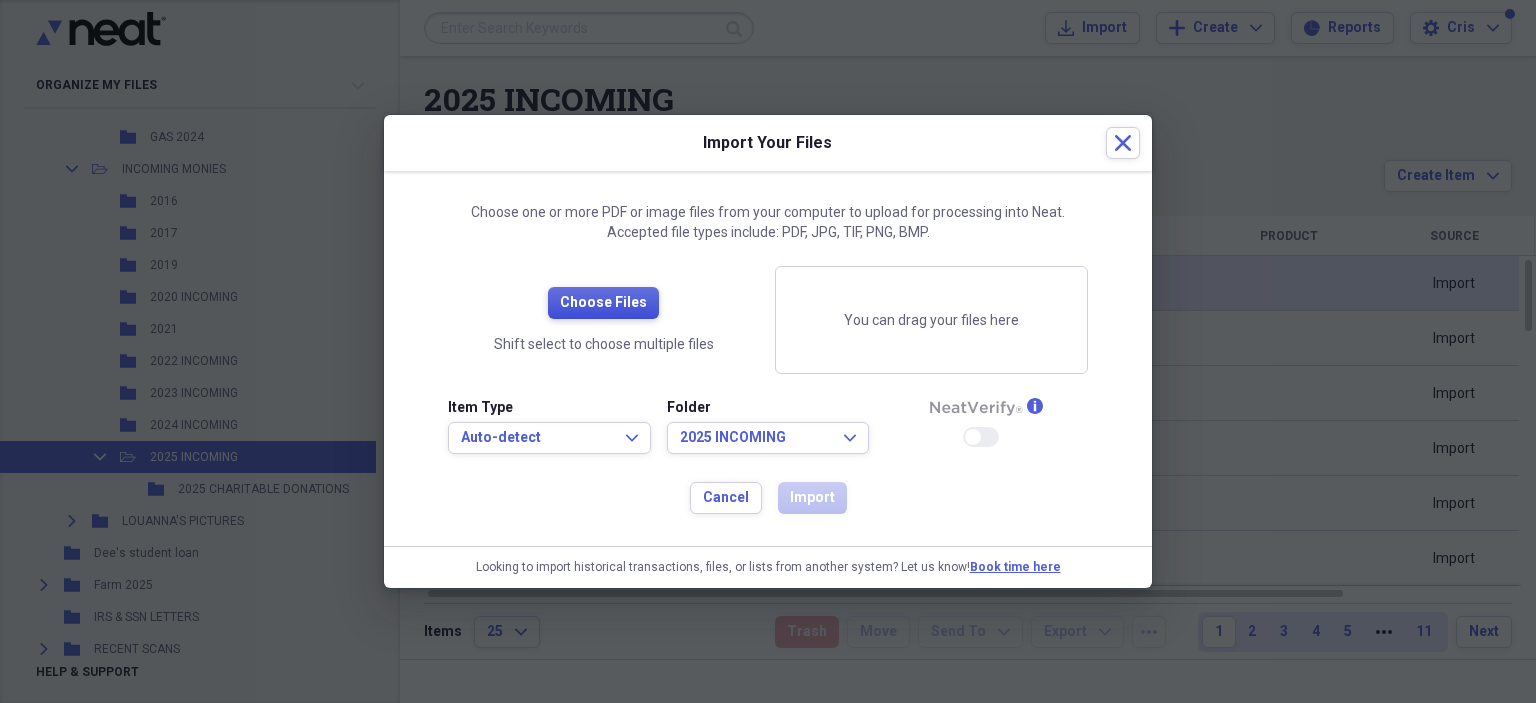 click on "Choose Files" at bounding box center [603, 303] 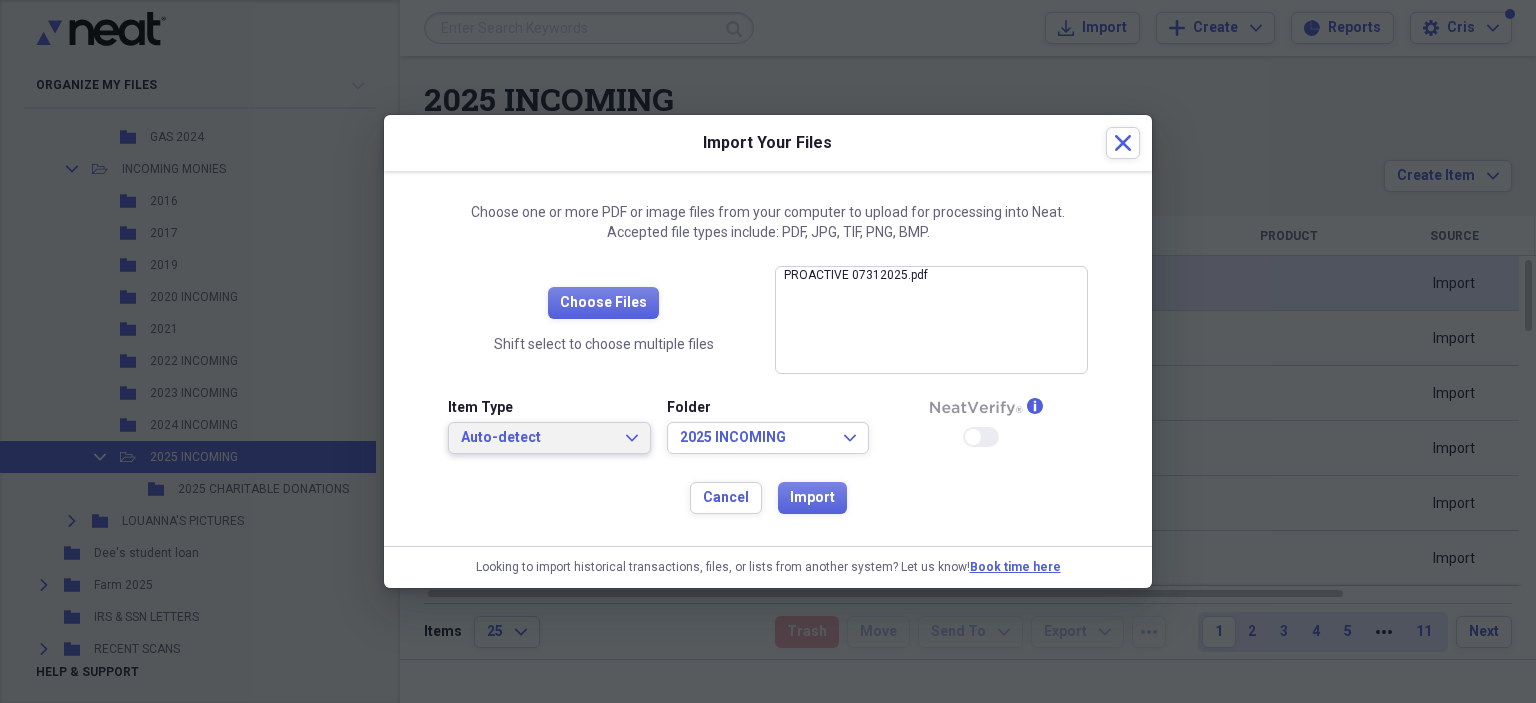 click on "Auto-detect" at bounding box center [537, 438] 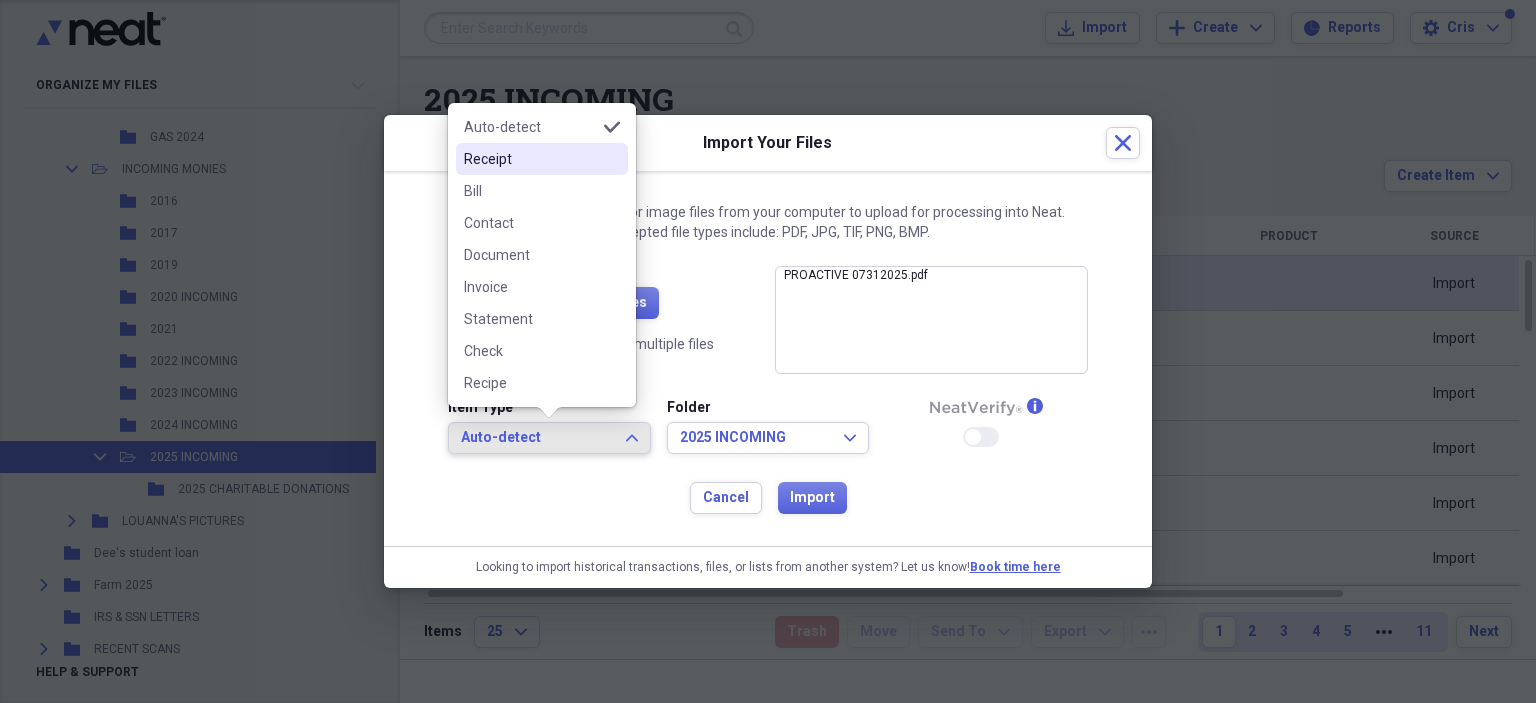 click on "Receipt" at bounding box center [530, 159] 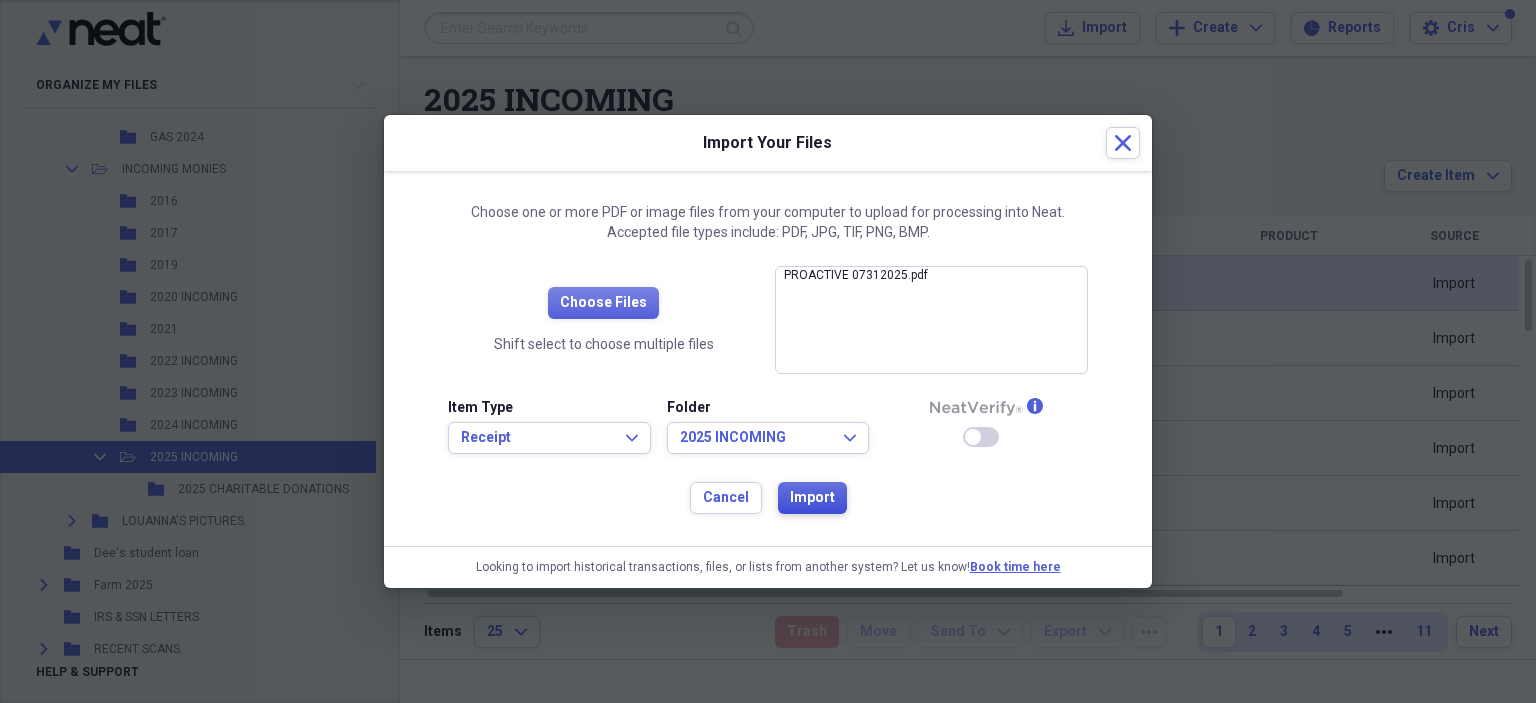 click on "Import" at bounding box center (812, 498) 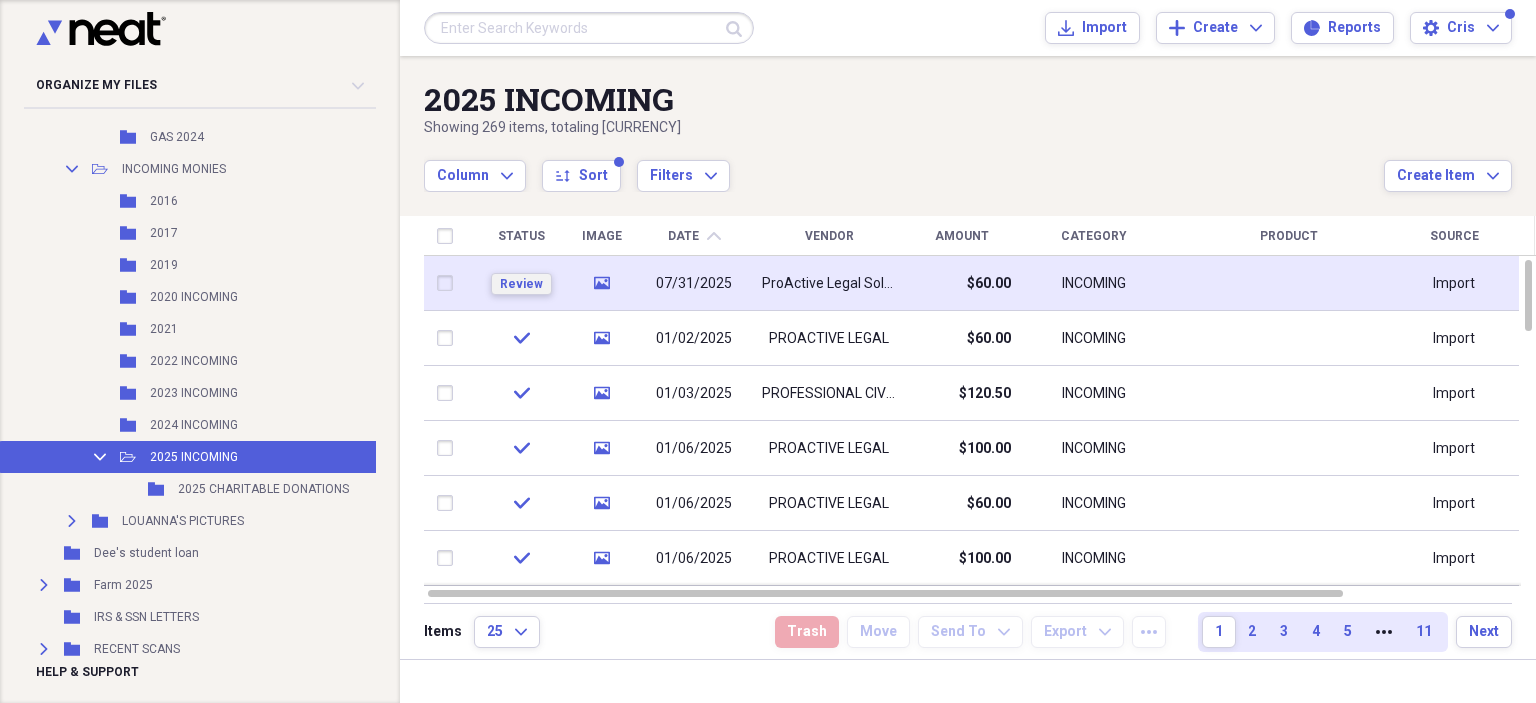 click on "Review" at bounding box center (521, 284) 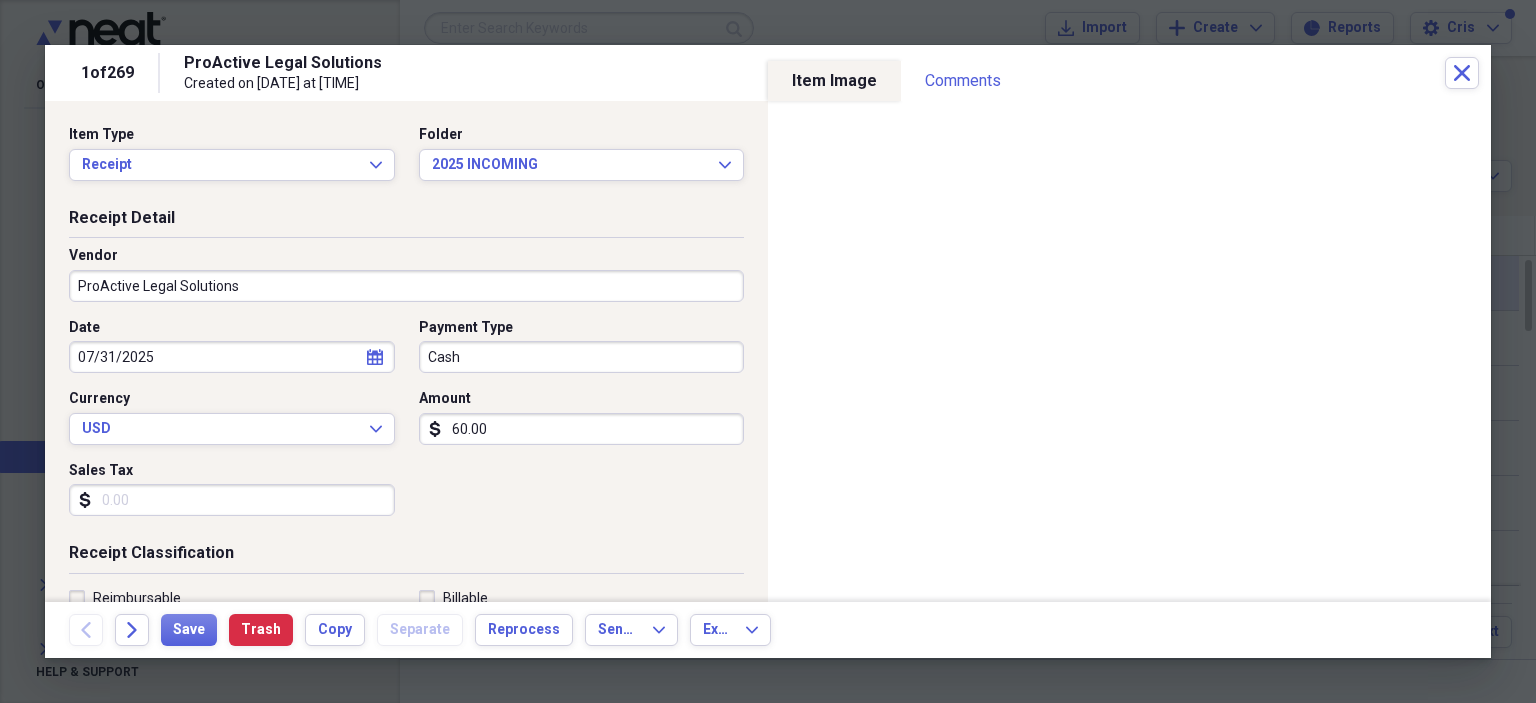 click on "ProActive Legal Solutions" at bounding box center [406, 286] 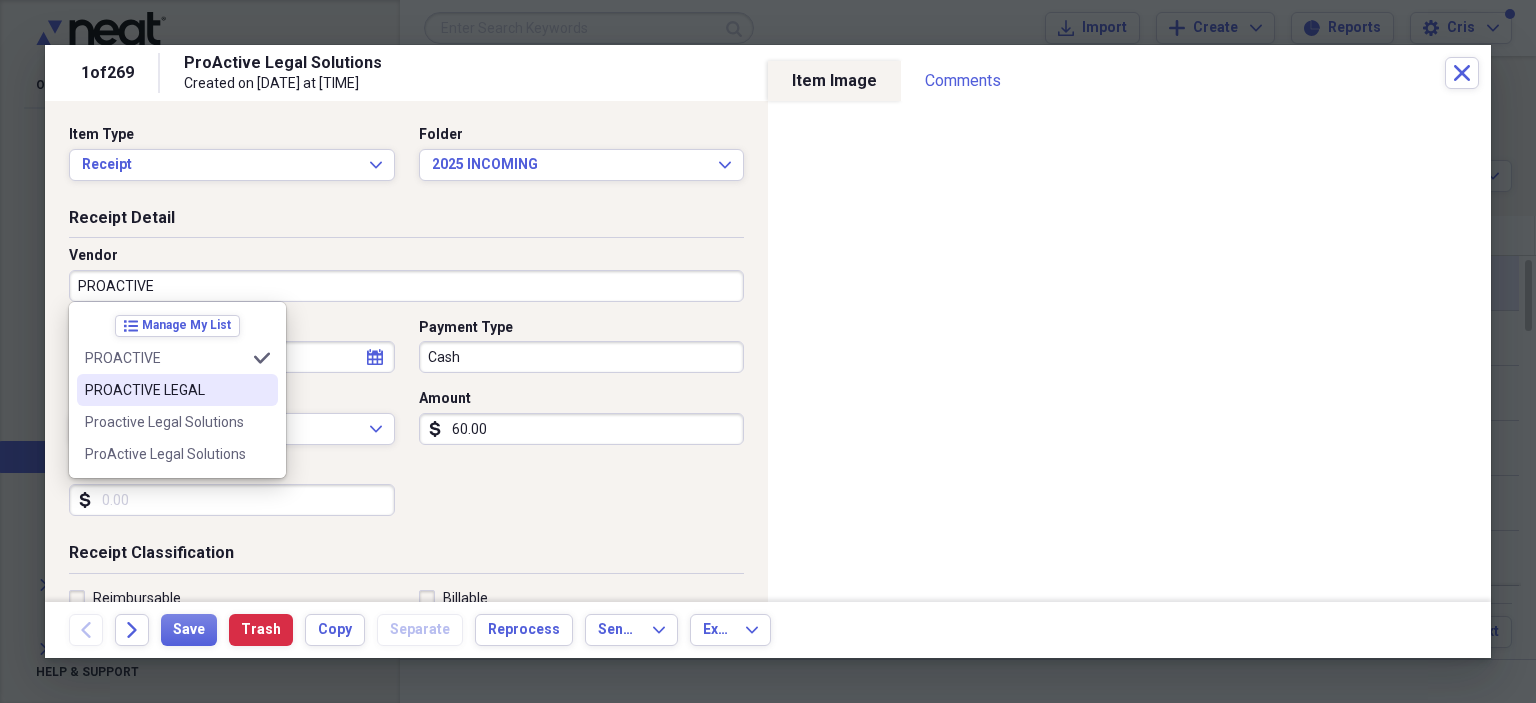 click on "PROACTIVE LEGAL" at bounding box center (177, 390) 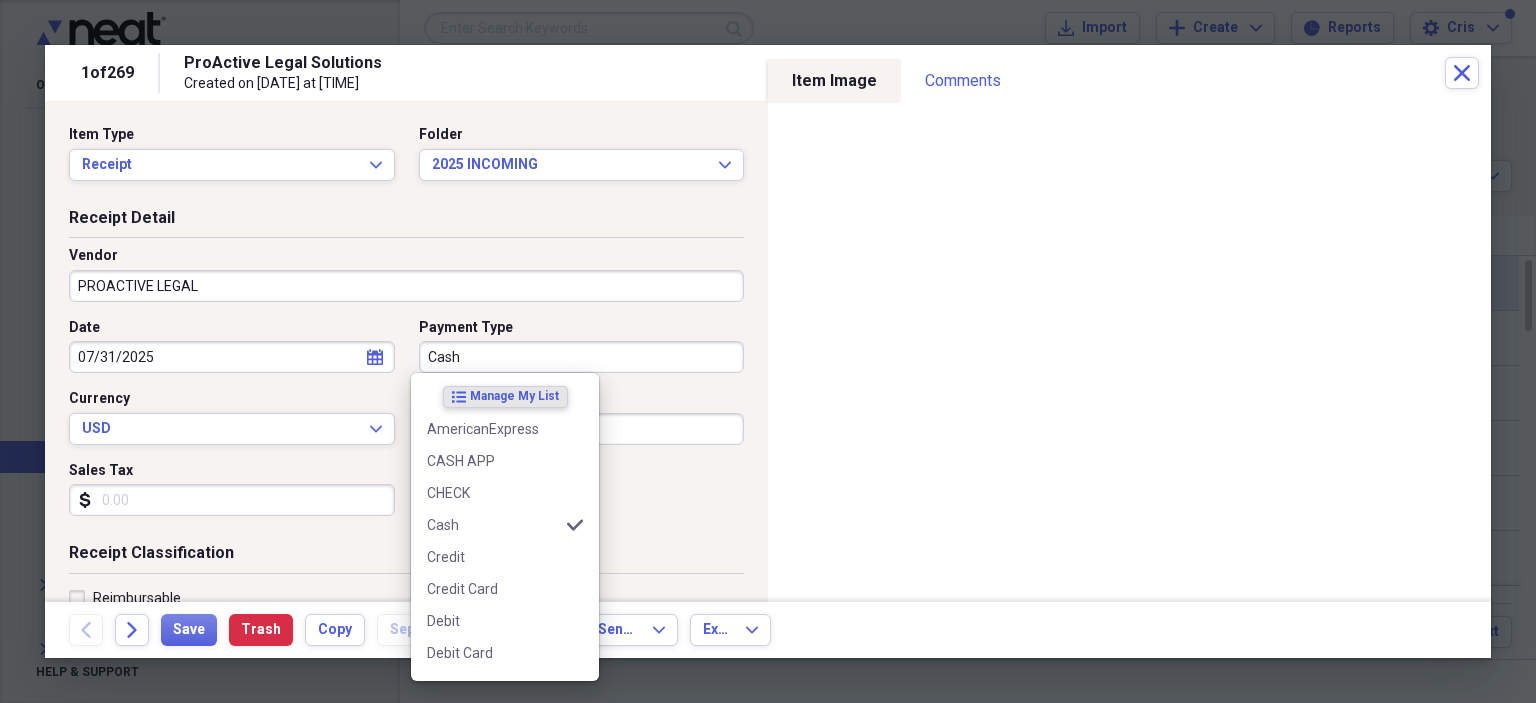 click on "Cash" at bounding box center [582, 357] 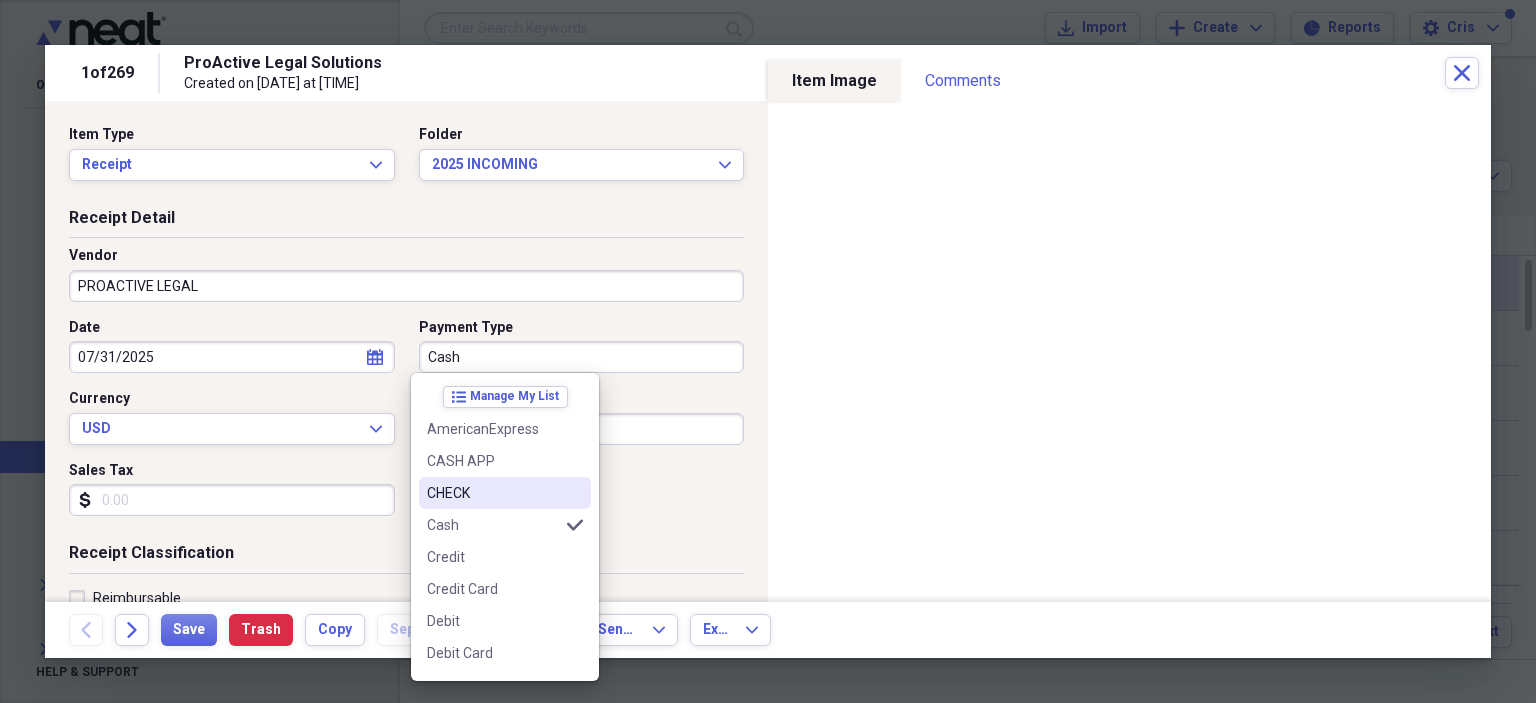 click on "CHECK" at bounding box center (505, 493) 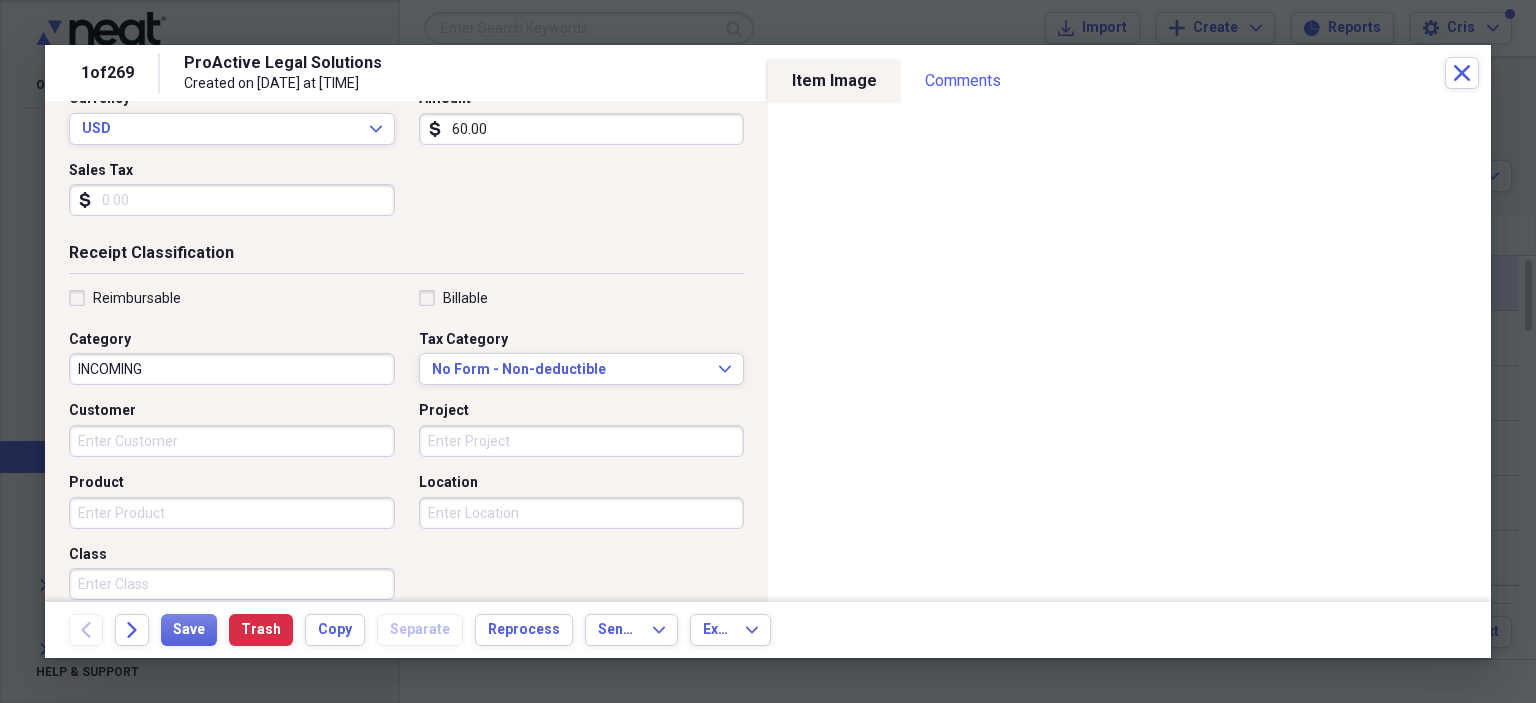 scroll, scrollTop: 518, scrollLeft: 0, axis: vertical 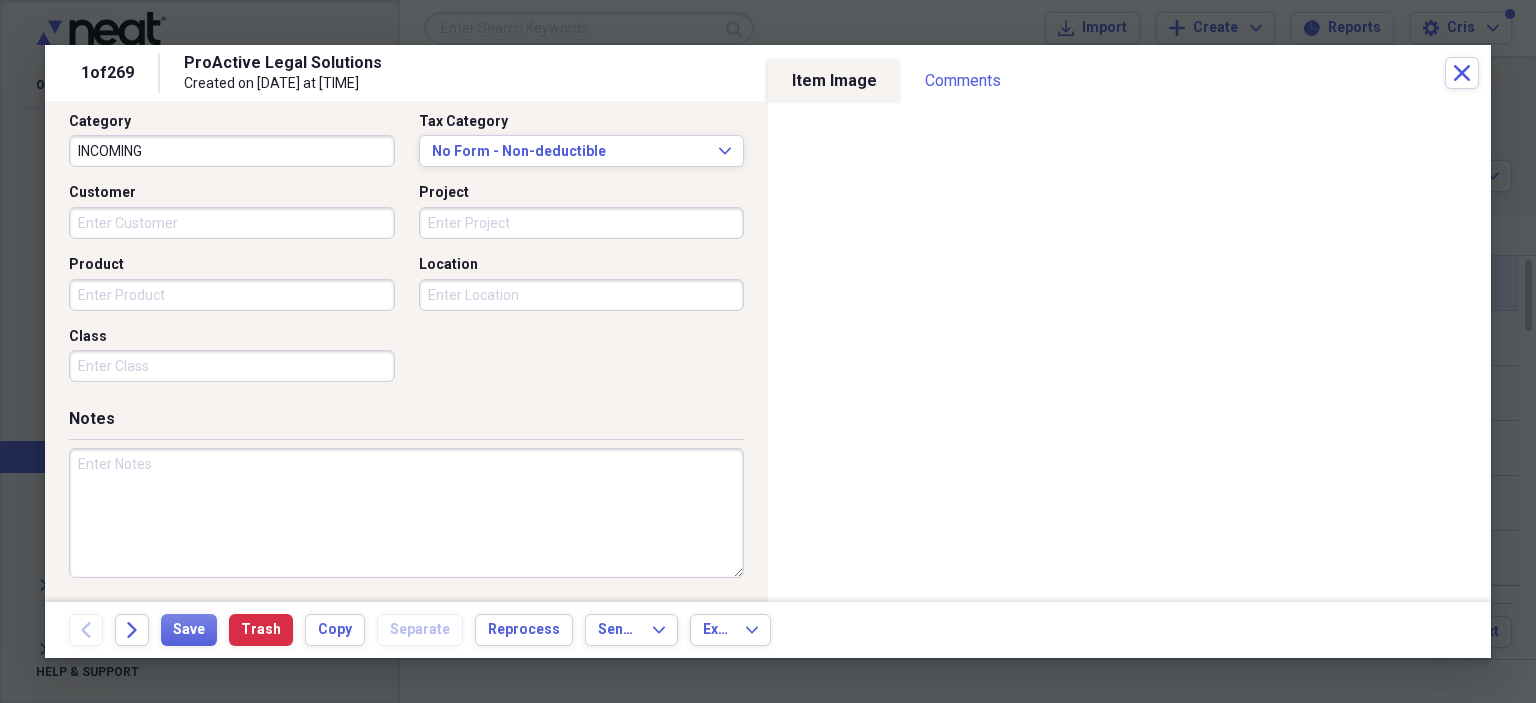 click at bounding box center [406, 513] 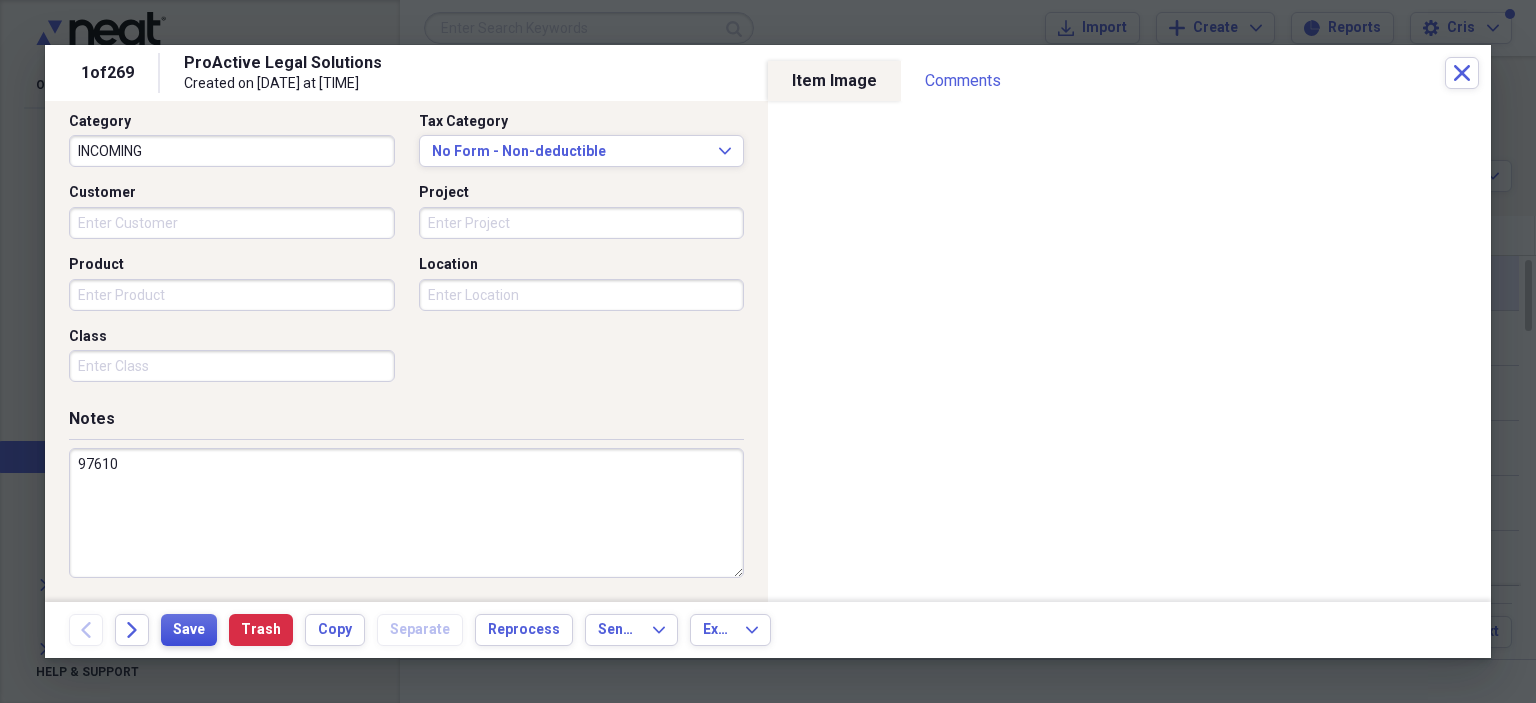 type on "97610" 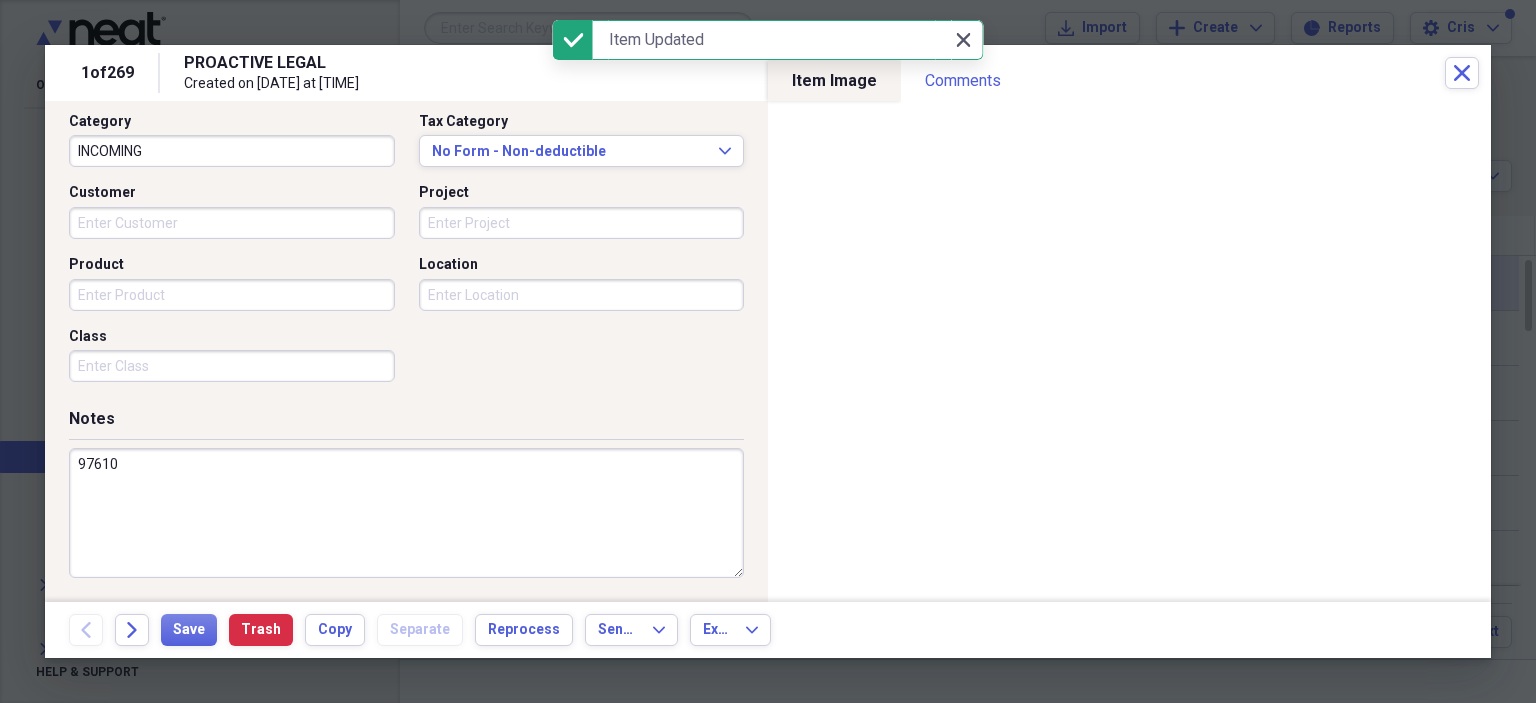 click on "Close Close" at bounding box center [963, 40] 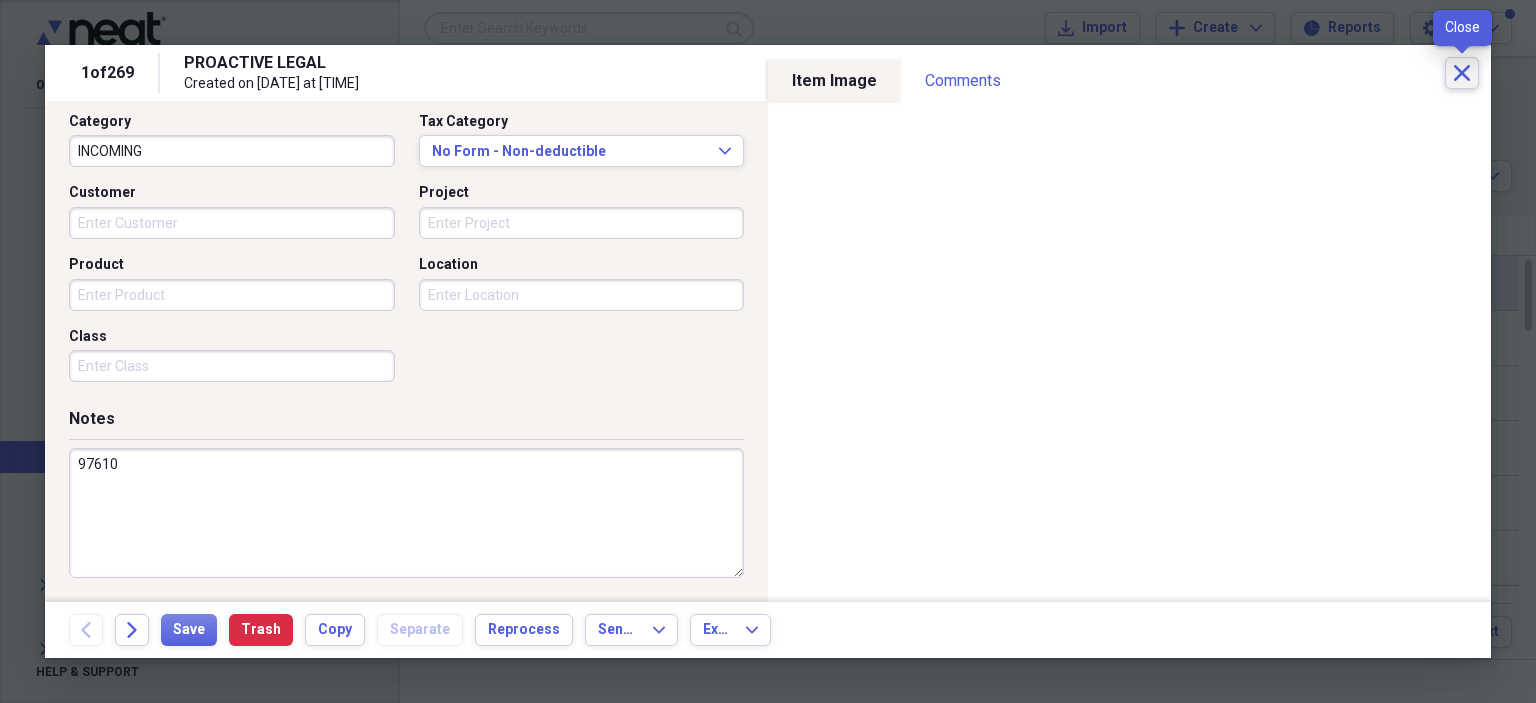 click 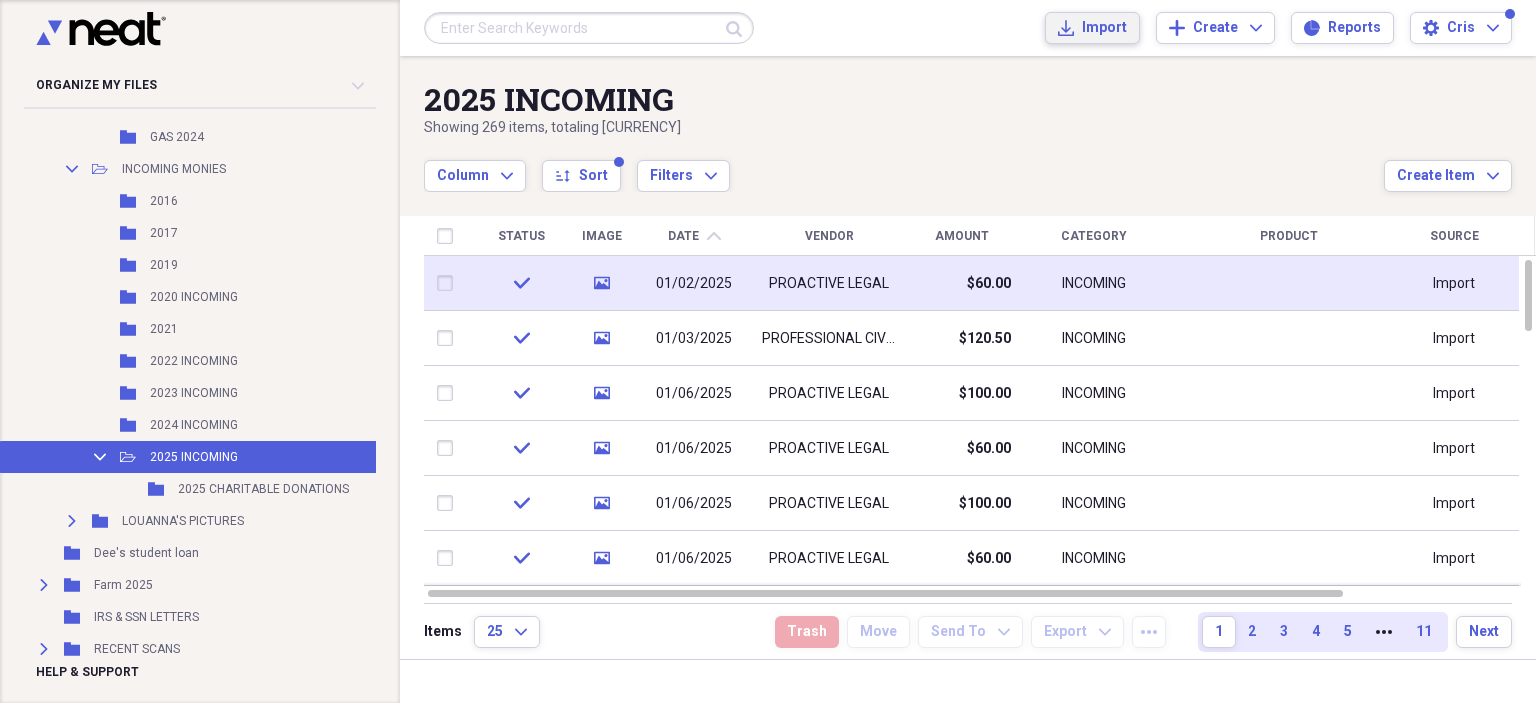 click on "Import" at bounding box center [1104, 28] 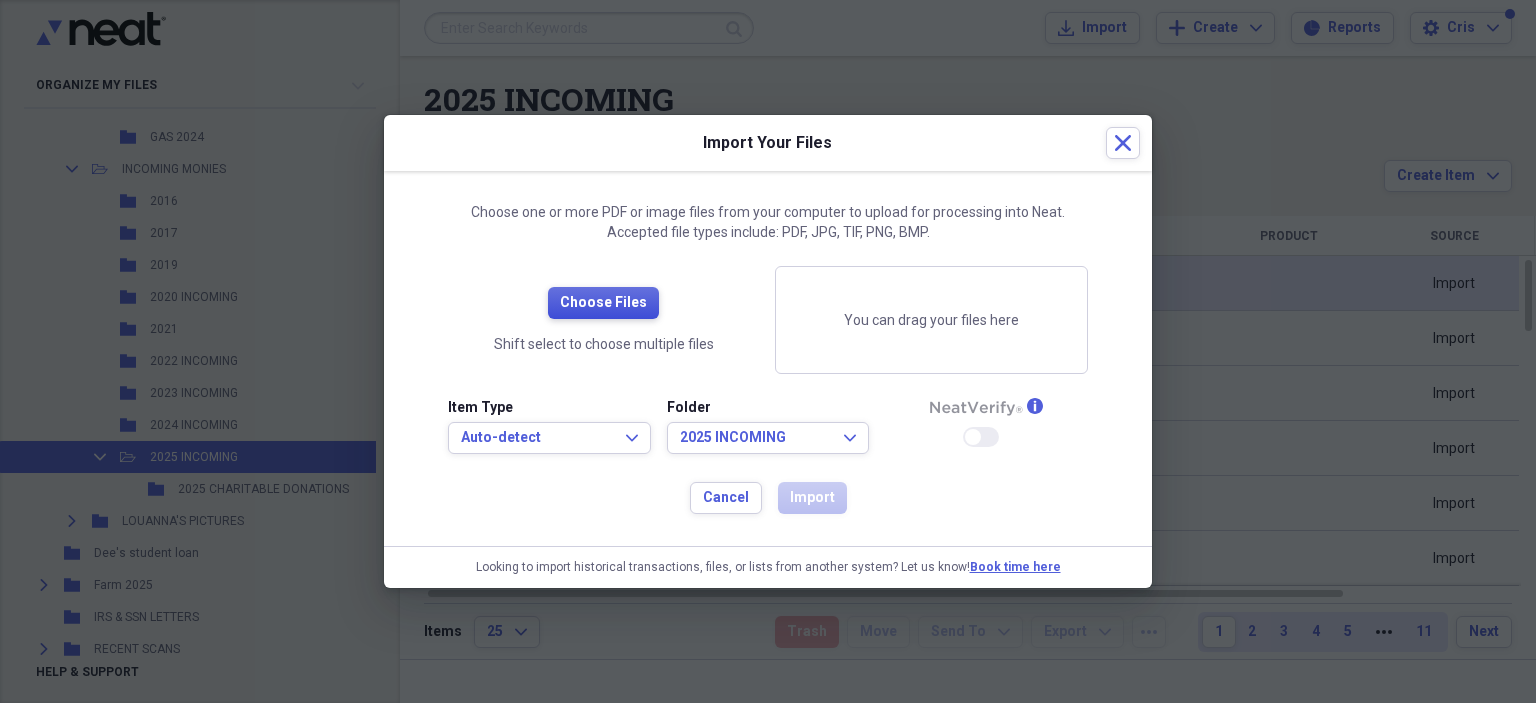 click on "Choose Files" at bounding box center (603, 303) 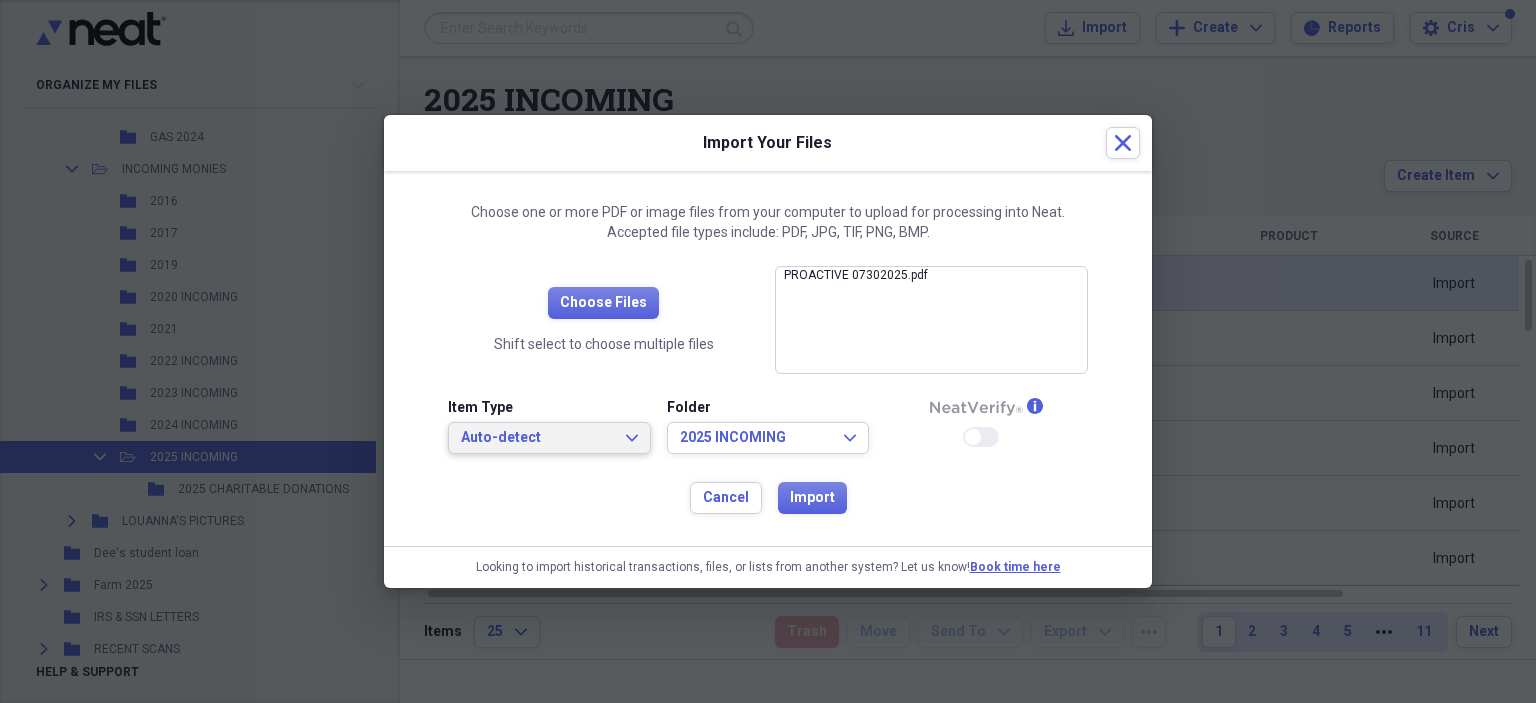 click on "Auto-detect" at bounding box center (537, 438) 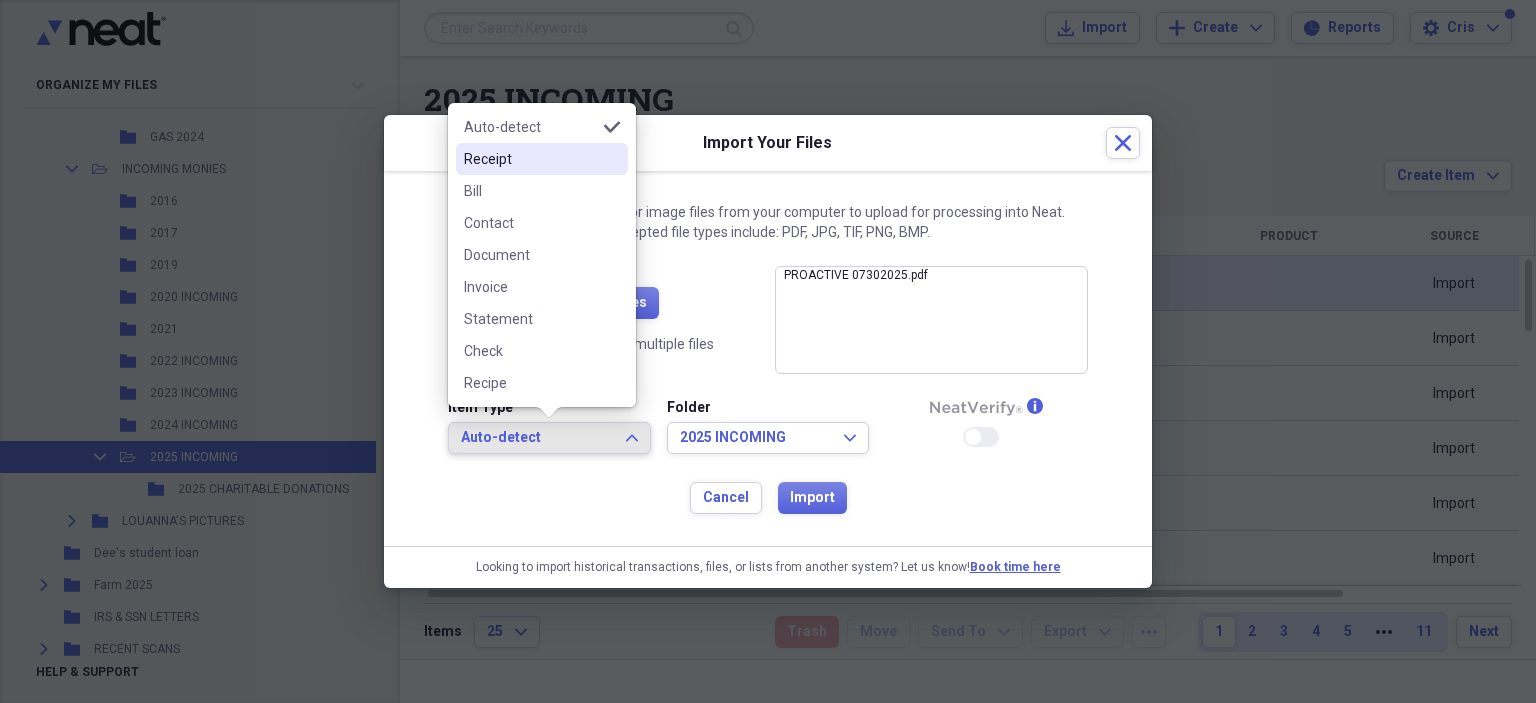click on "Receipt" at bounding box center [530, 159] 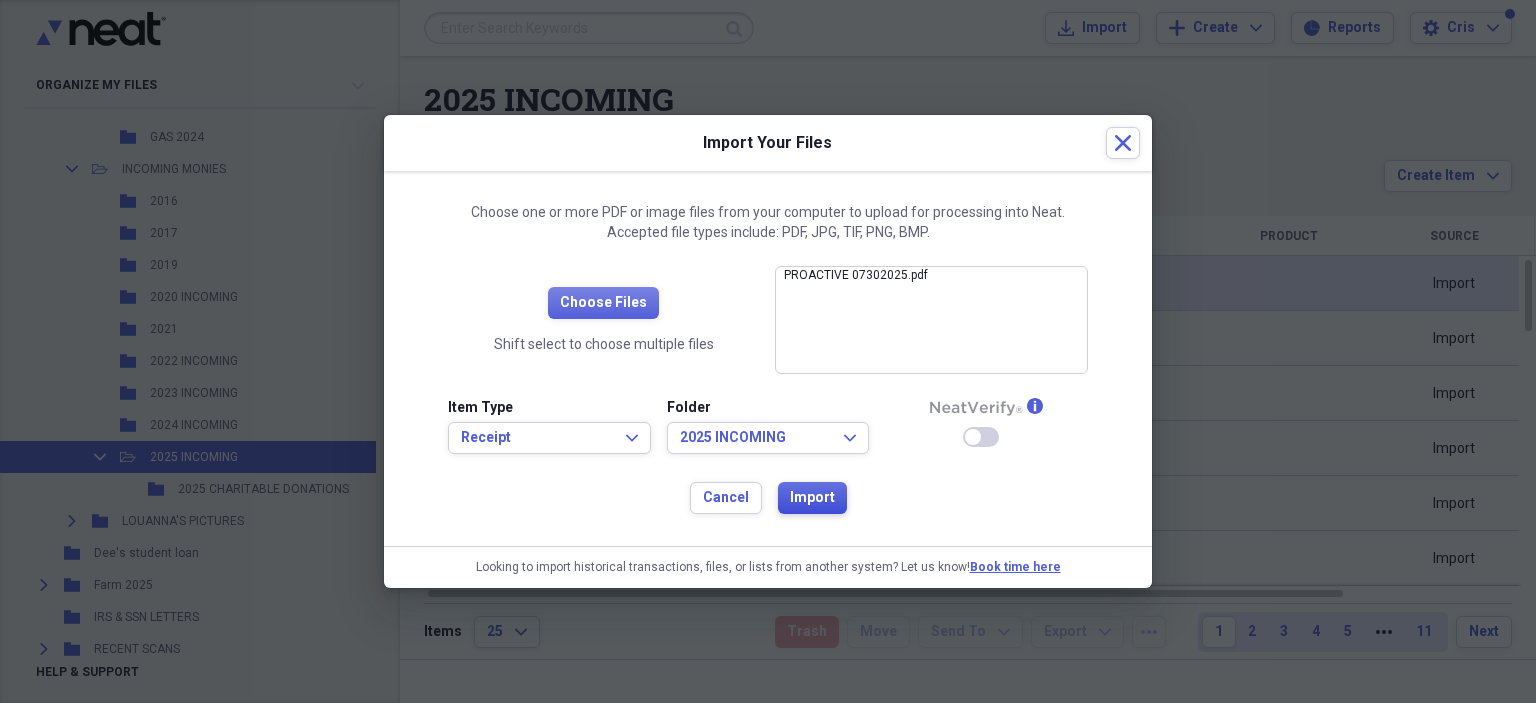 click on "Import" at bounding box center (812, 498) 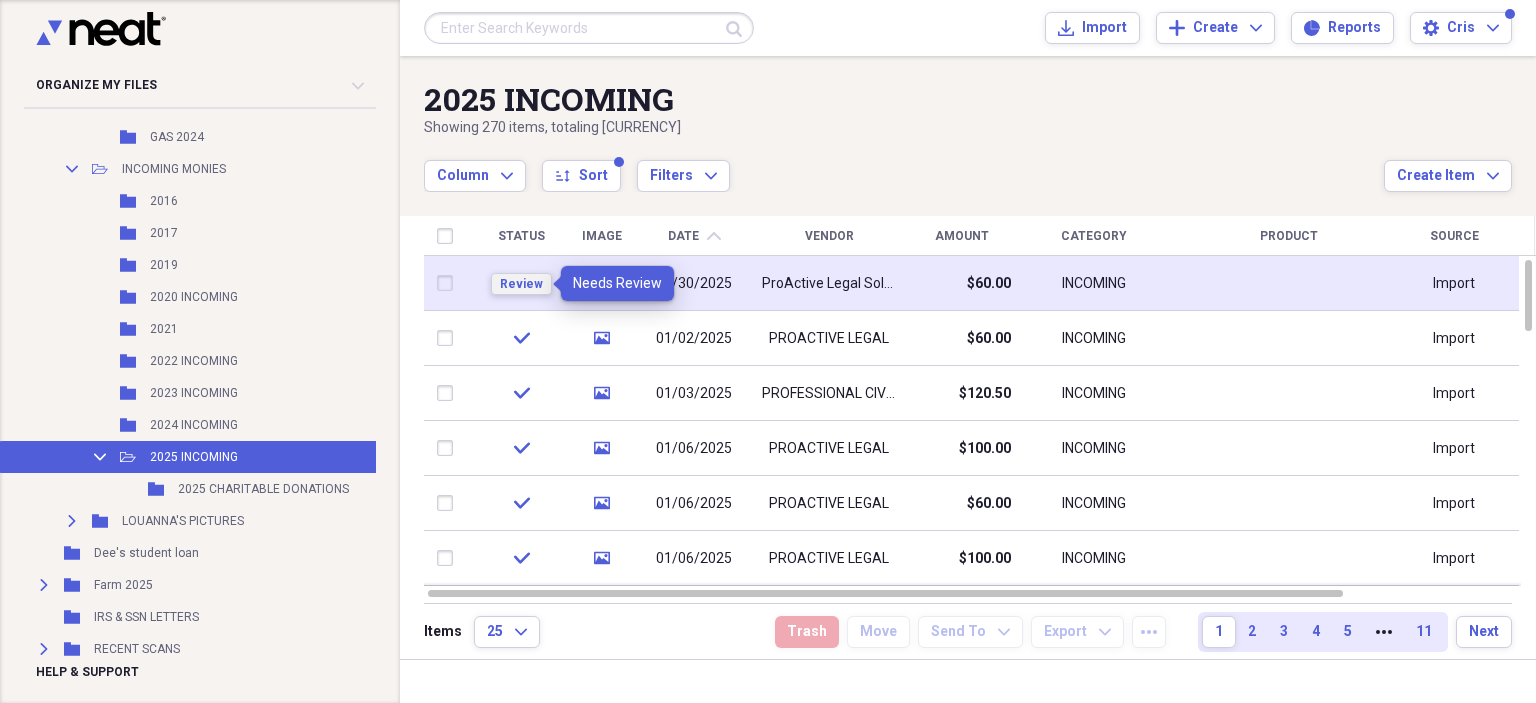 click on "Review" at bounding box center (521, 284) 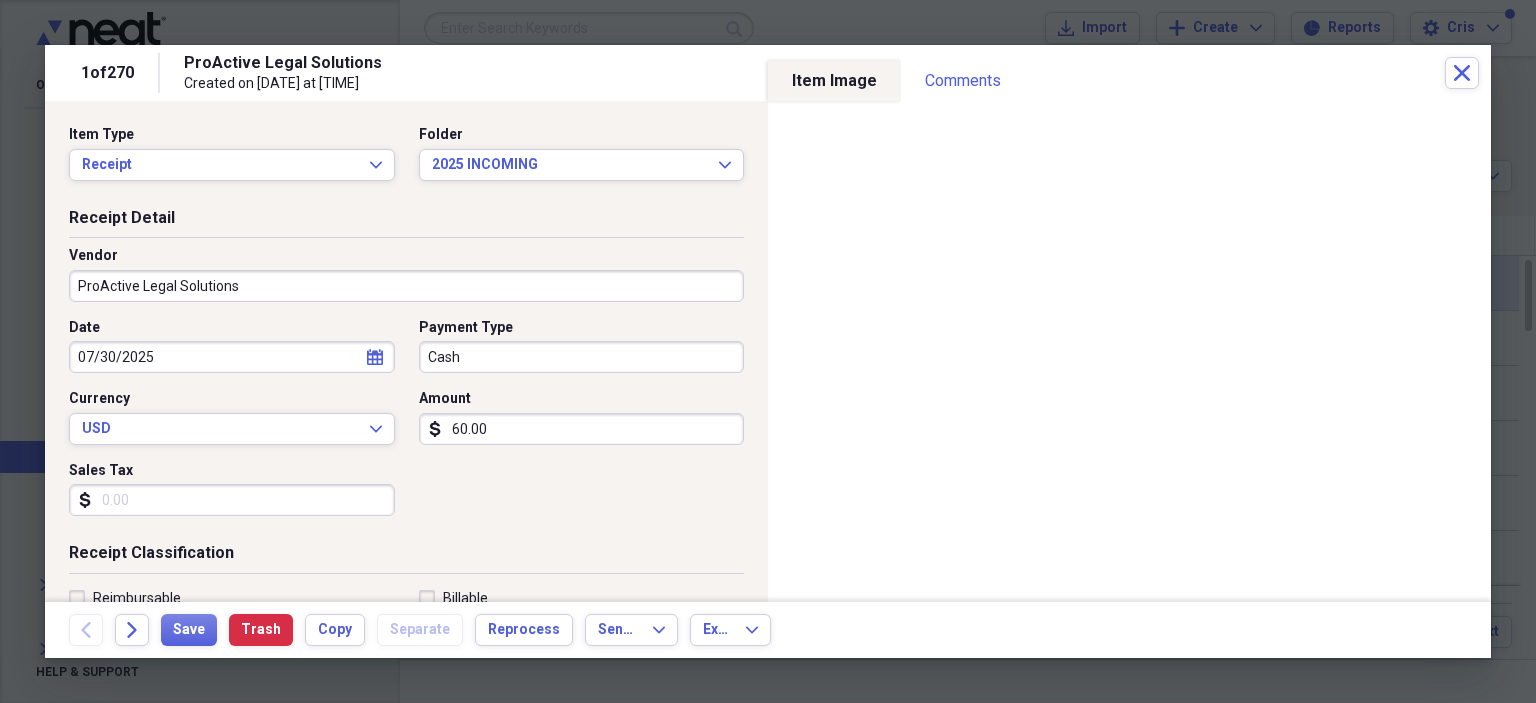 click on "ProActive Legal Solutions" at bounding box center [406, 286] 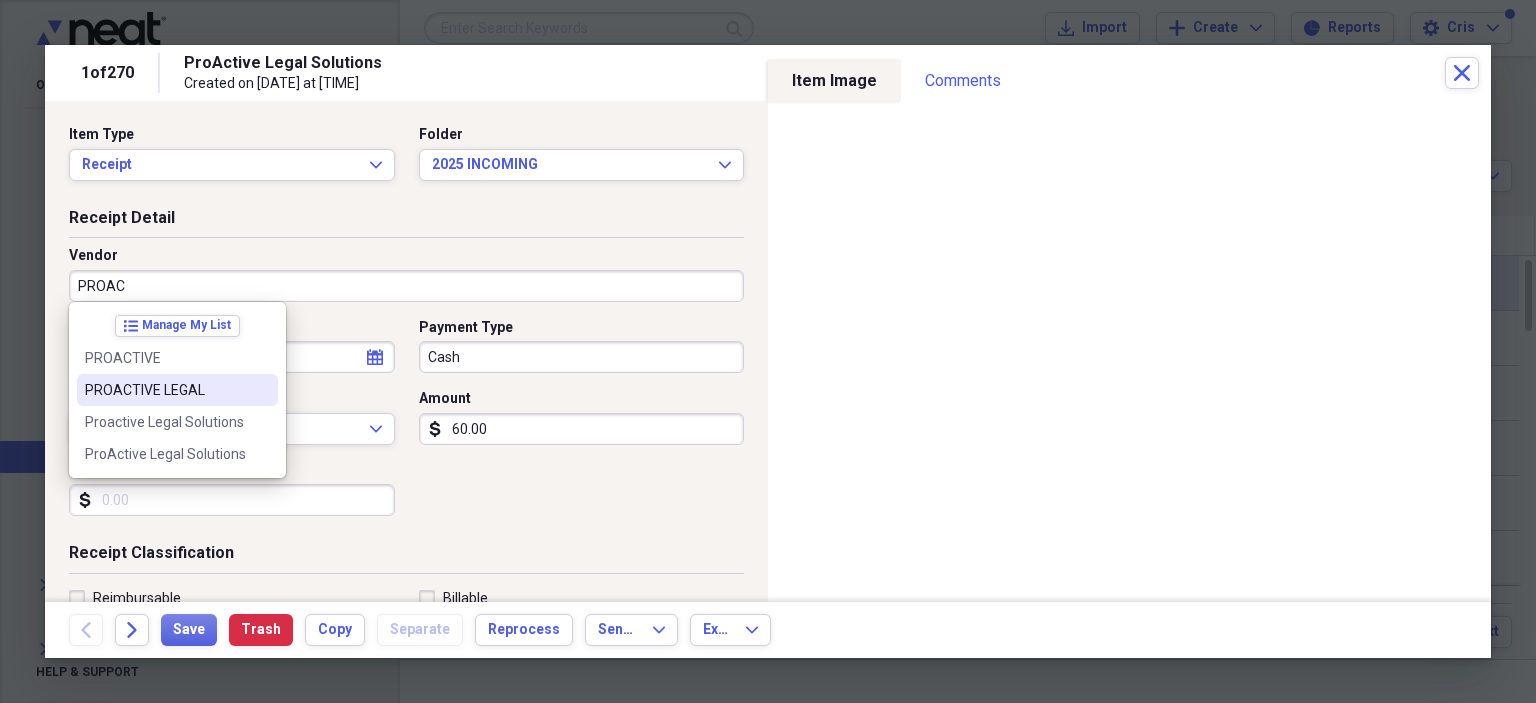 click on "PROACTIVE LEGAL" at bounding box center [165, 390] 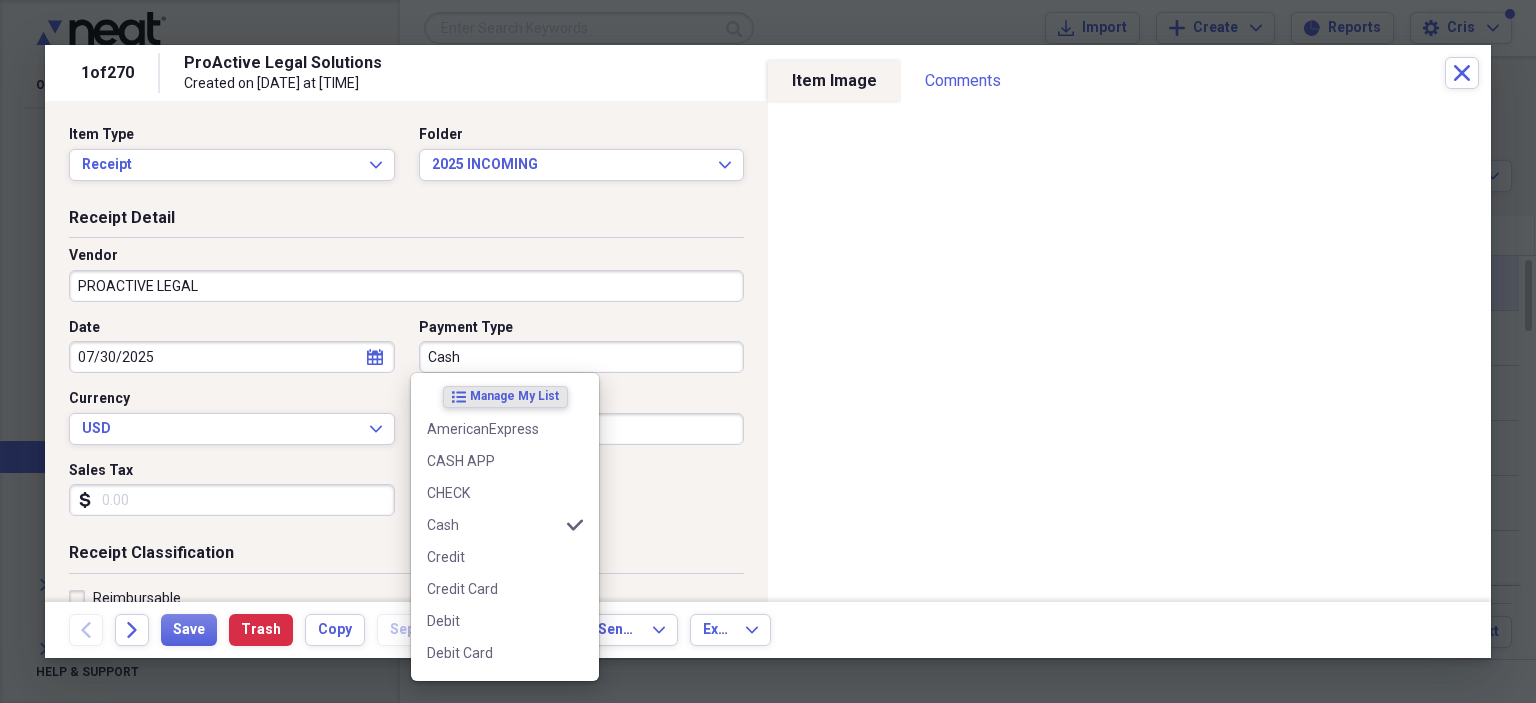 click on "Cash" at bounding box center (582, 357) 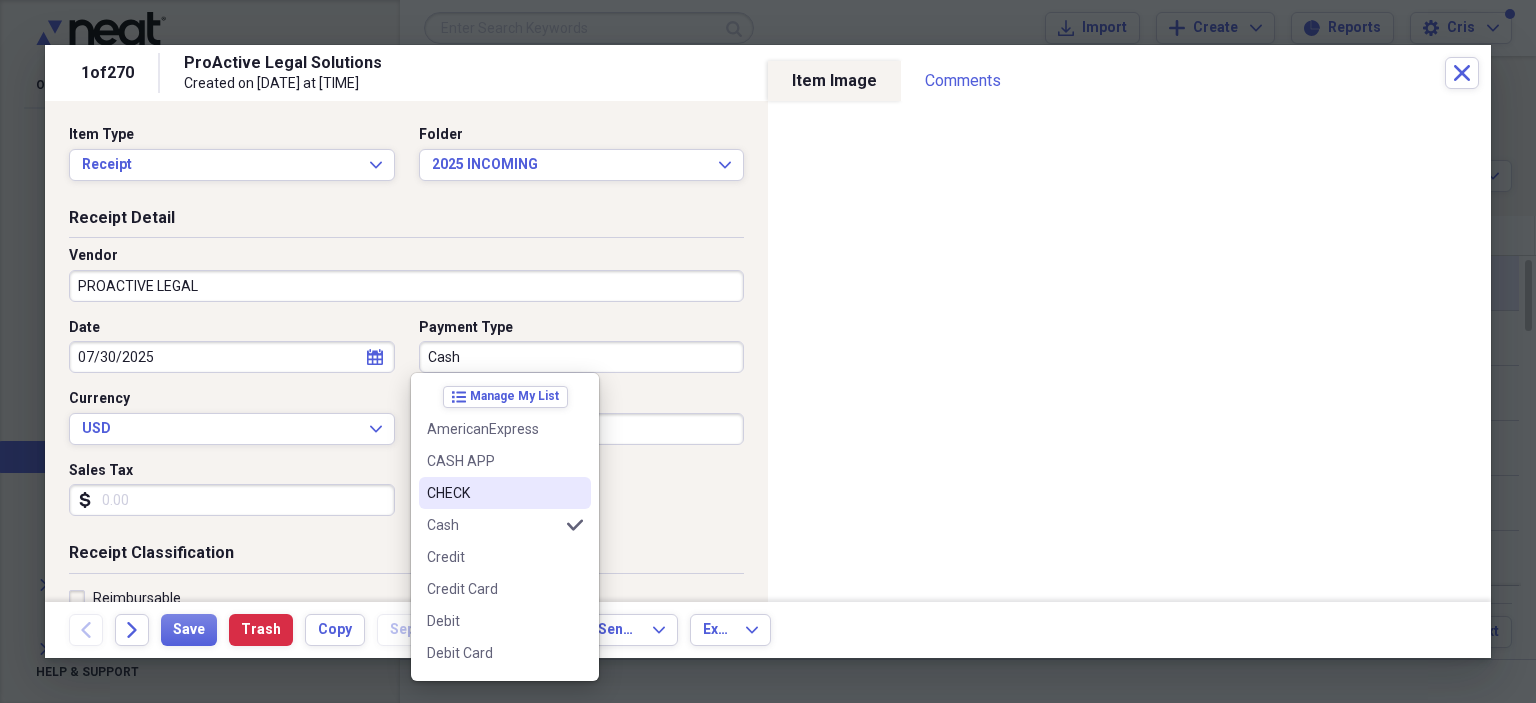 click on "CHECK" at bounding box center (493, 493) 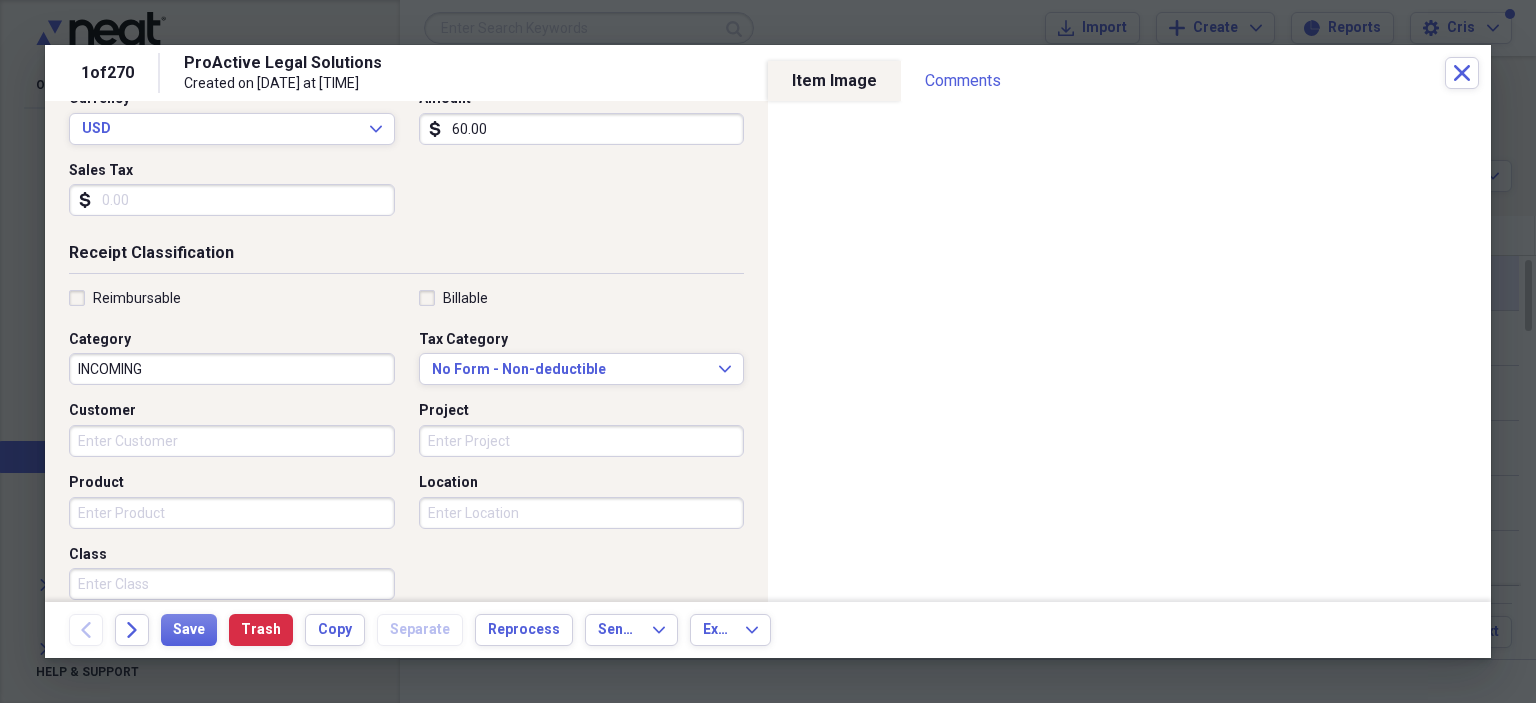 scroll, scrollTop: 518, scrollLeft: 0, axis: vertical 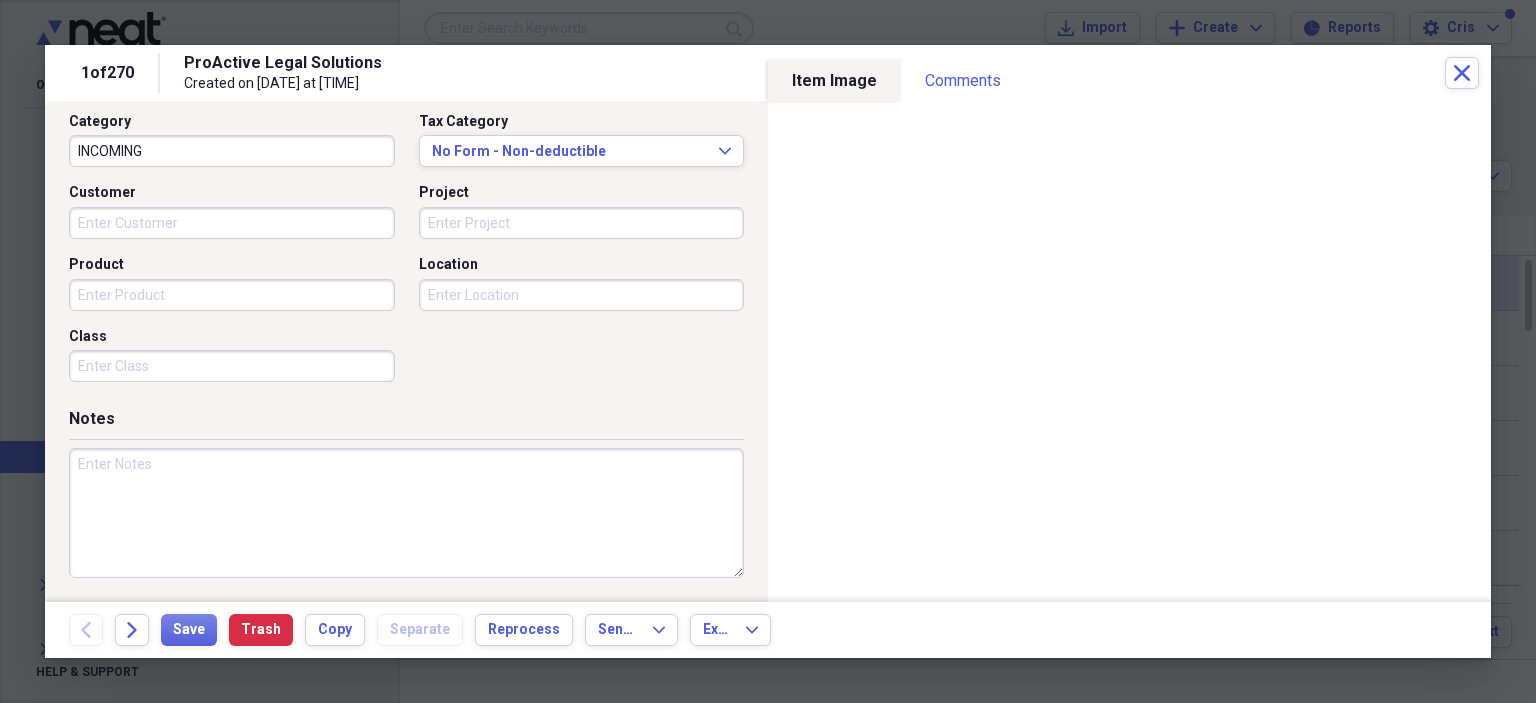 click at bounding box center (406, 513) 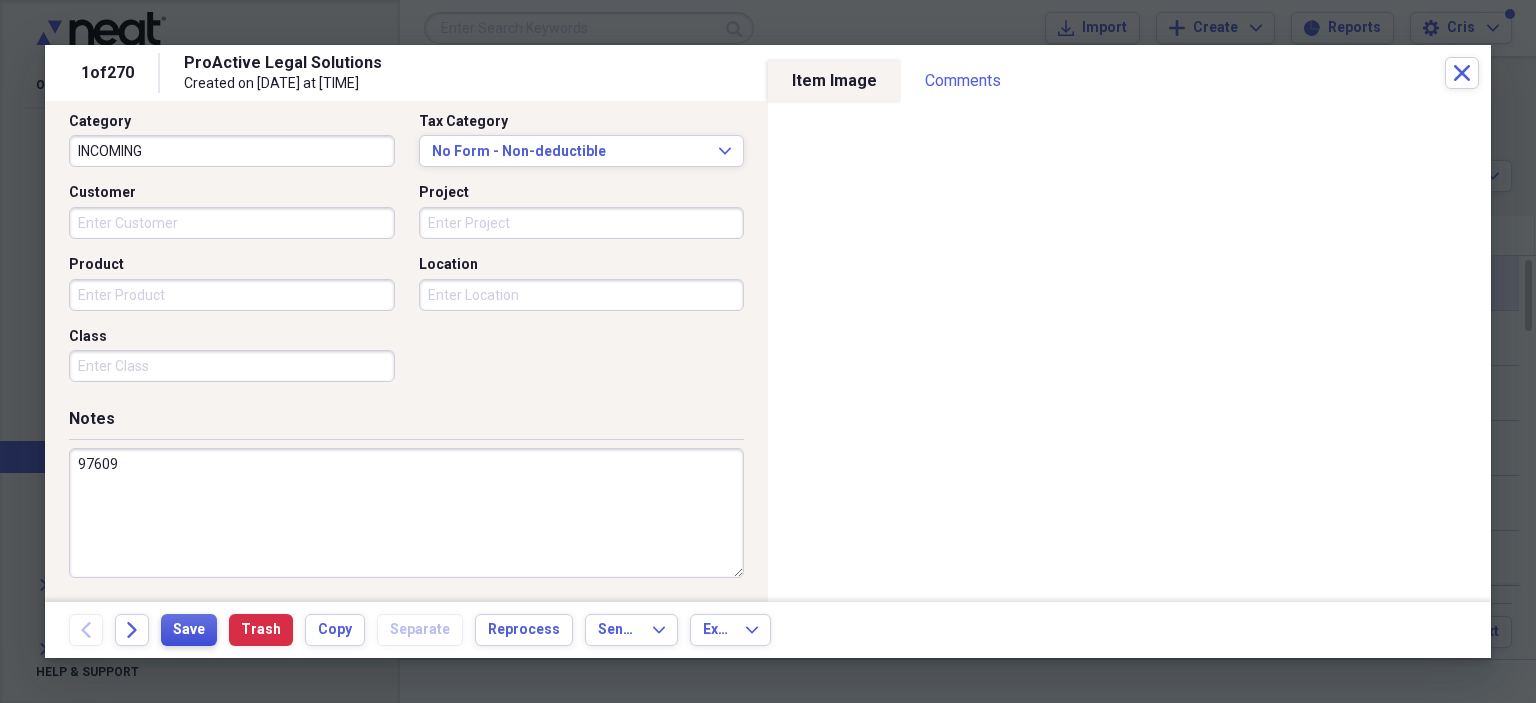 type on "97609" 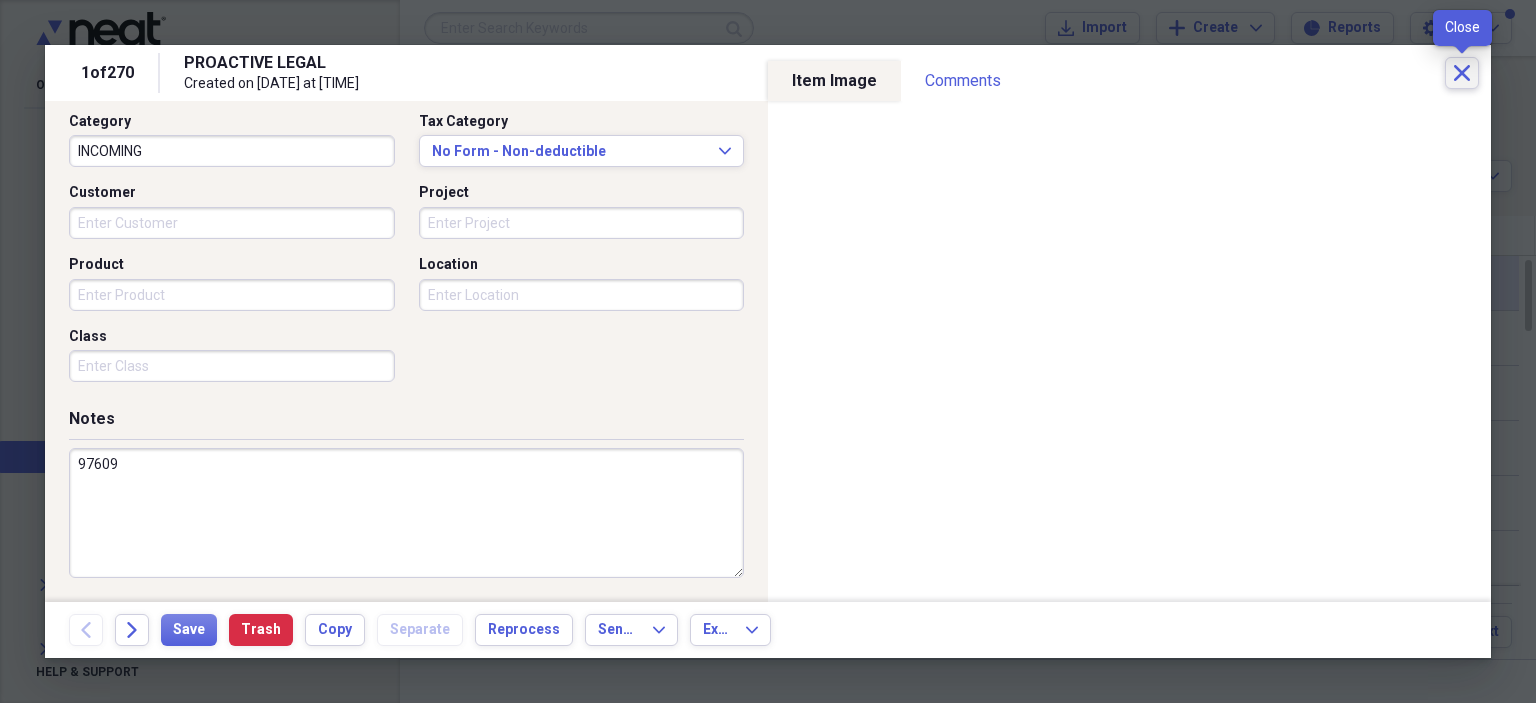 click on "Close" 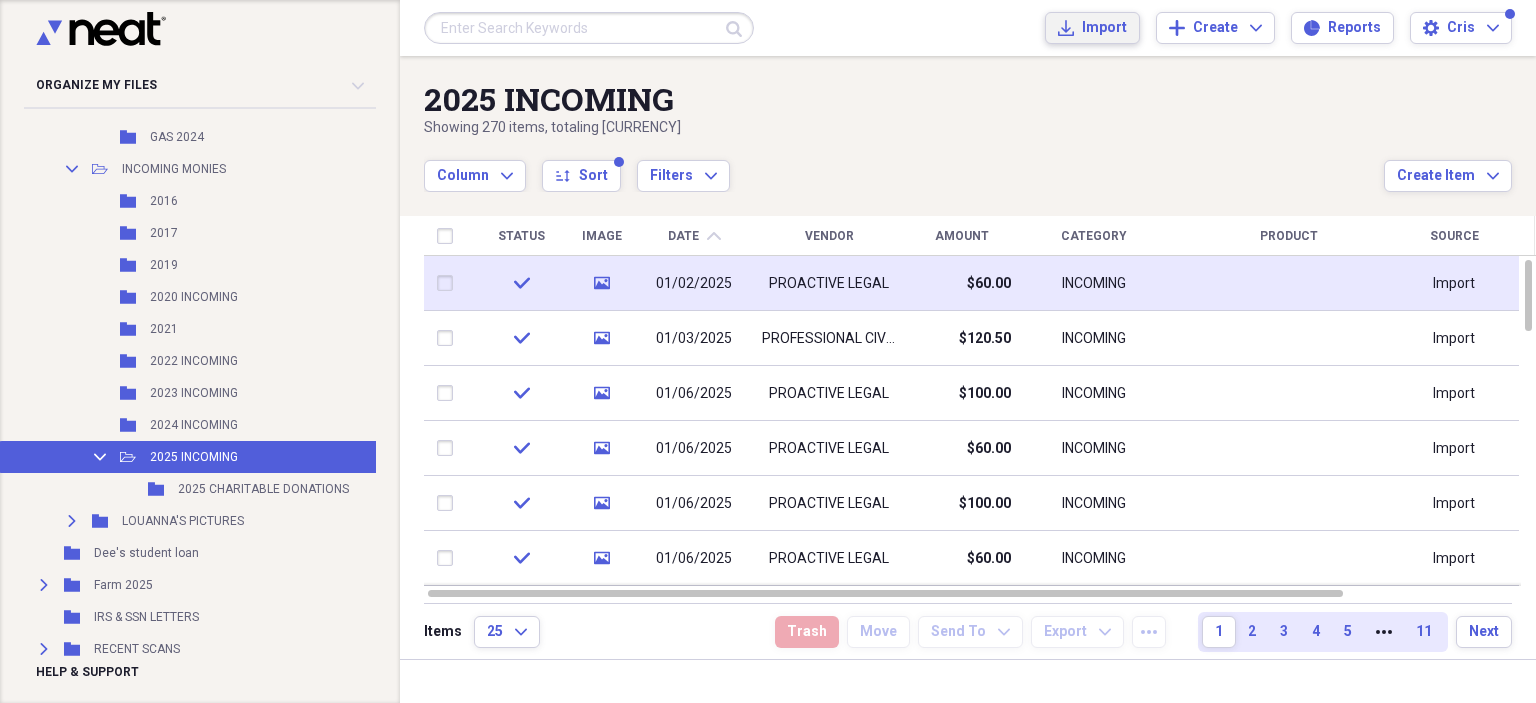 click on "Import" at bounding box center [1104, 28] 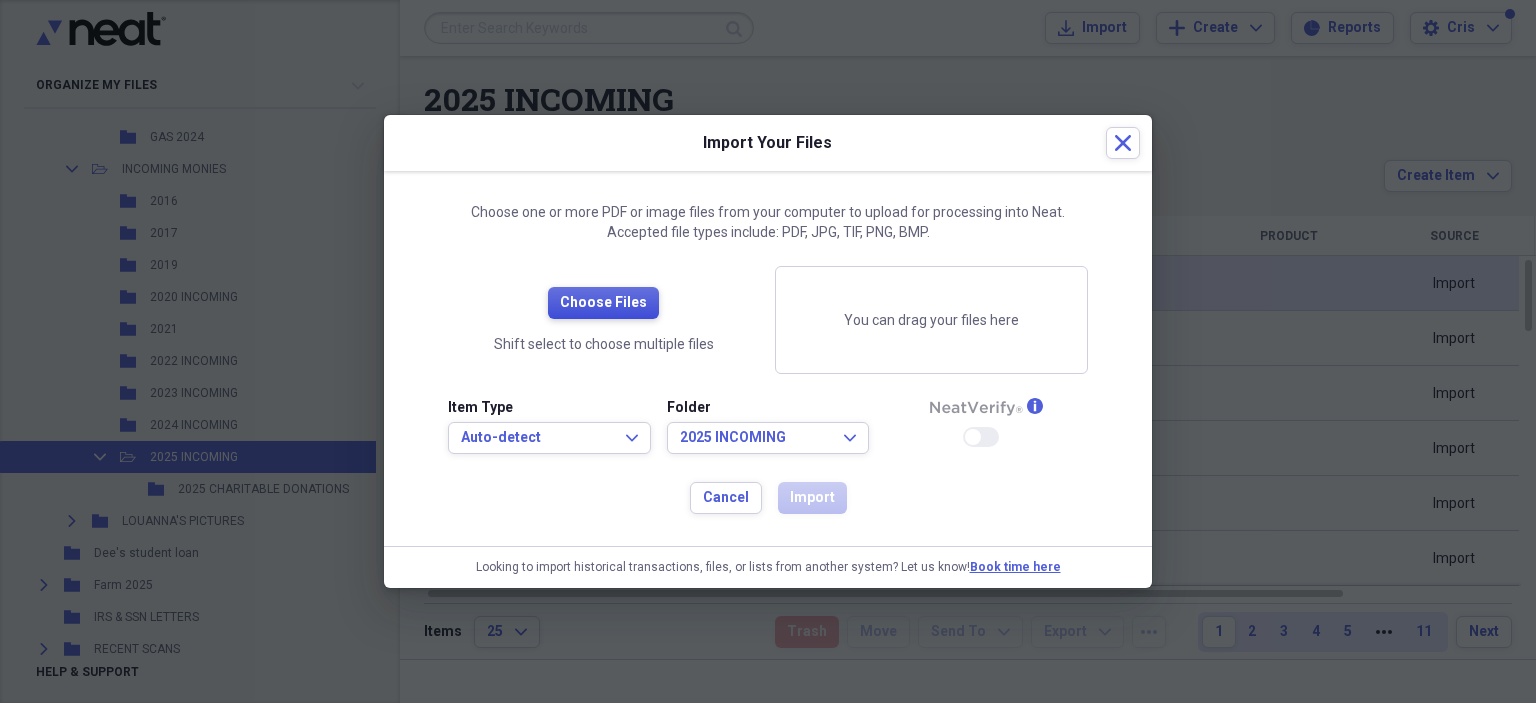 click on "Choose Files" at bounding box center (603, 303) 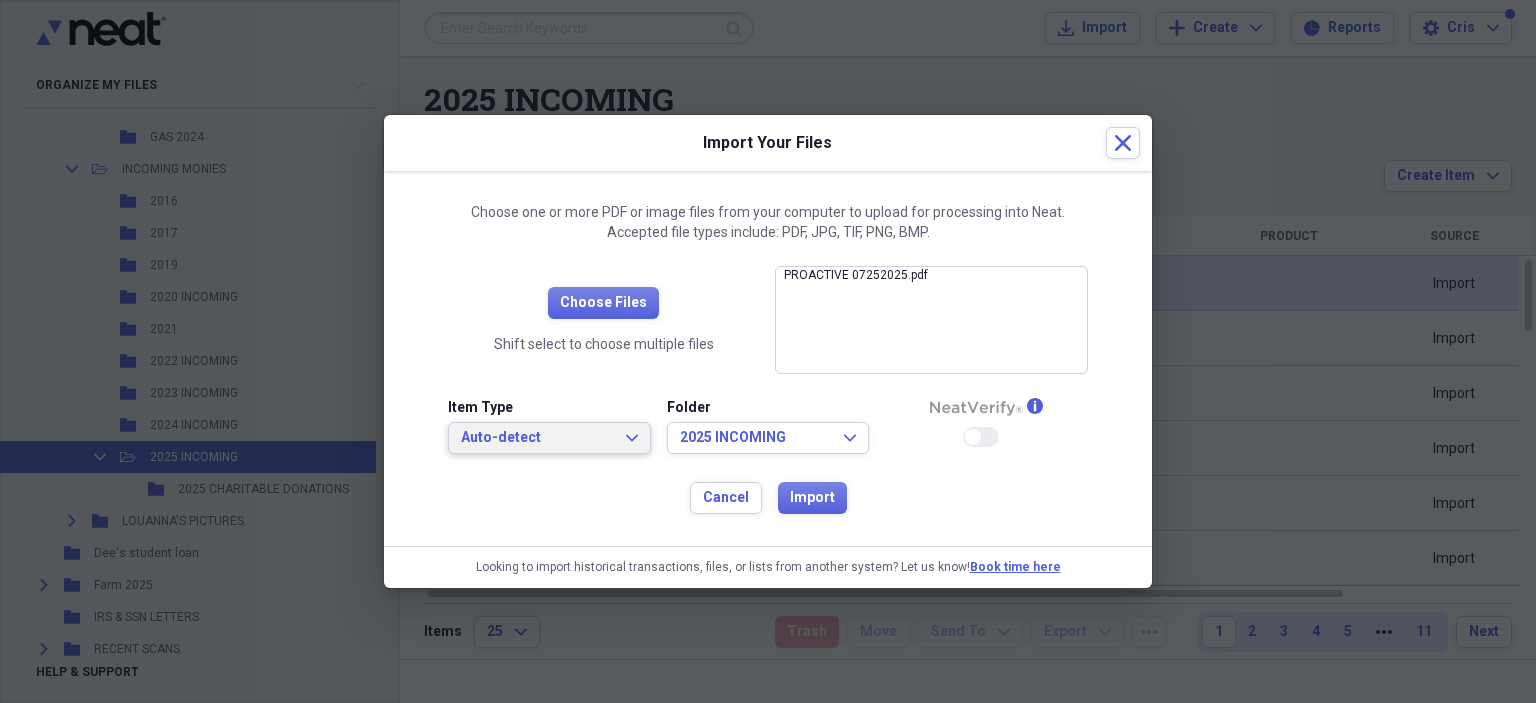click on "Auto-detect" at bounding box center [537, 438] 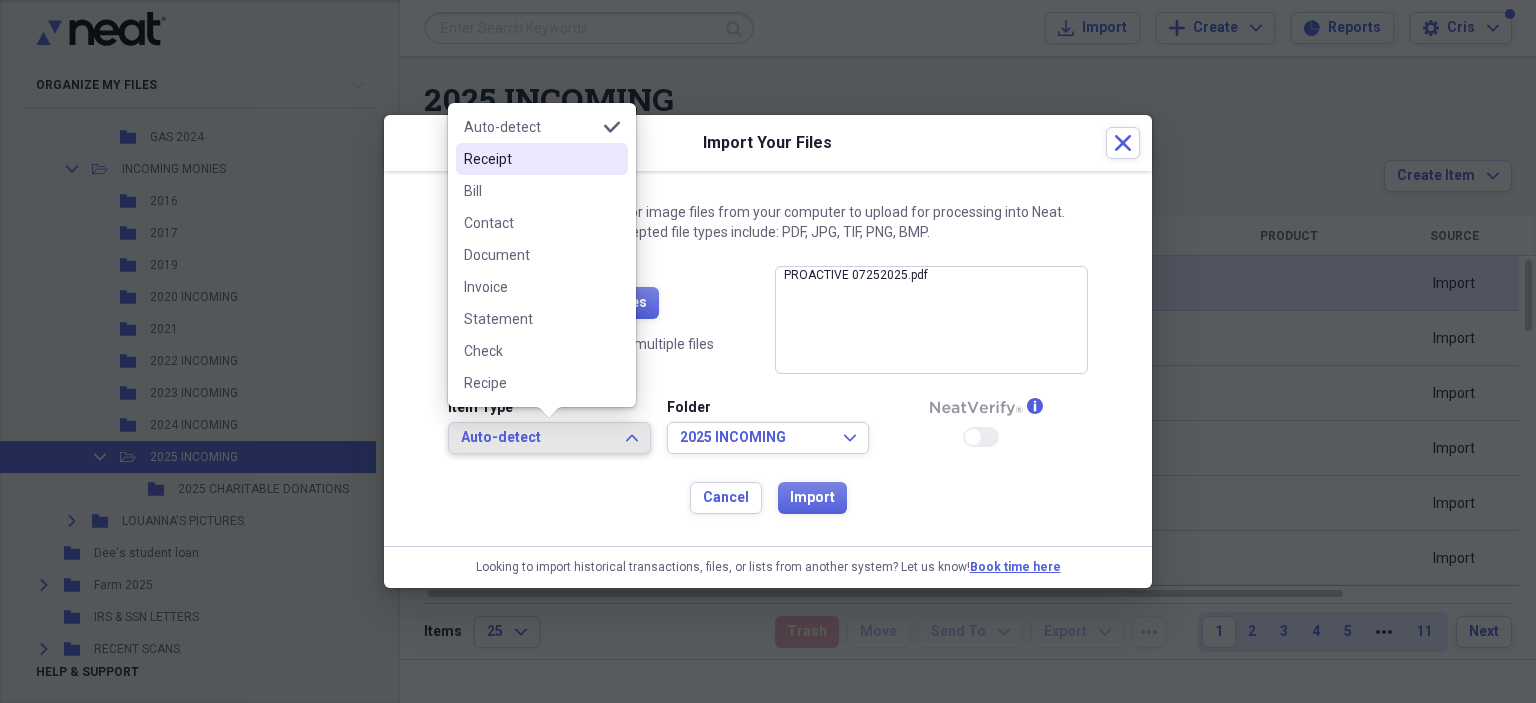 click on "Receipt" at bounding box center [530, 159] 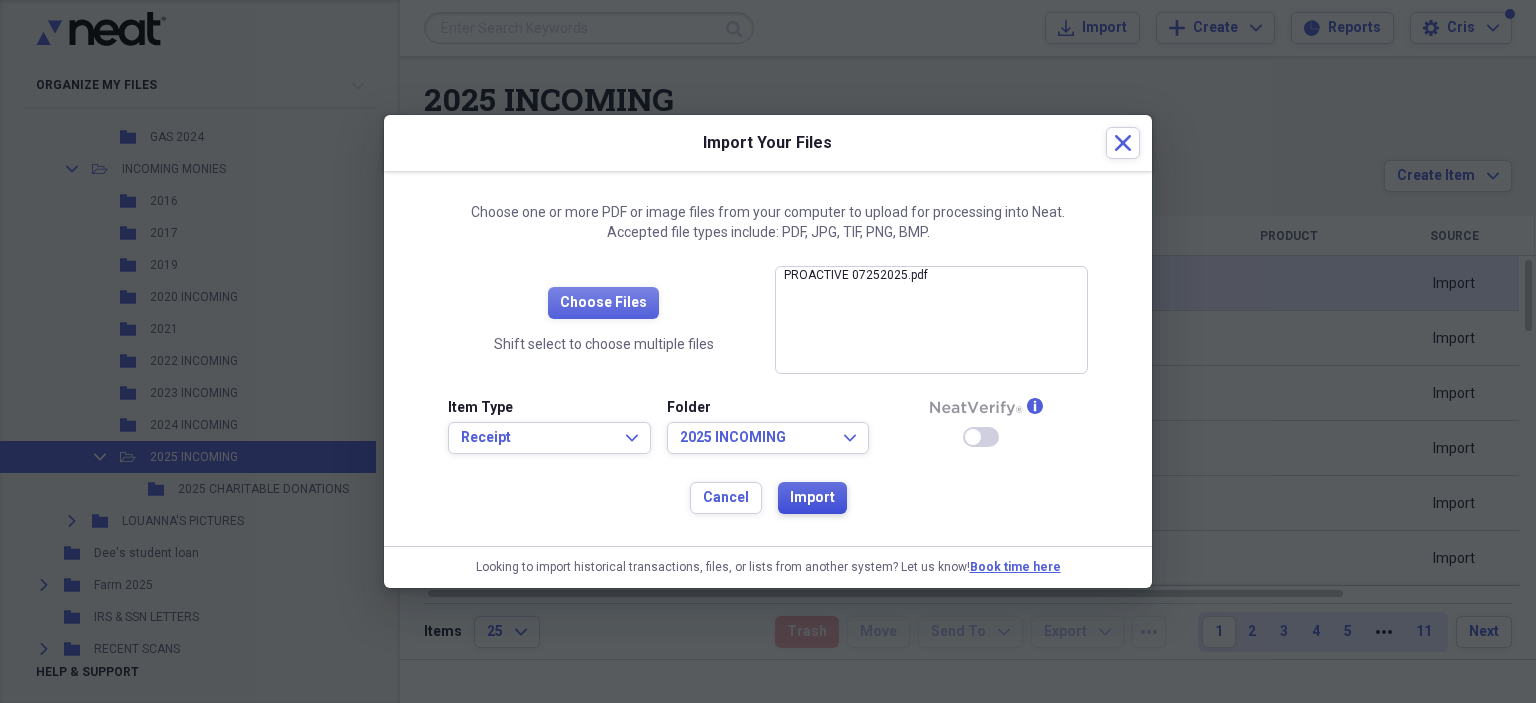 click on "Import" at bounding box center (812, 498) 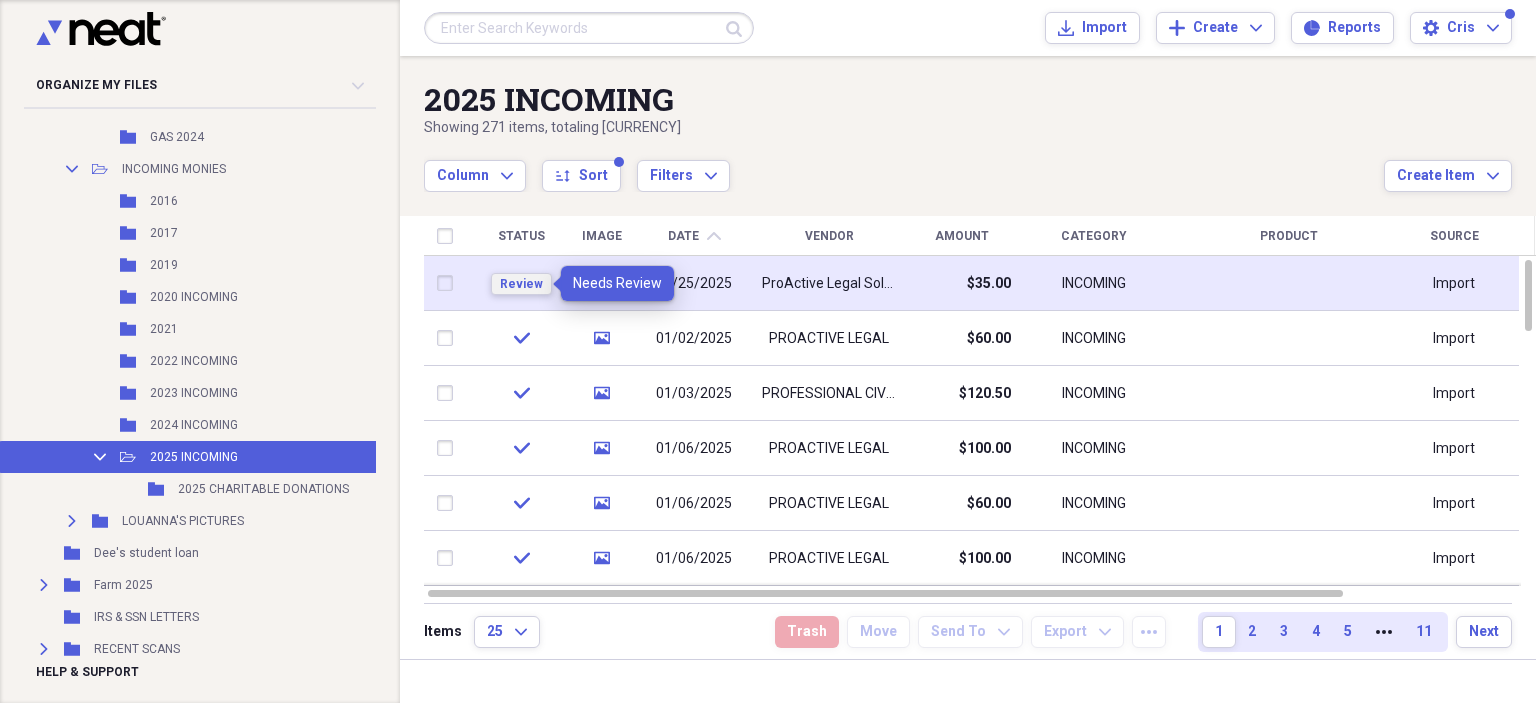 click on "Review" at bounding box center [521, 284] 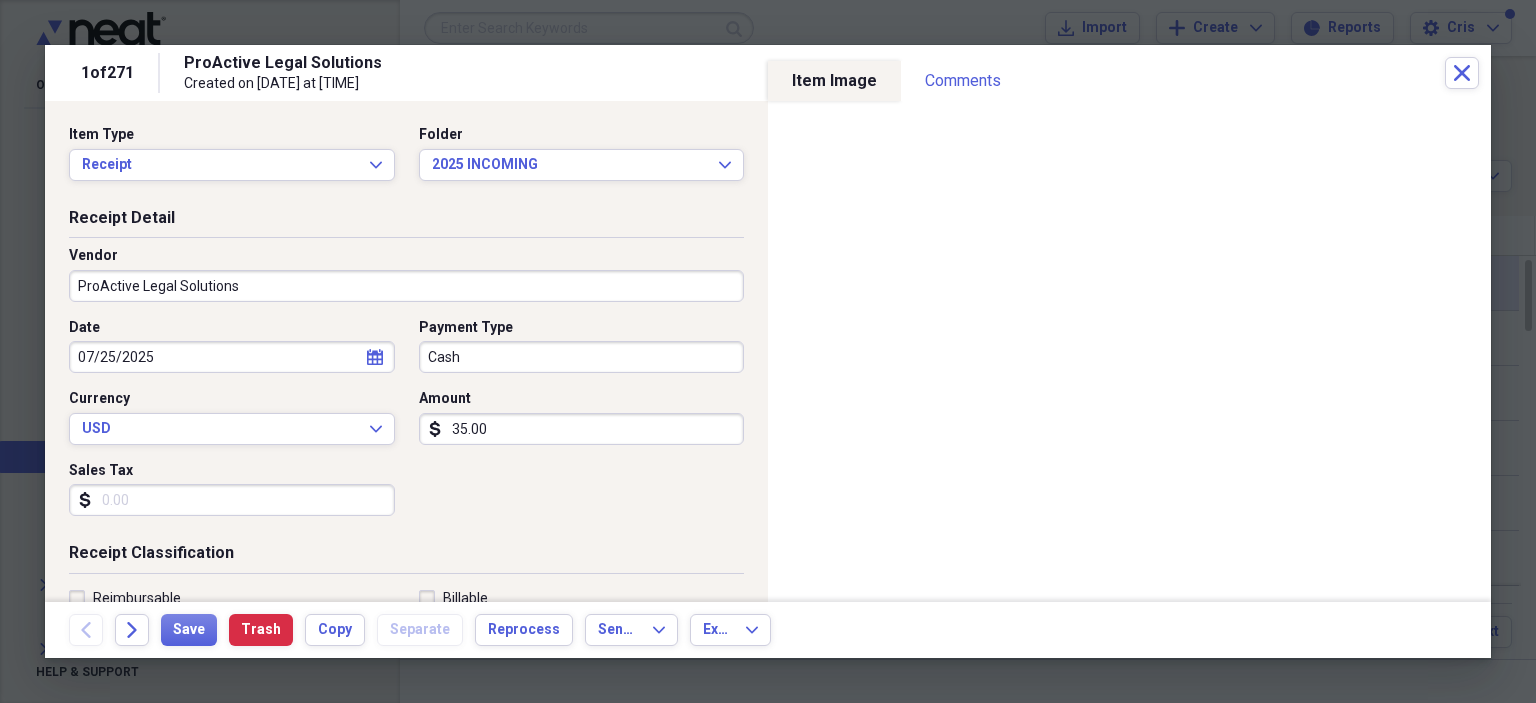 click on "ProActive Legal Solutions" at bounding box center (406, 286) 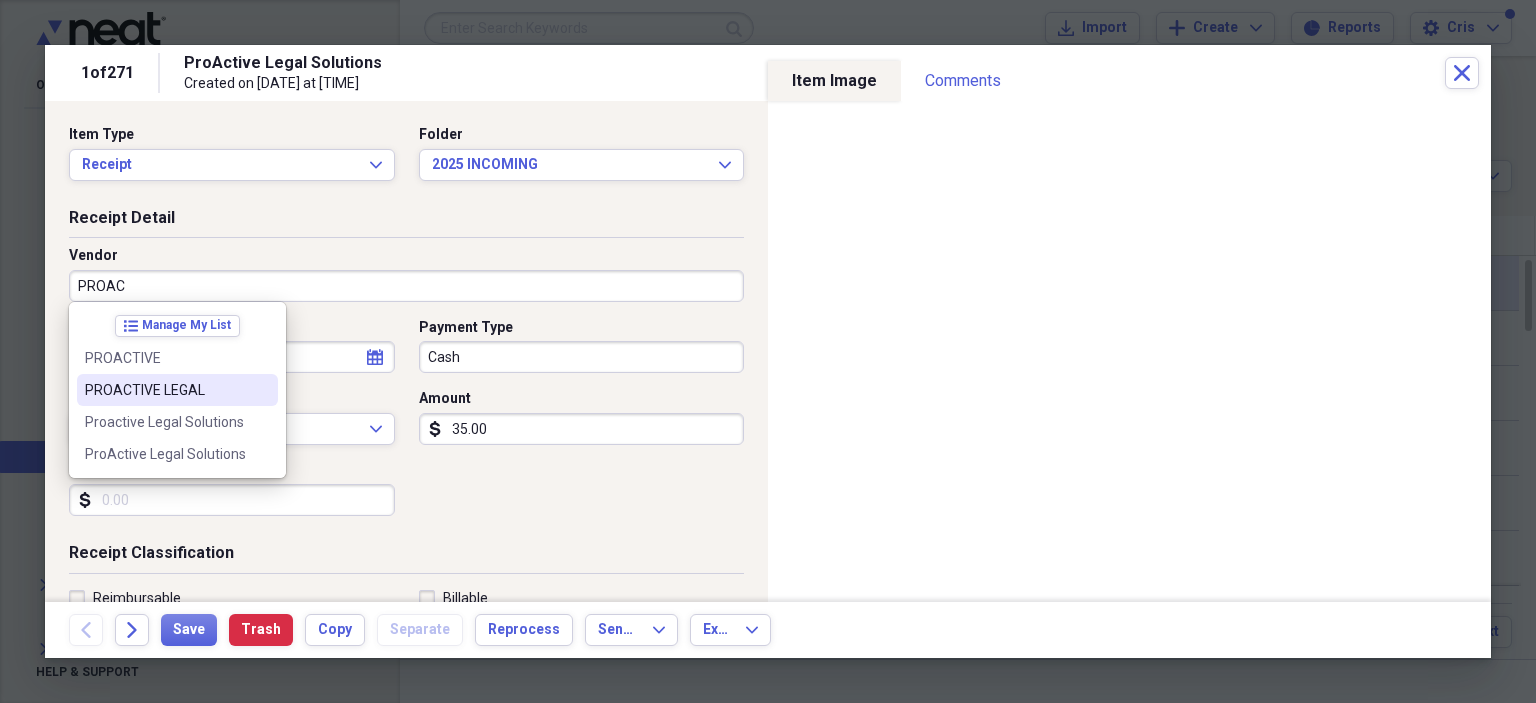 click on "PROACTIVE LEGAL" at bounding box center [165, 390] 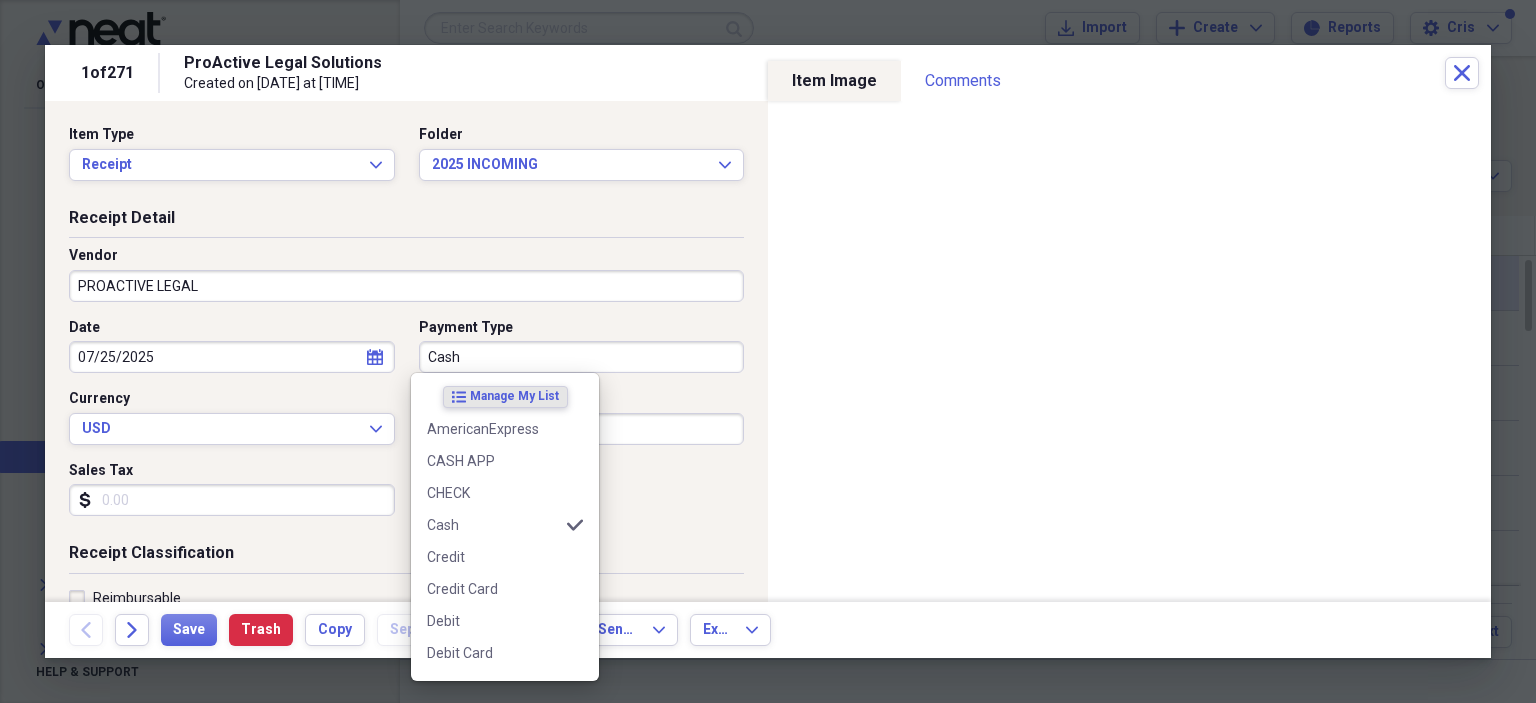 click on "Cash" at bounding box center [582, 357] 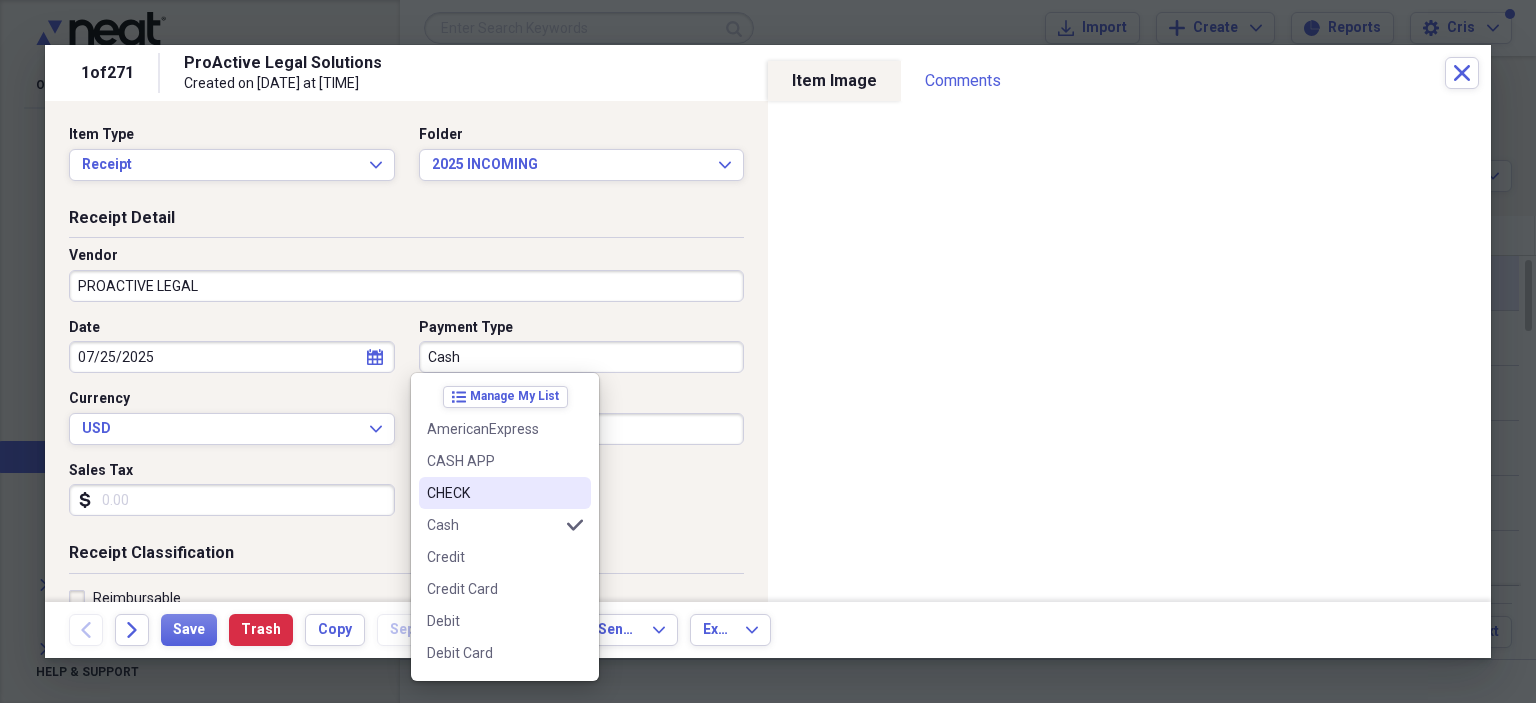click on "CHECK" at bounding box center (493, 493) 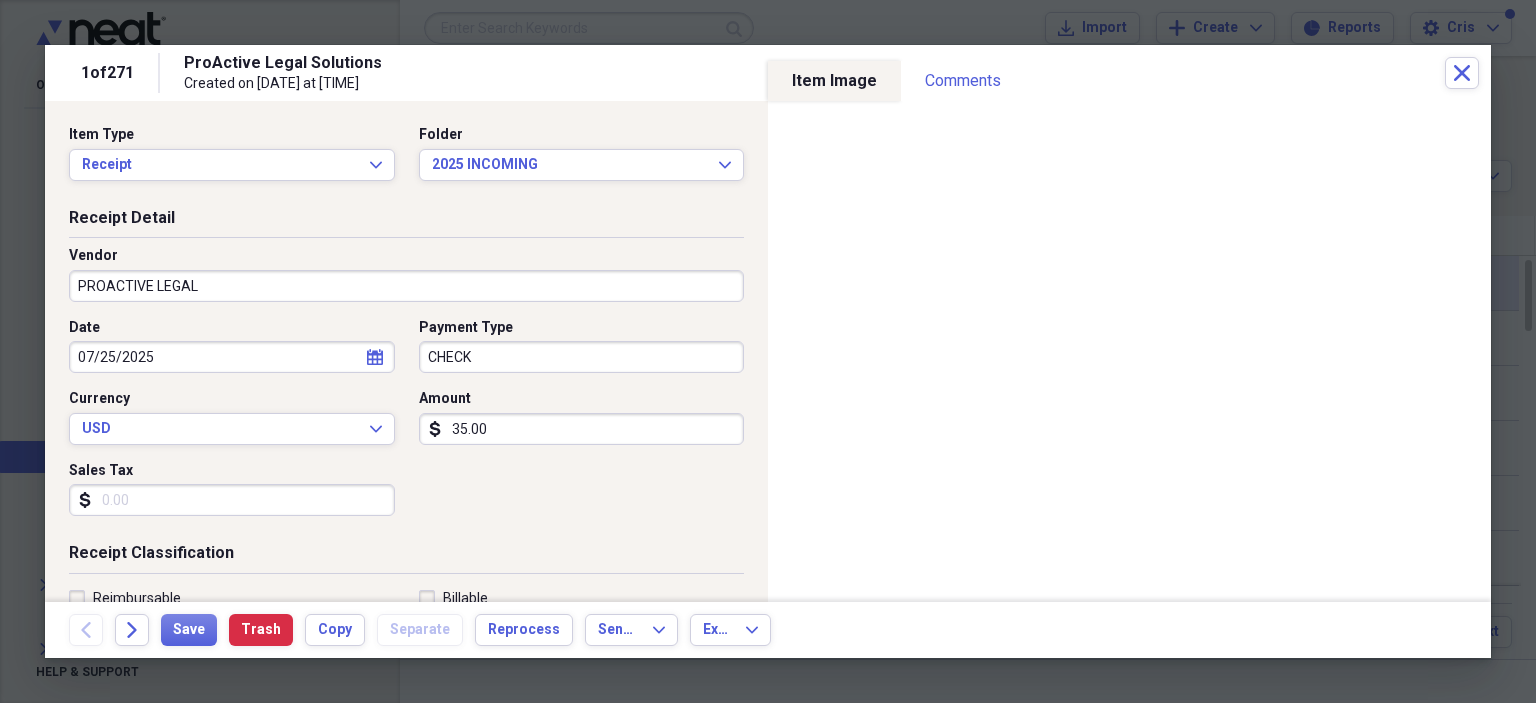 scroll, scrollTop: 400, scrollLeft: 0, axis: vertical 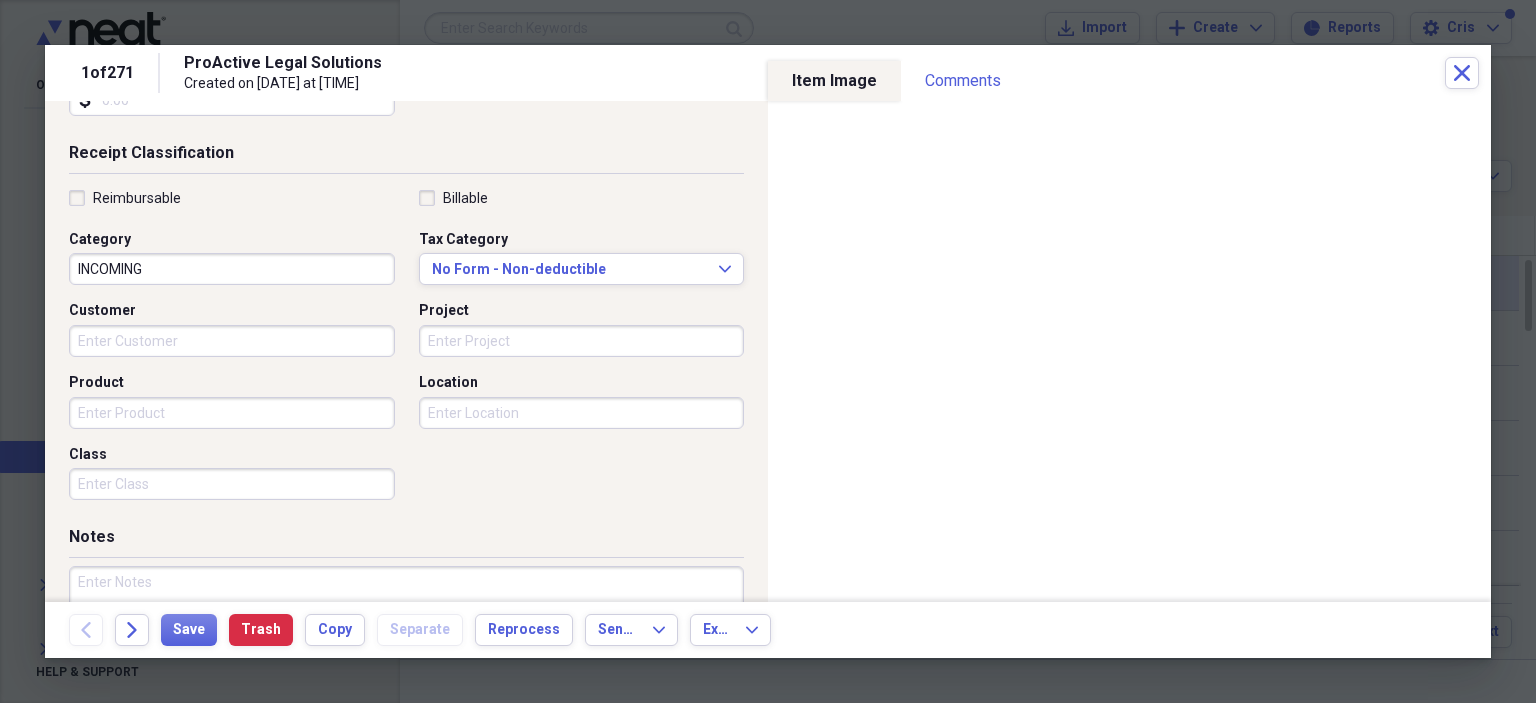 drag, startPoint x: 477, startPoint y: 578, endPoint x: 499, endPoint y: 503, distance: 78.160095 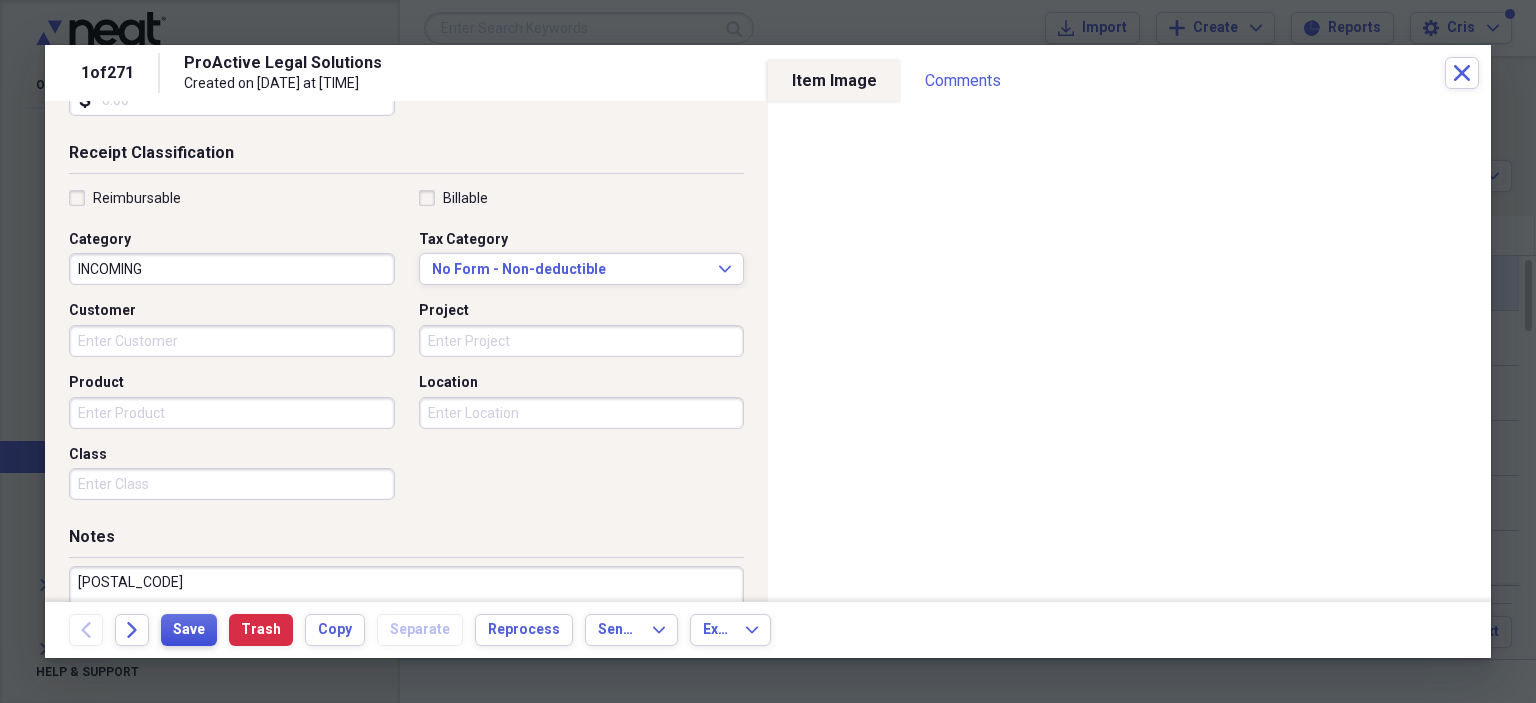 type on "[POSTAL_CODE]" 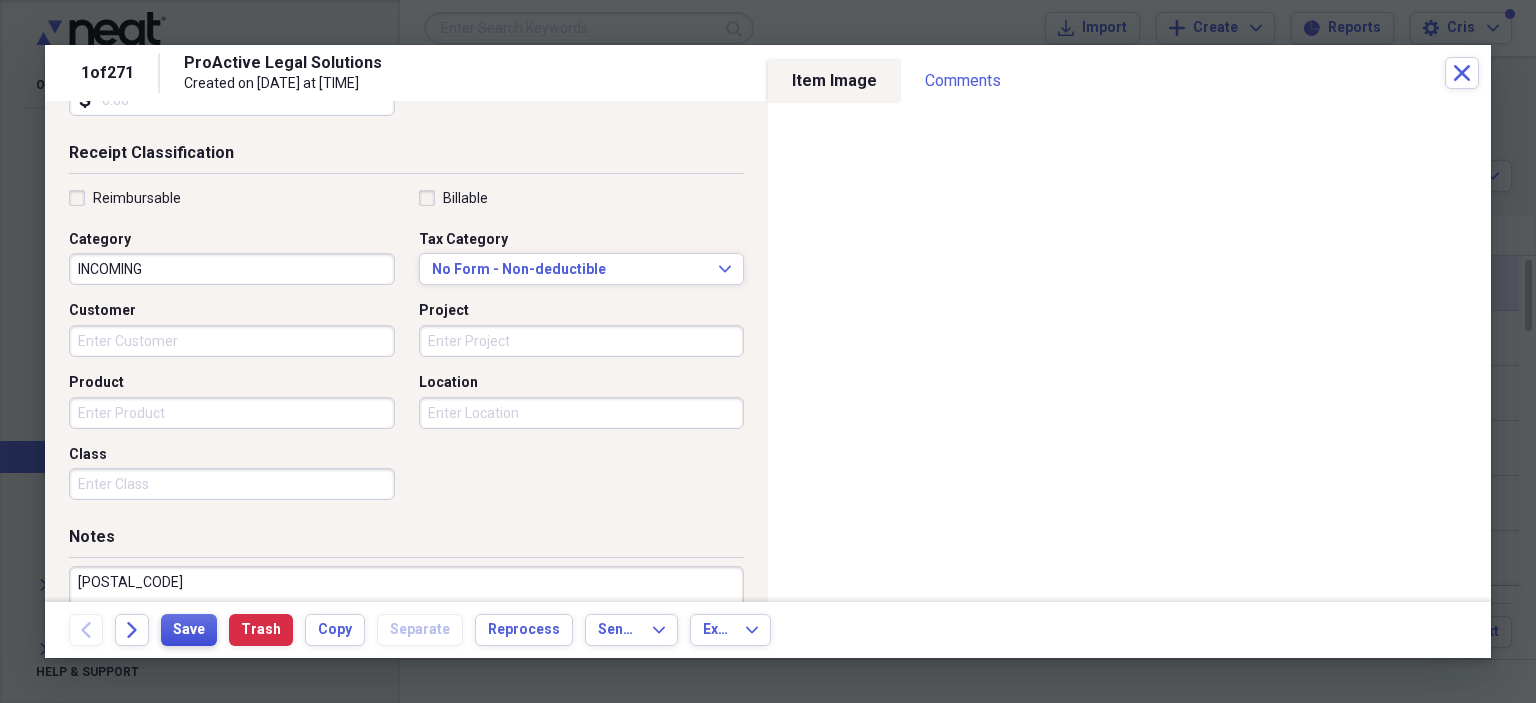 click on "Save" at bounding box center [189, 630] 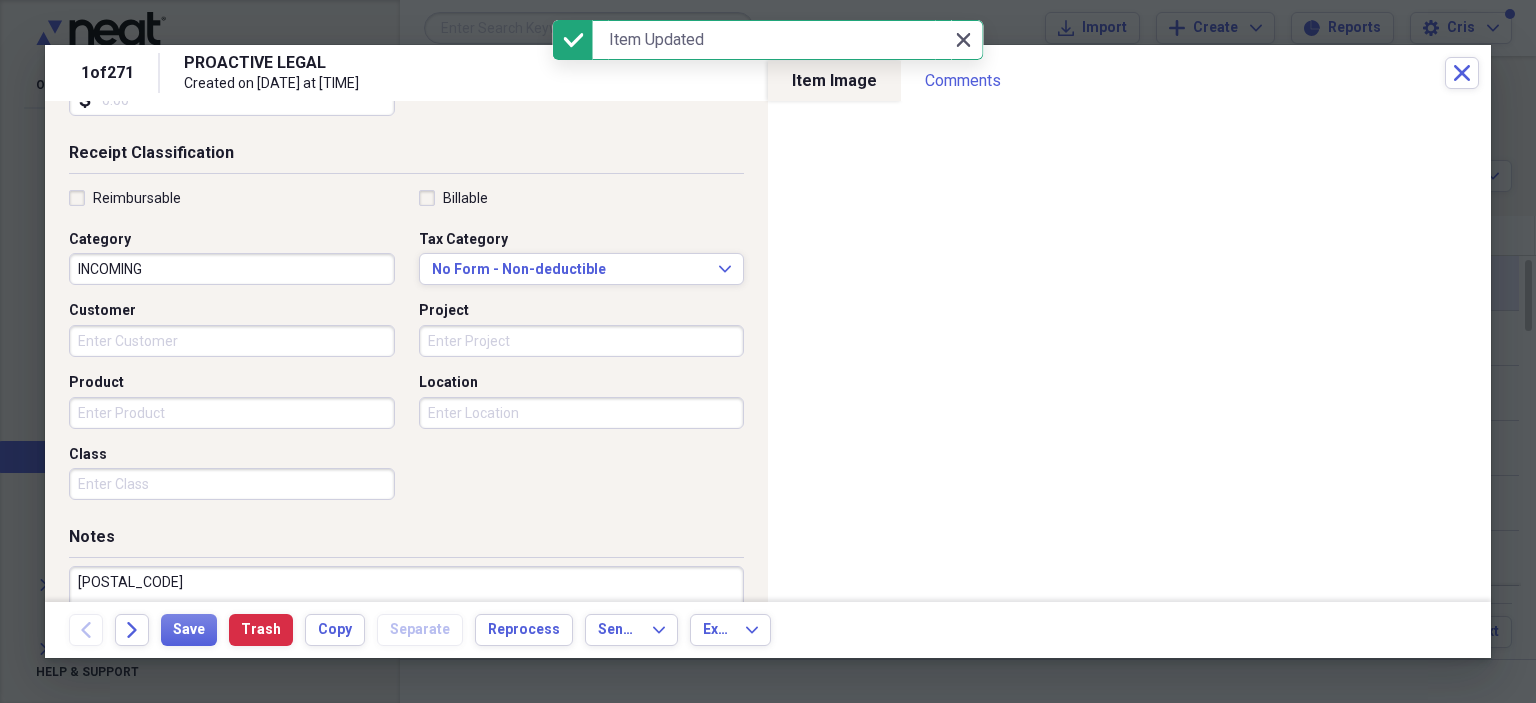 click on "Close" 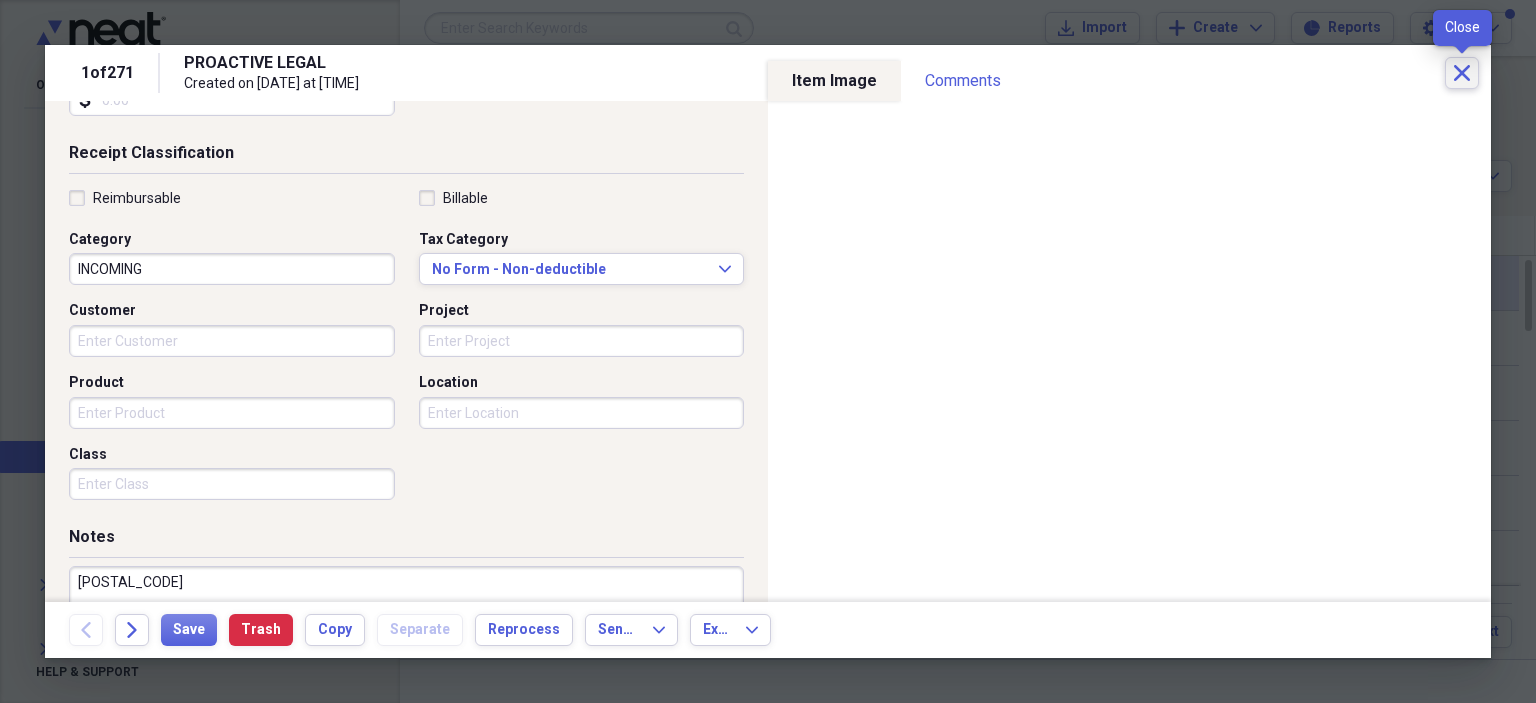 click on "Close" 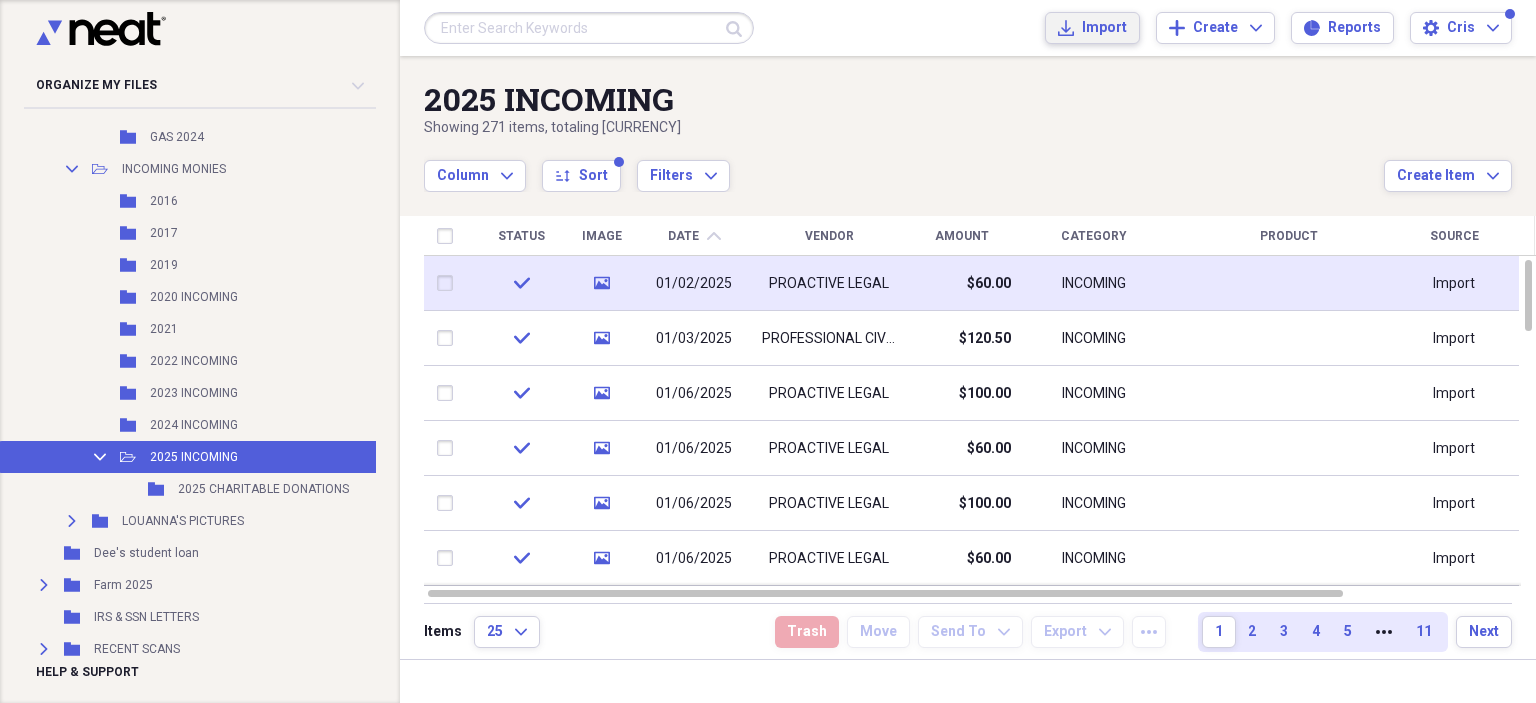 click on "Import" at bounding box center [1104, 28] 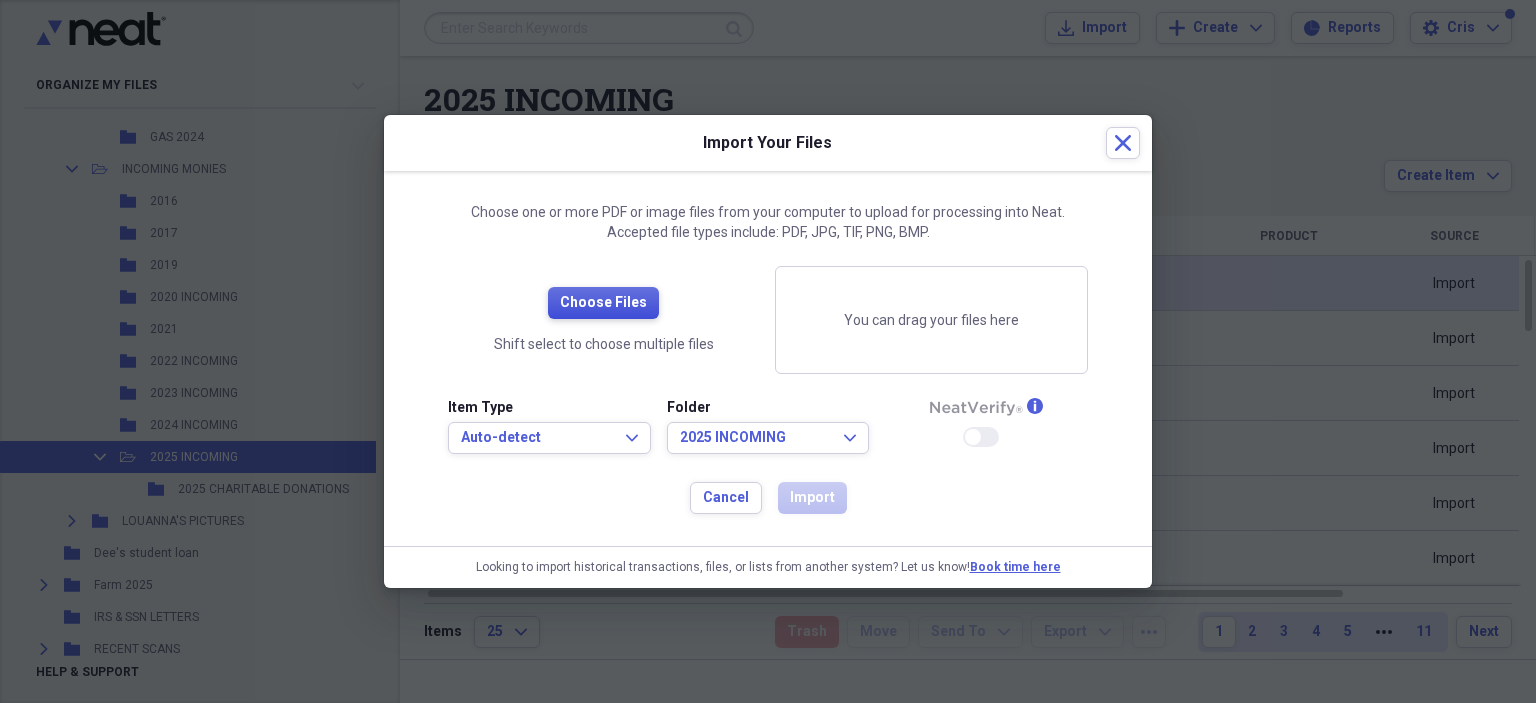 click on "Choose Files" at bounding box center (603, 303) 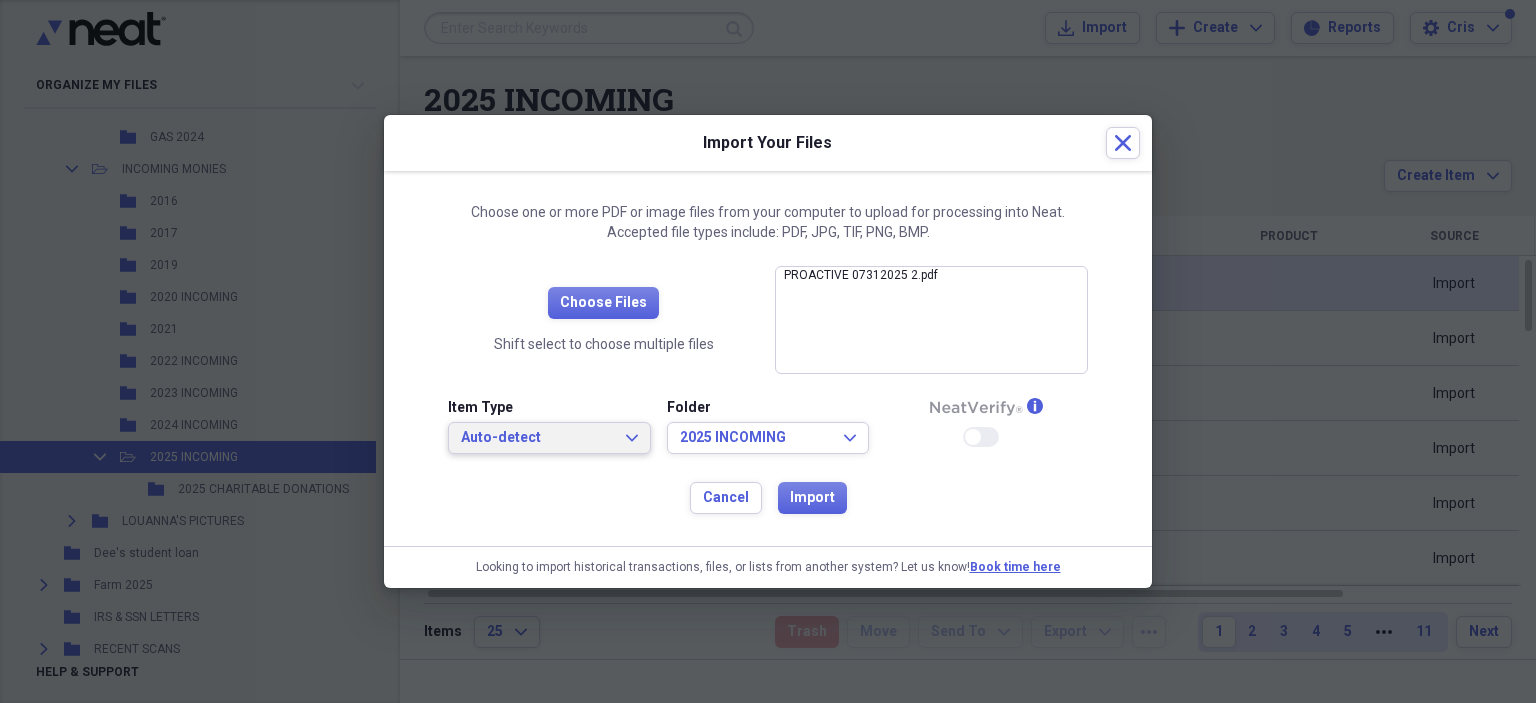 click on "Auto-detect" at bounding box center (537, 438) 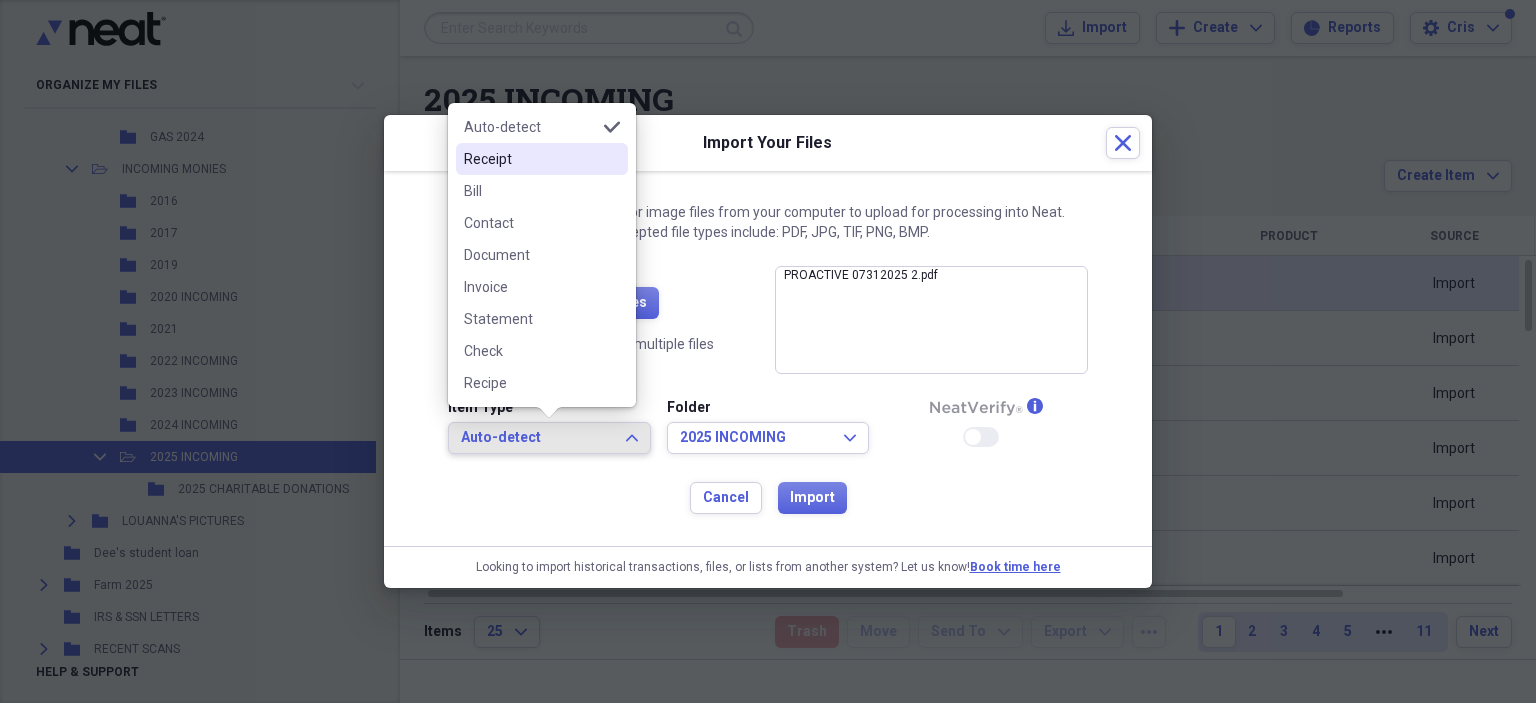 click on "Receipt" at bounding box center [530, 159] 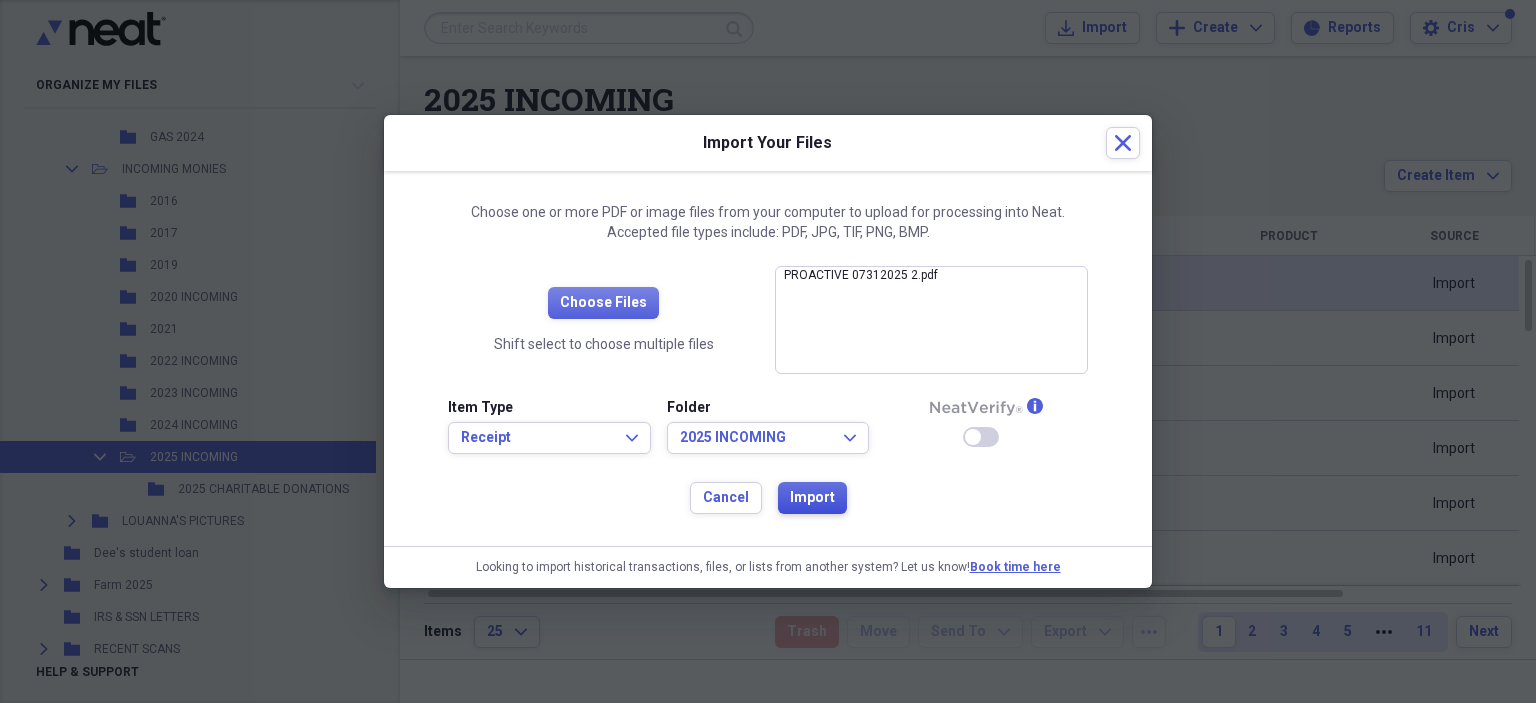 click on "Import" at bounding box center [812, 498] 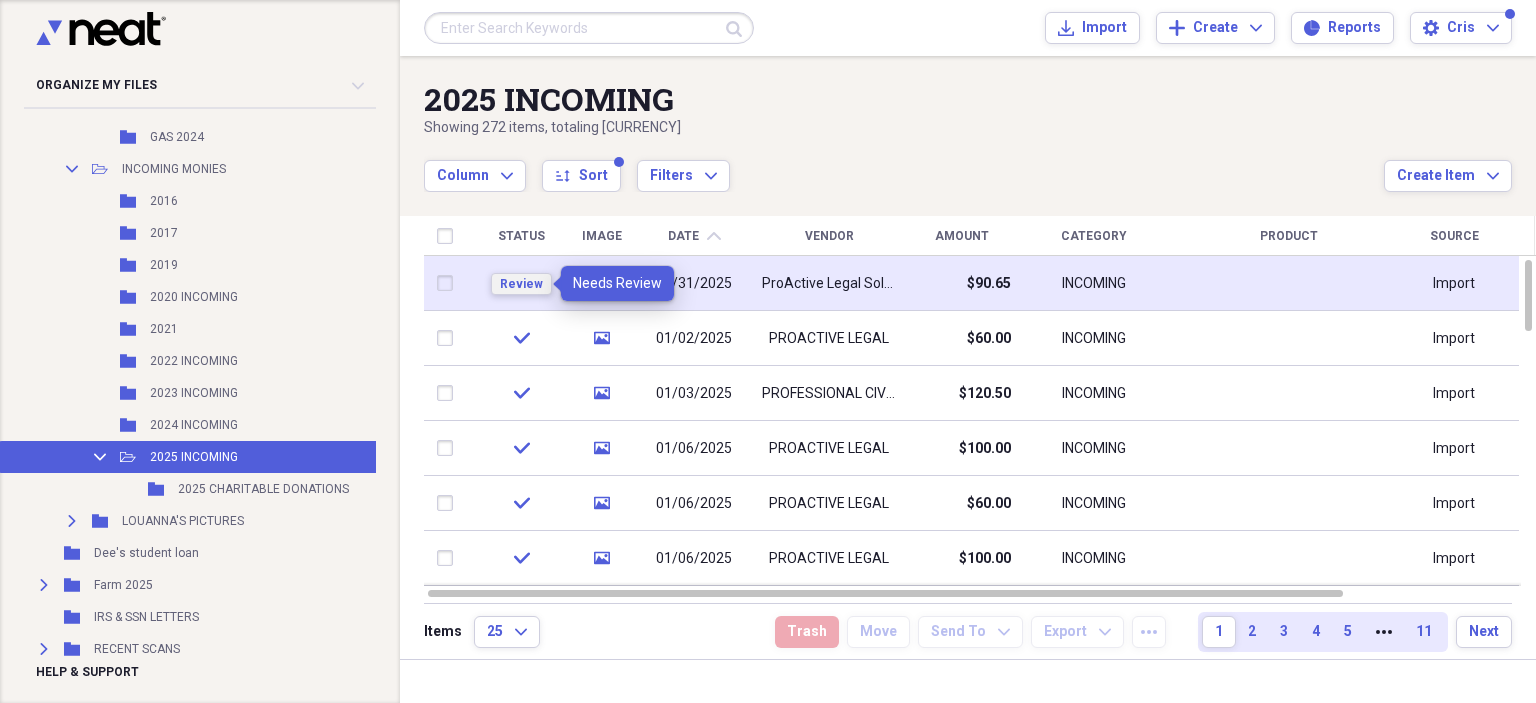 click on "Review" at bounding box center (521, 284) 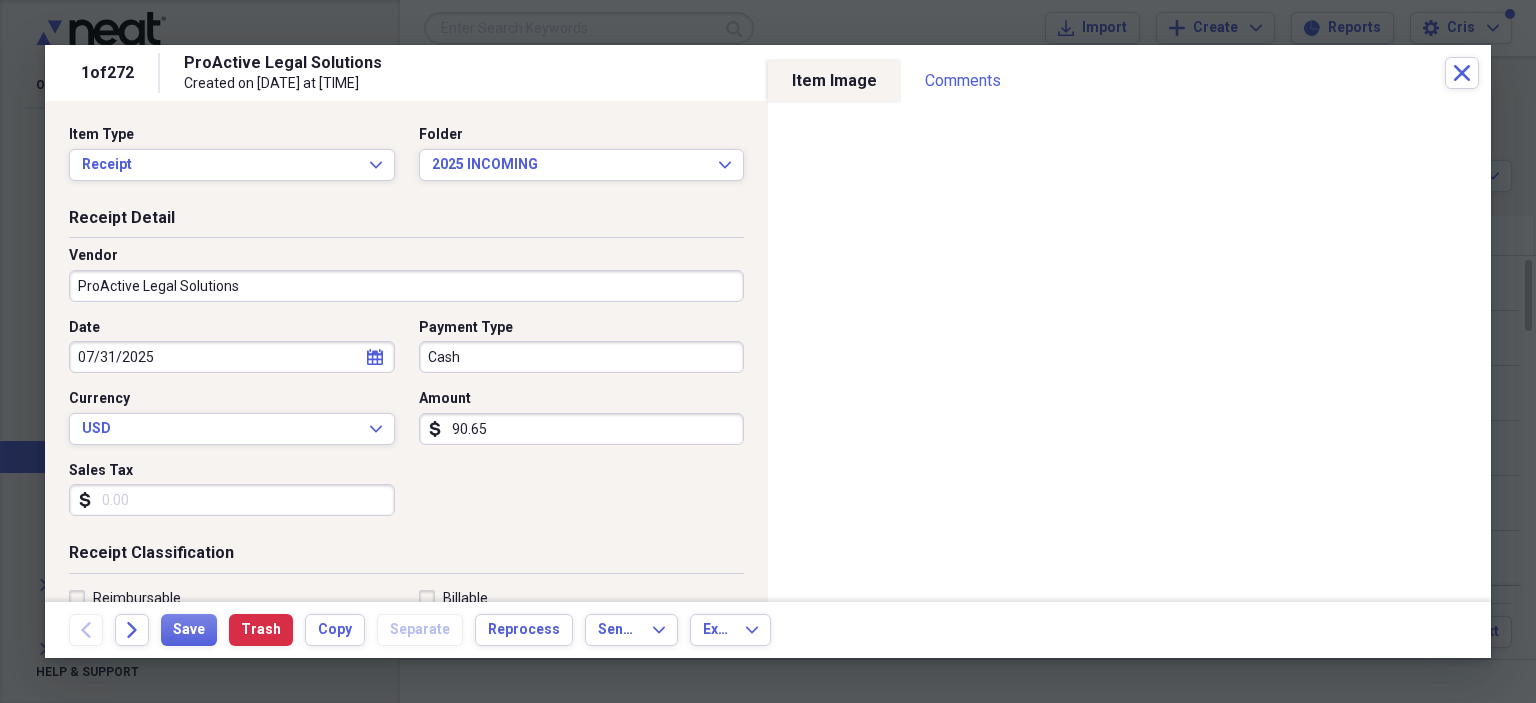 click on "ProActive Legal Solutions" at bounding box center [406, 286] 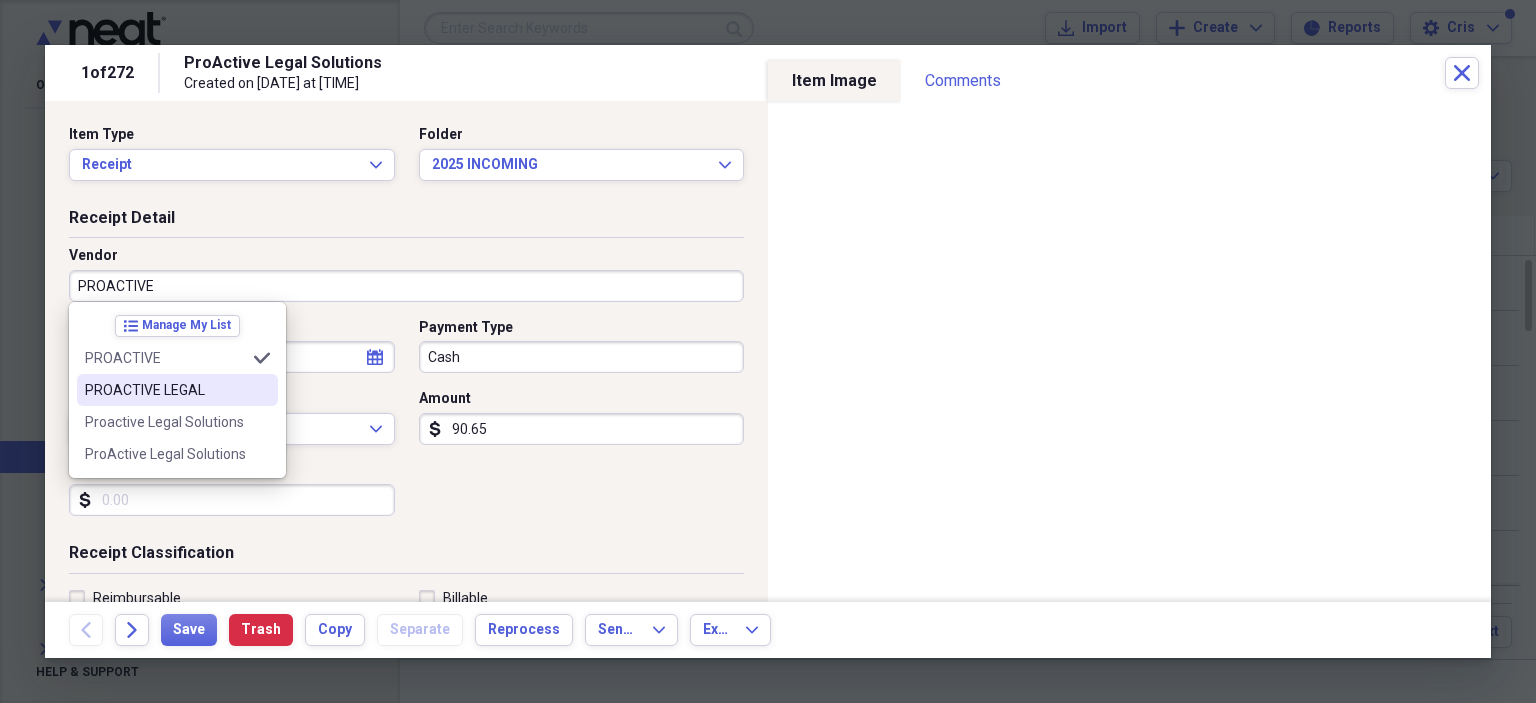 click on "PROACTIVE LEGAL" at bounding box center (165, 390) 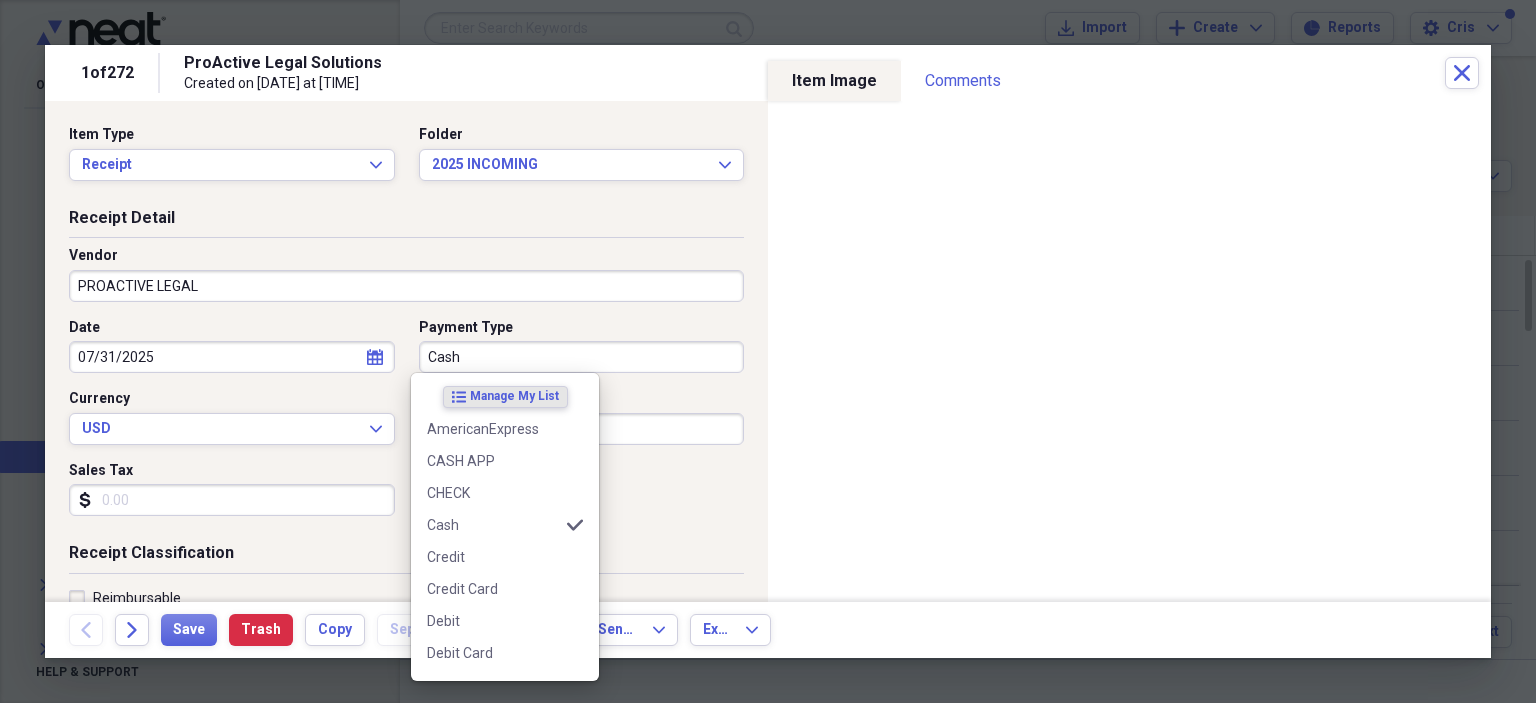 click on "Cash" at bounding box center [582, 357] 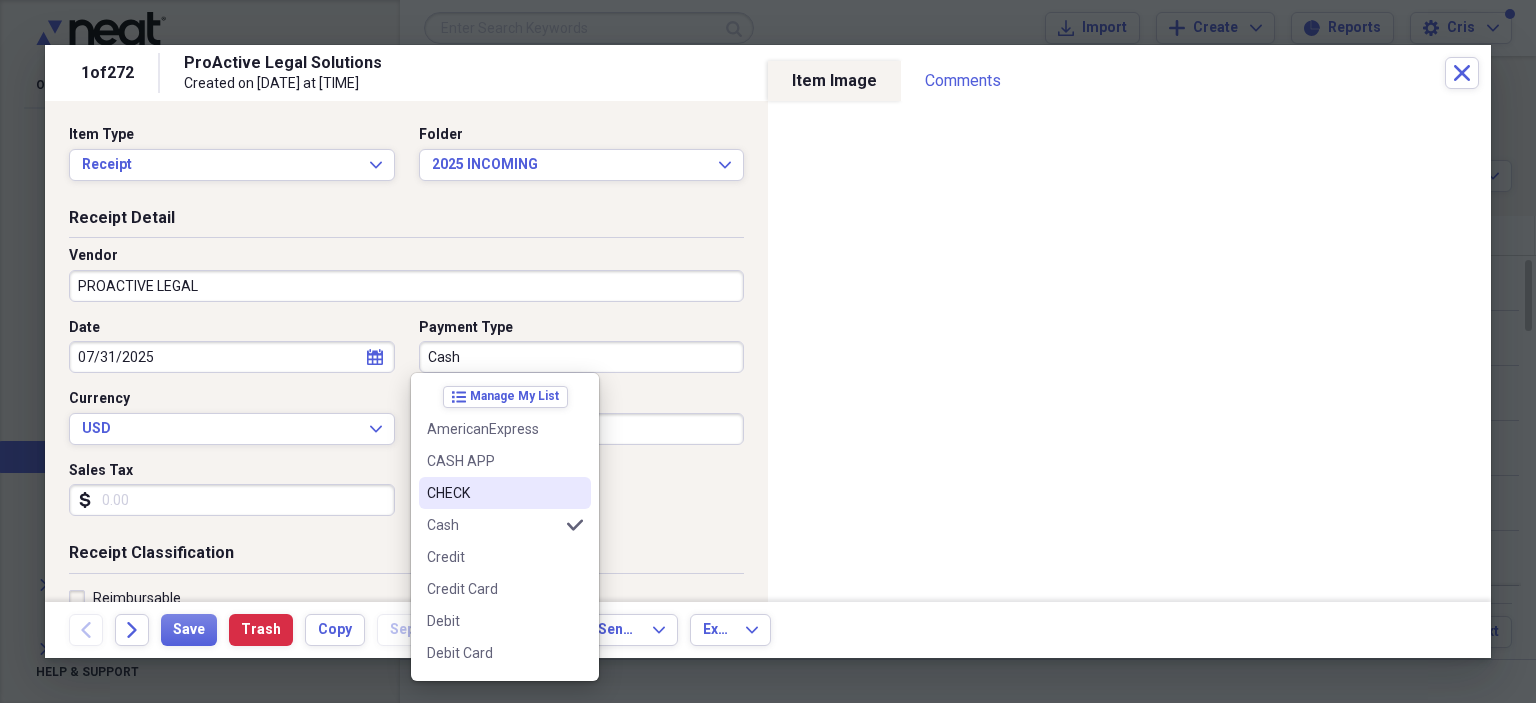 click on "CHECK" at bounding box center [493, 493] 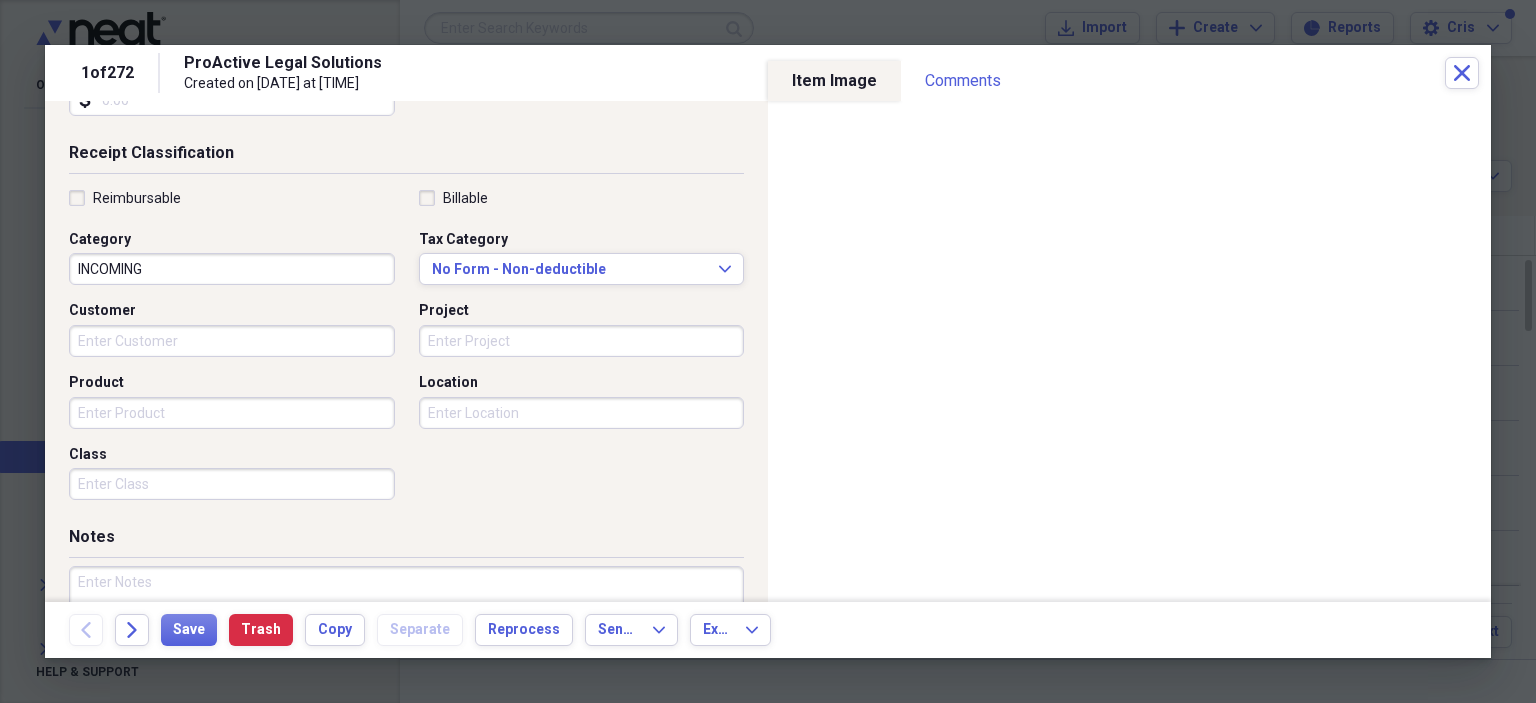 scroll, scrollTop: 518, scrollLeft: 0, axis: vertical 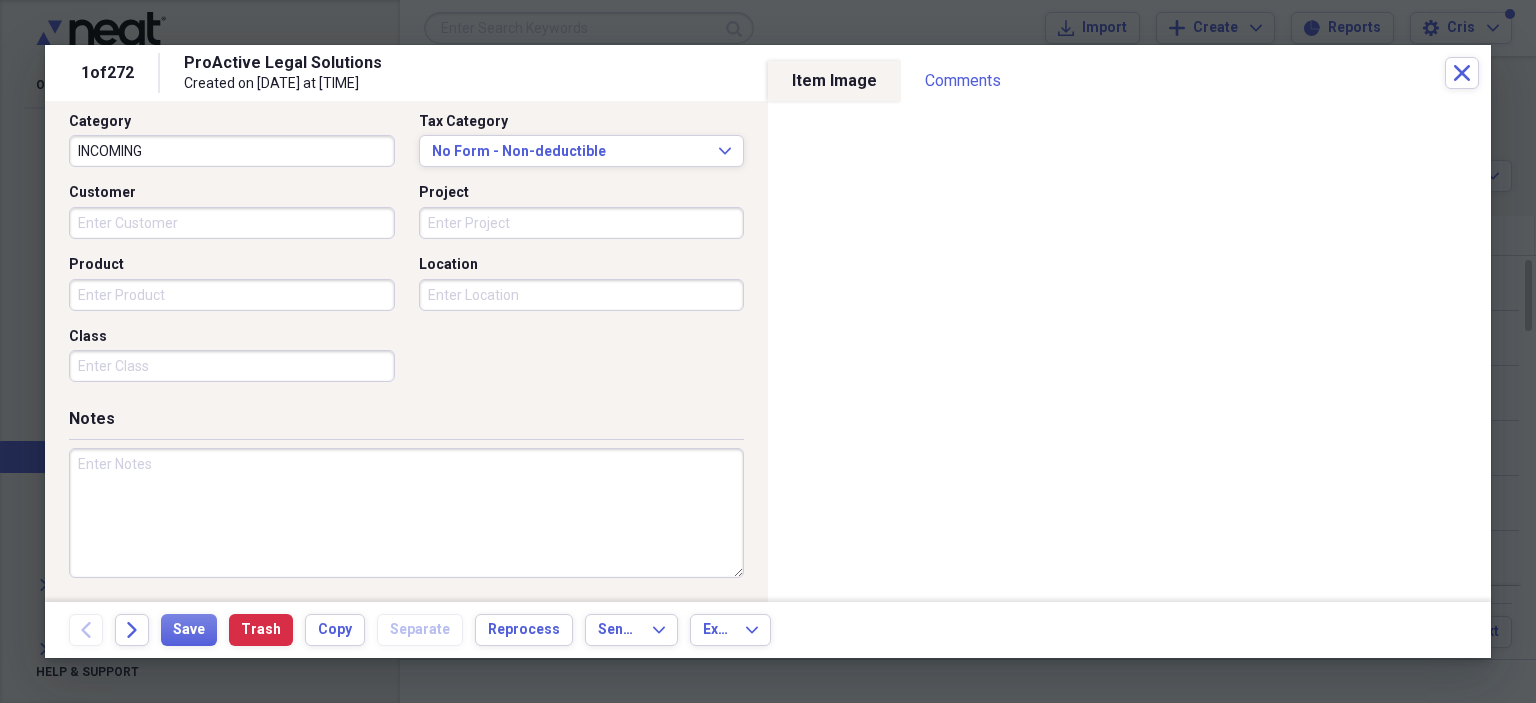 click at bounding box center [406, 513] 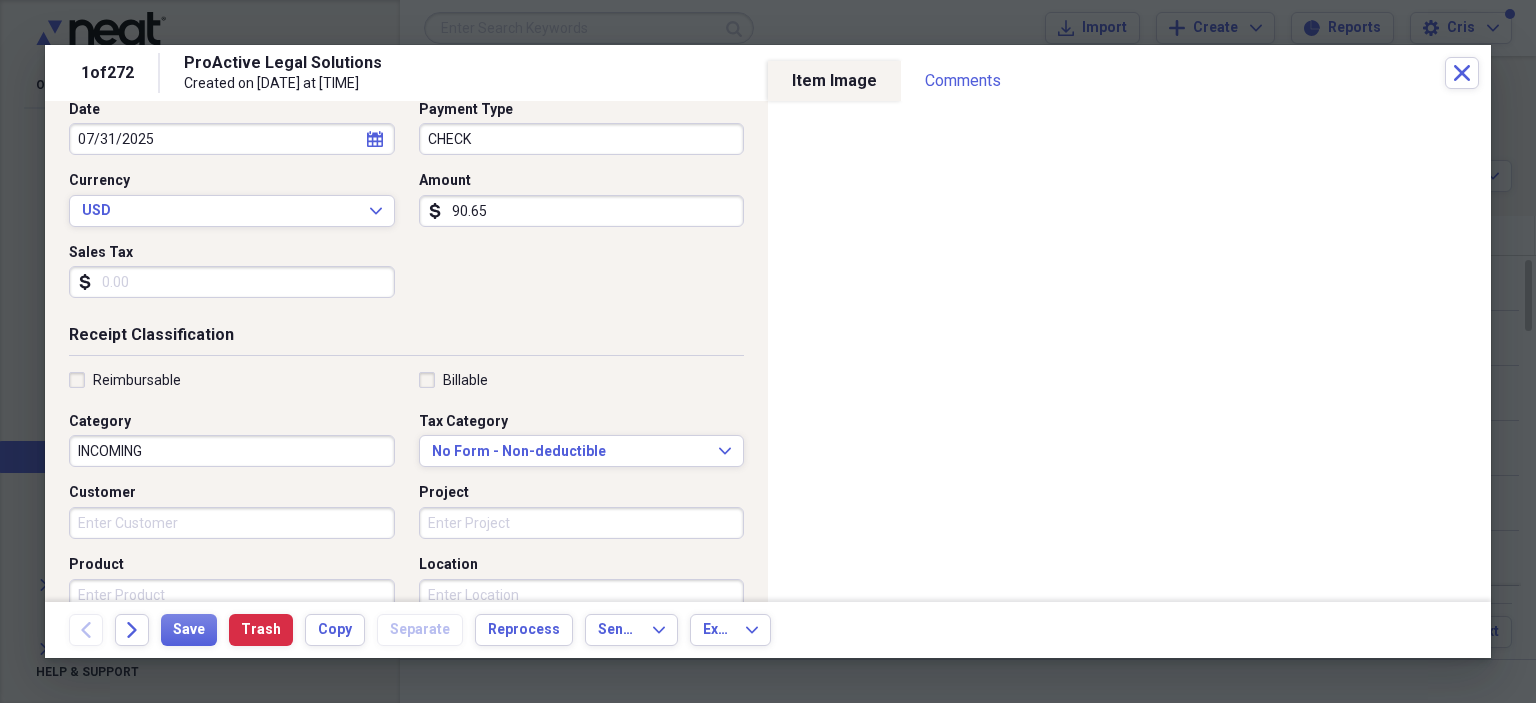 scroll, scrollTop: 518, scrollLeft: 0, axis: vertical 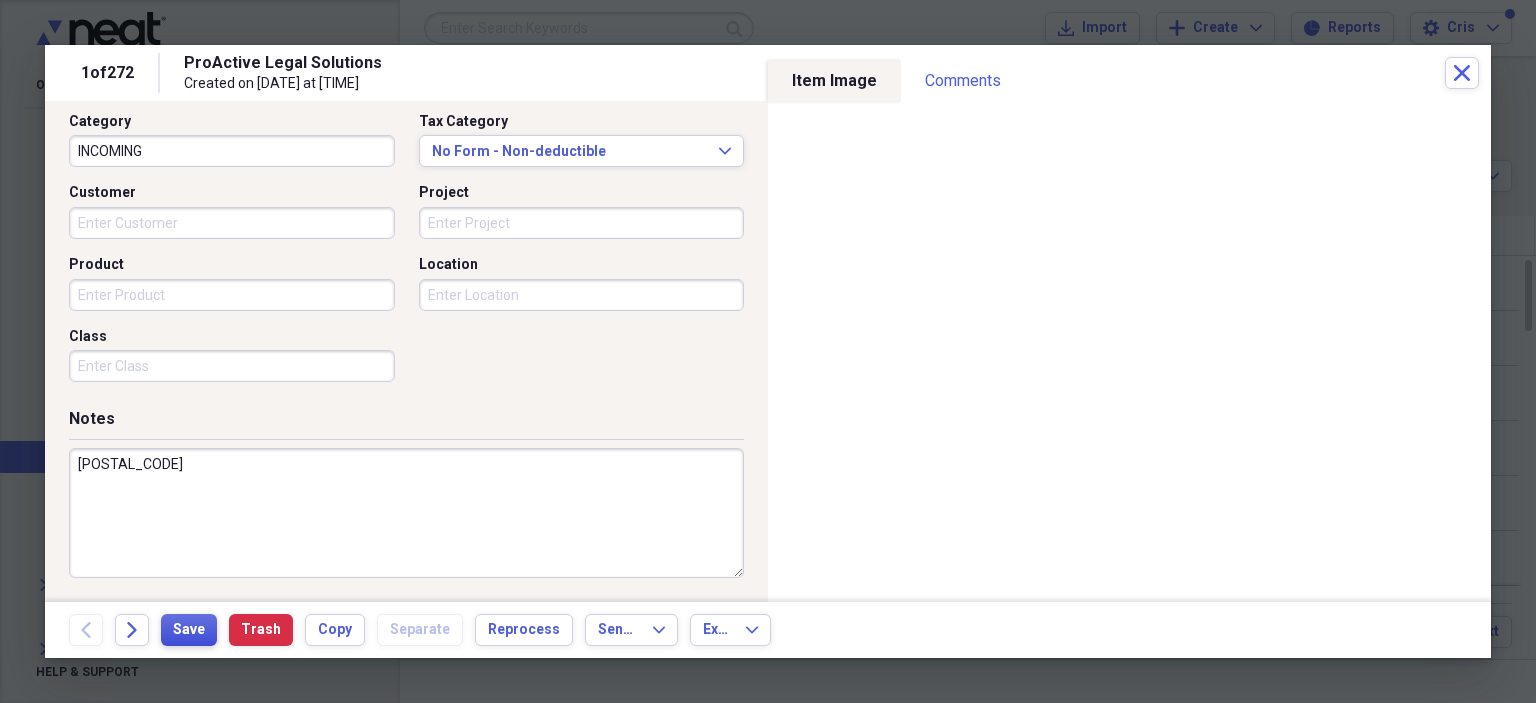 type on "[POSTAL_CODE]" 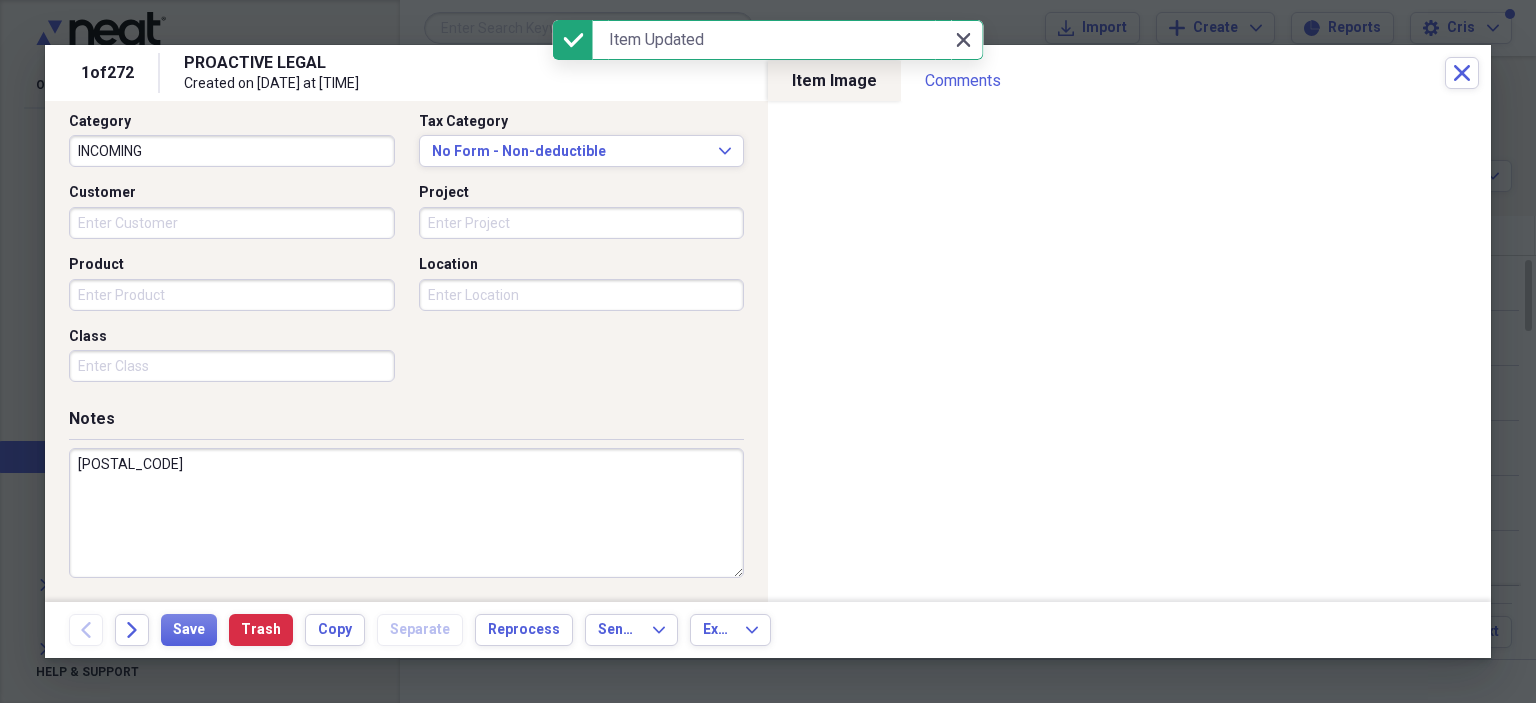 click 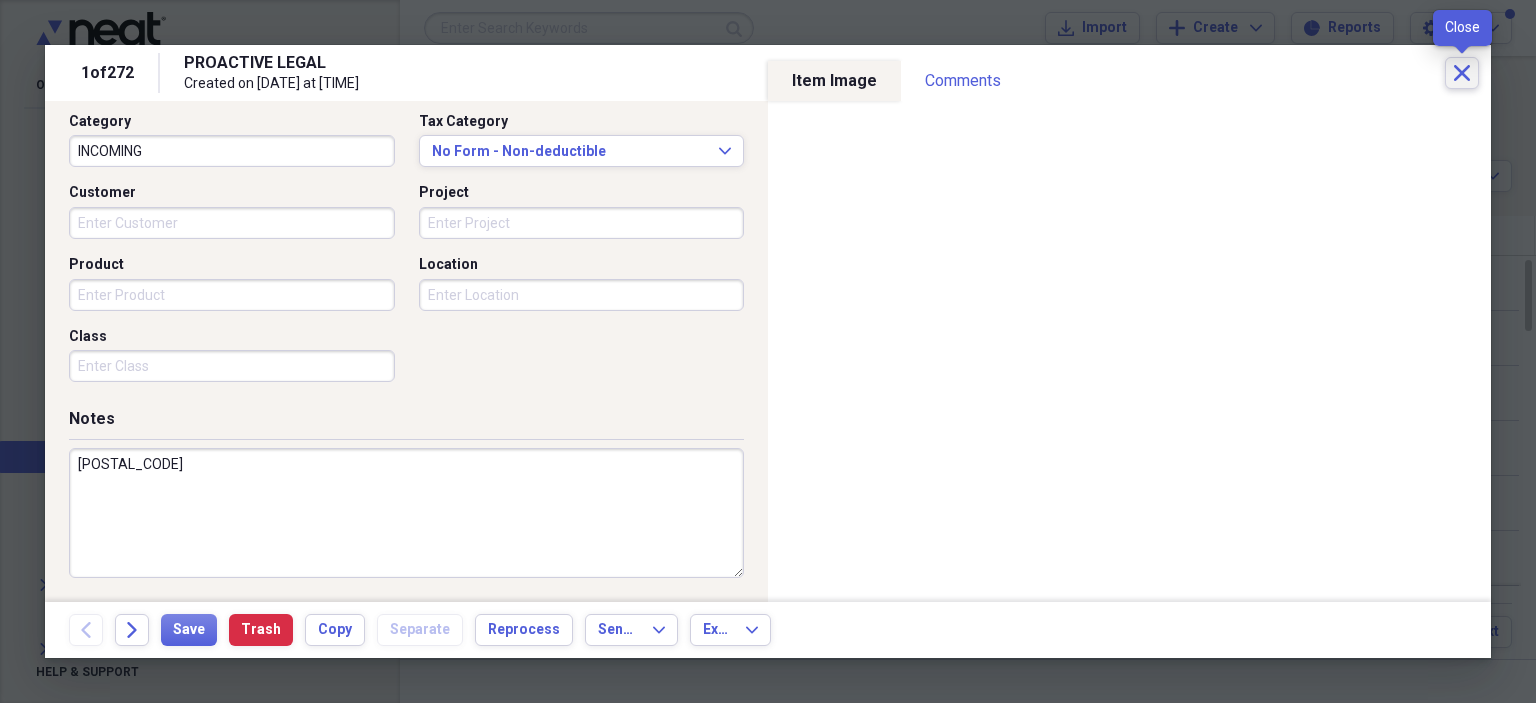 click 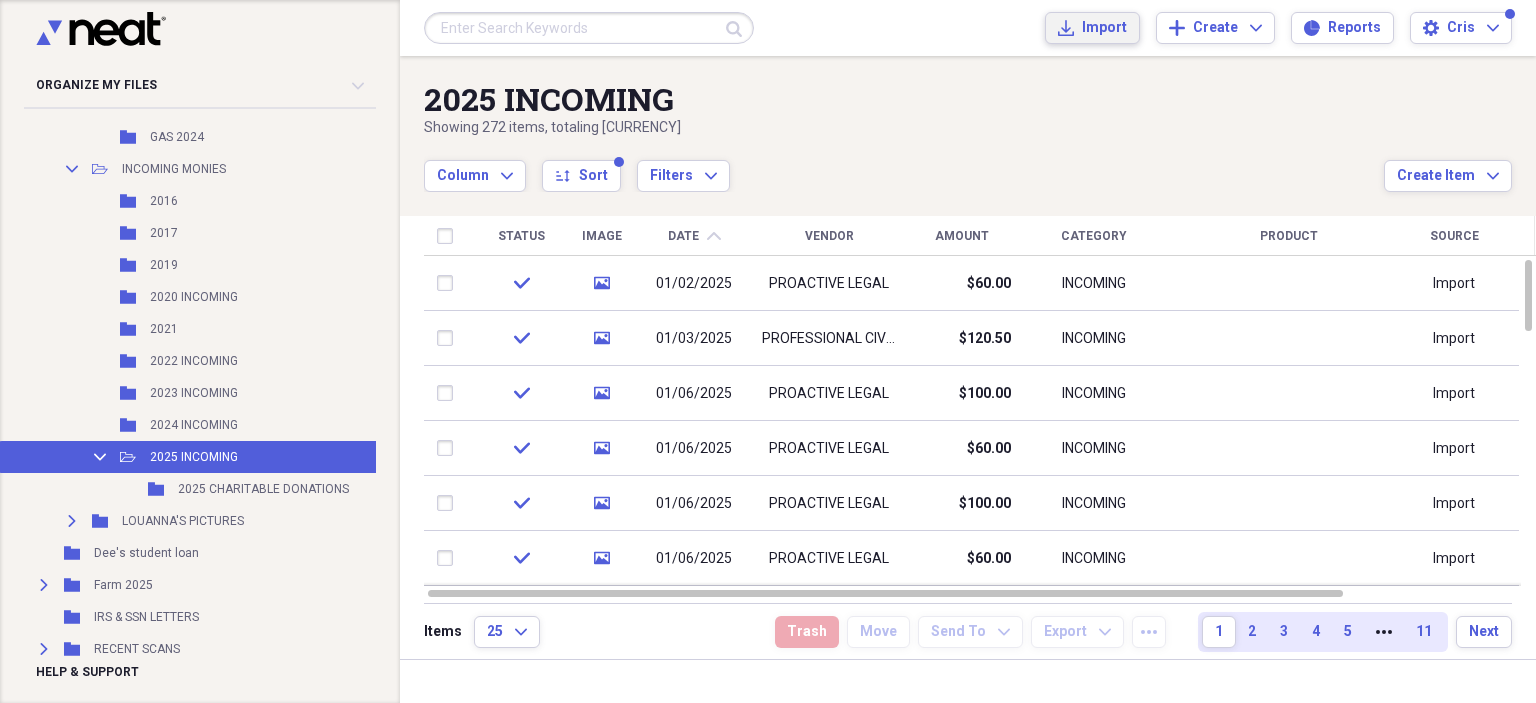 click on "Import" at bounding box center (1104, 28) 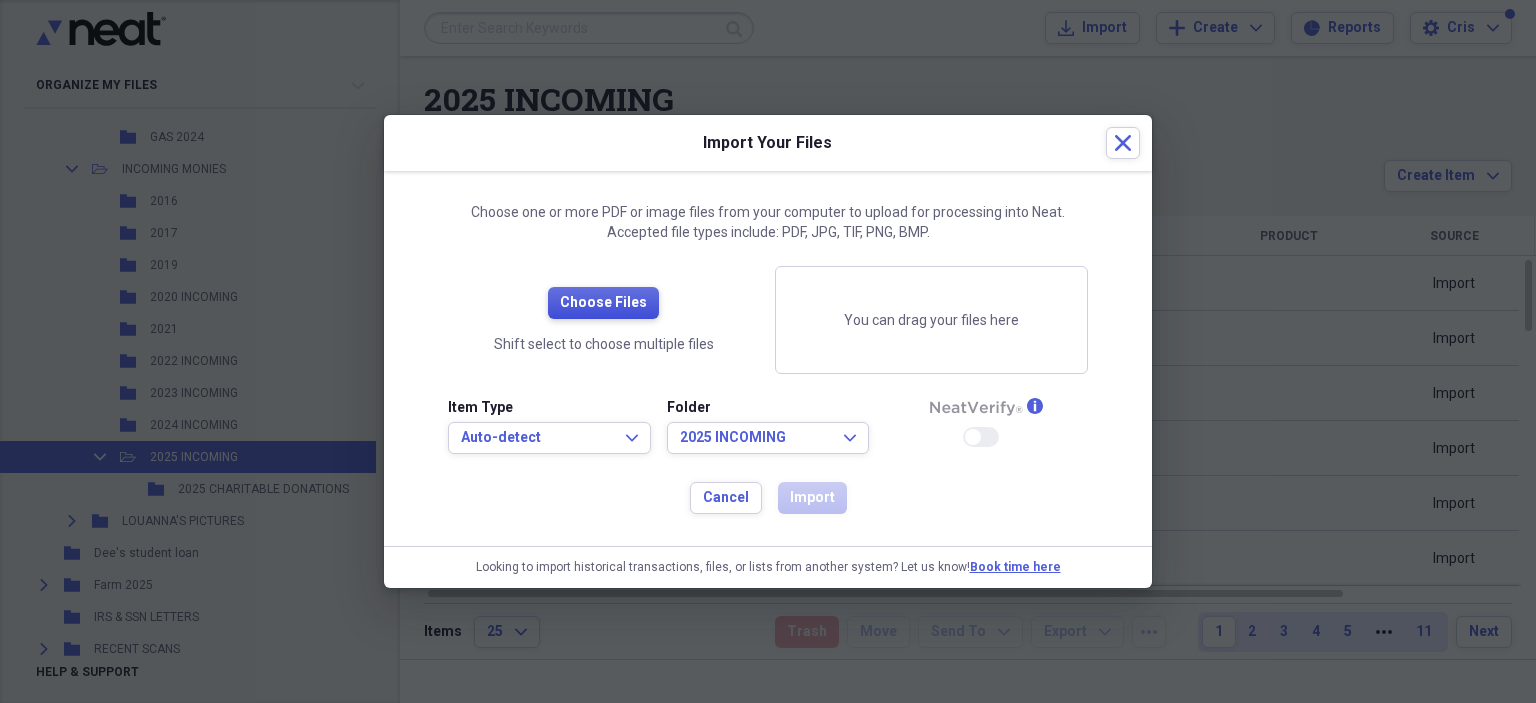 click on "Choose Files" at bounding box center [603, 303] 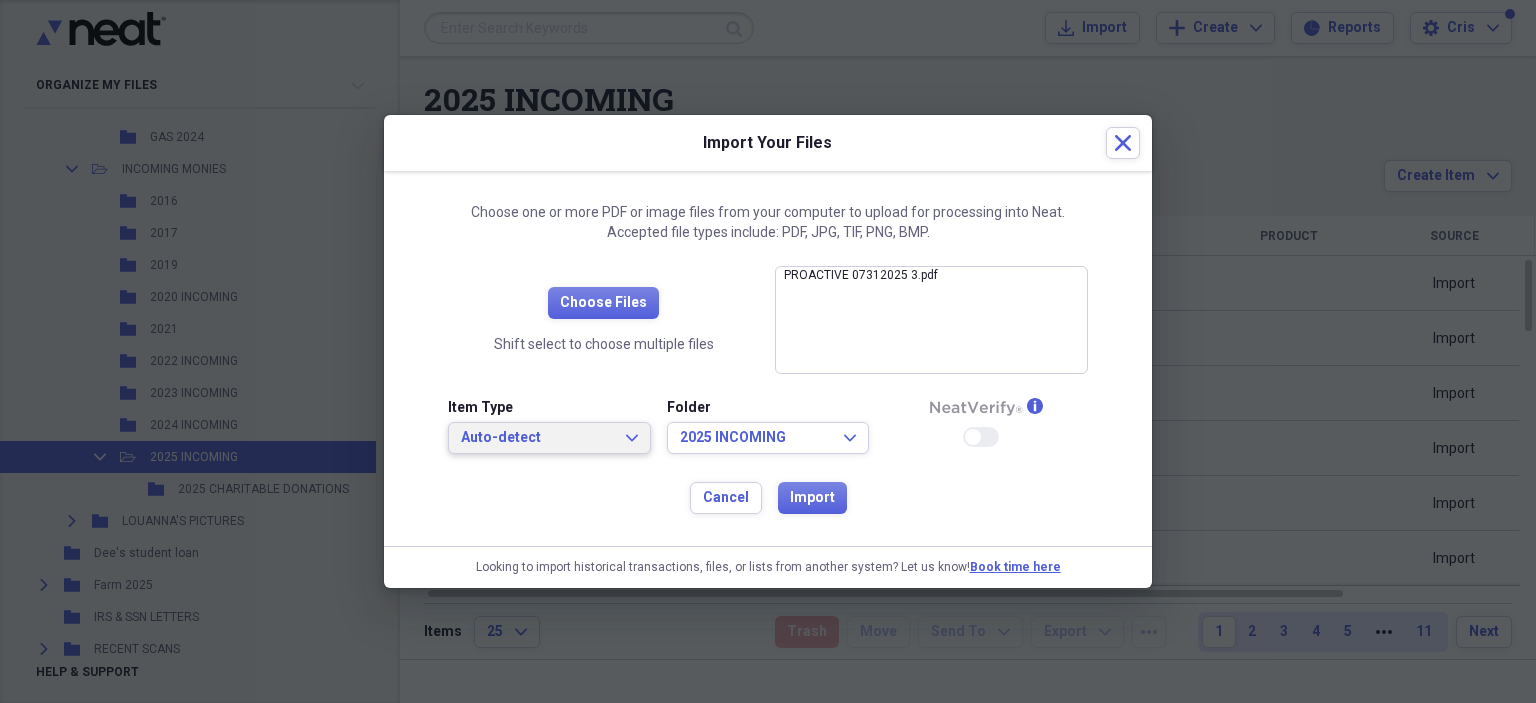 drag, startPoint x: 568, startPoint y: 441, endPoint x: 560, endPoint y: 424, distance: 18.788294 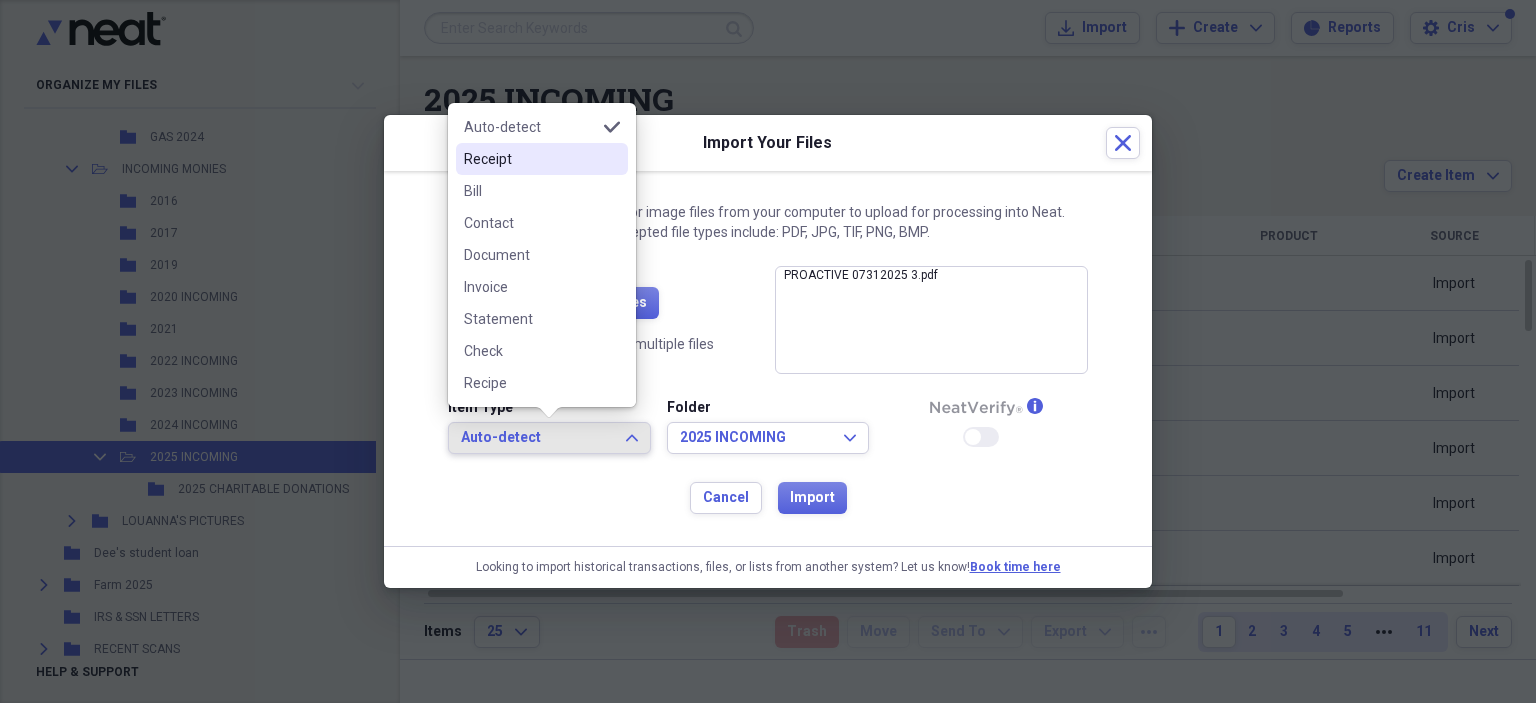 click on "Receipt" at bounding box center [530, 159] 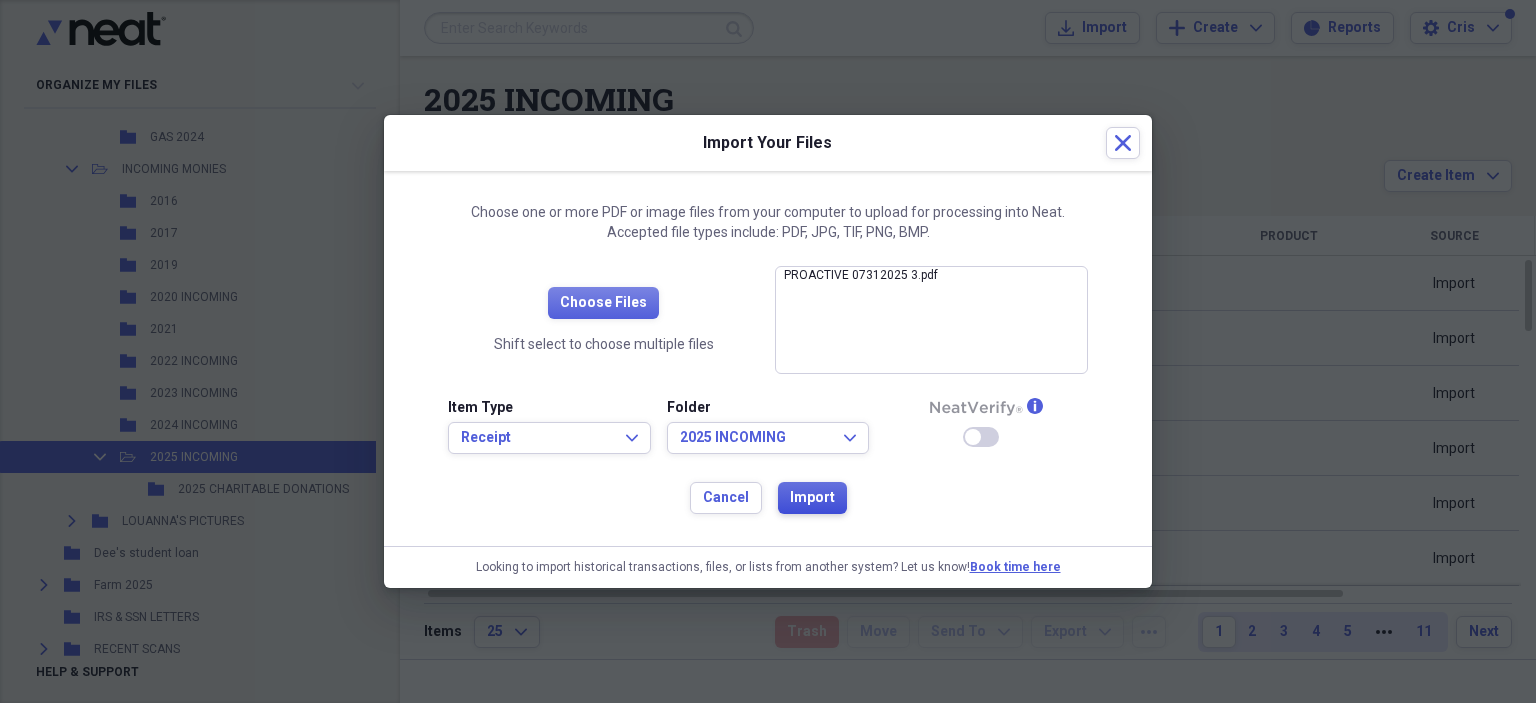 click on "Import" at bounding box center [812, 498] 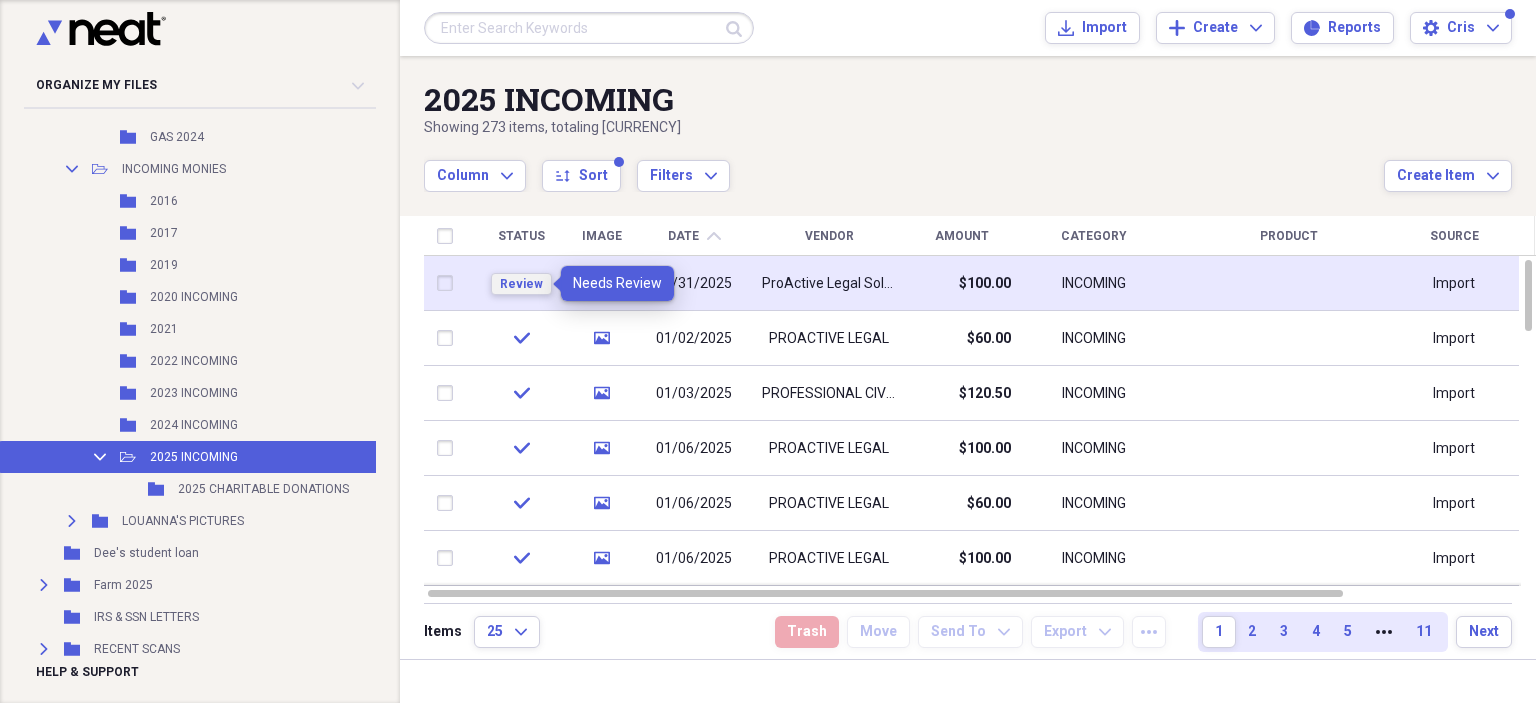 click on "Review" at bounding box center (521, 284) 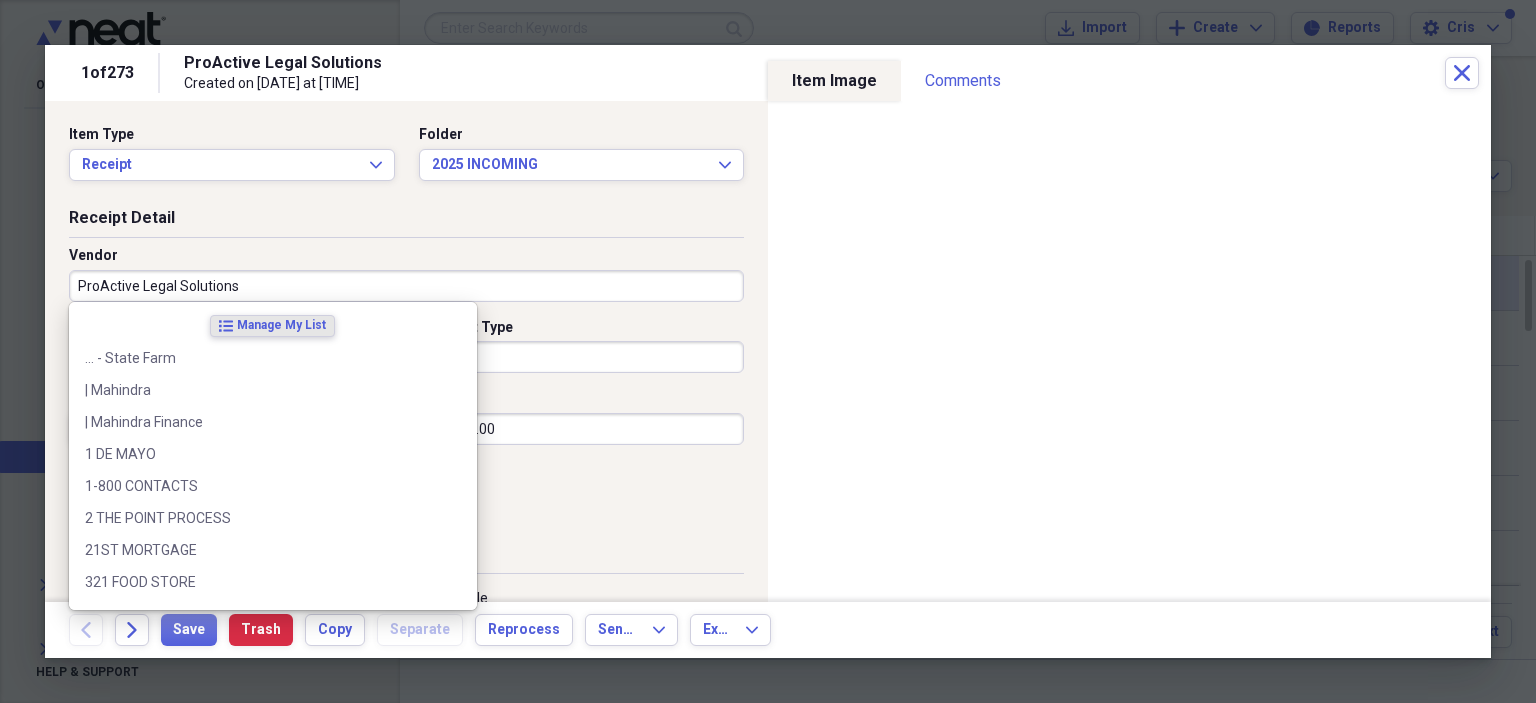 click on "ProActive Legal Solutions" at bounding box center [406, 286] 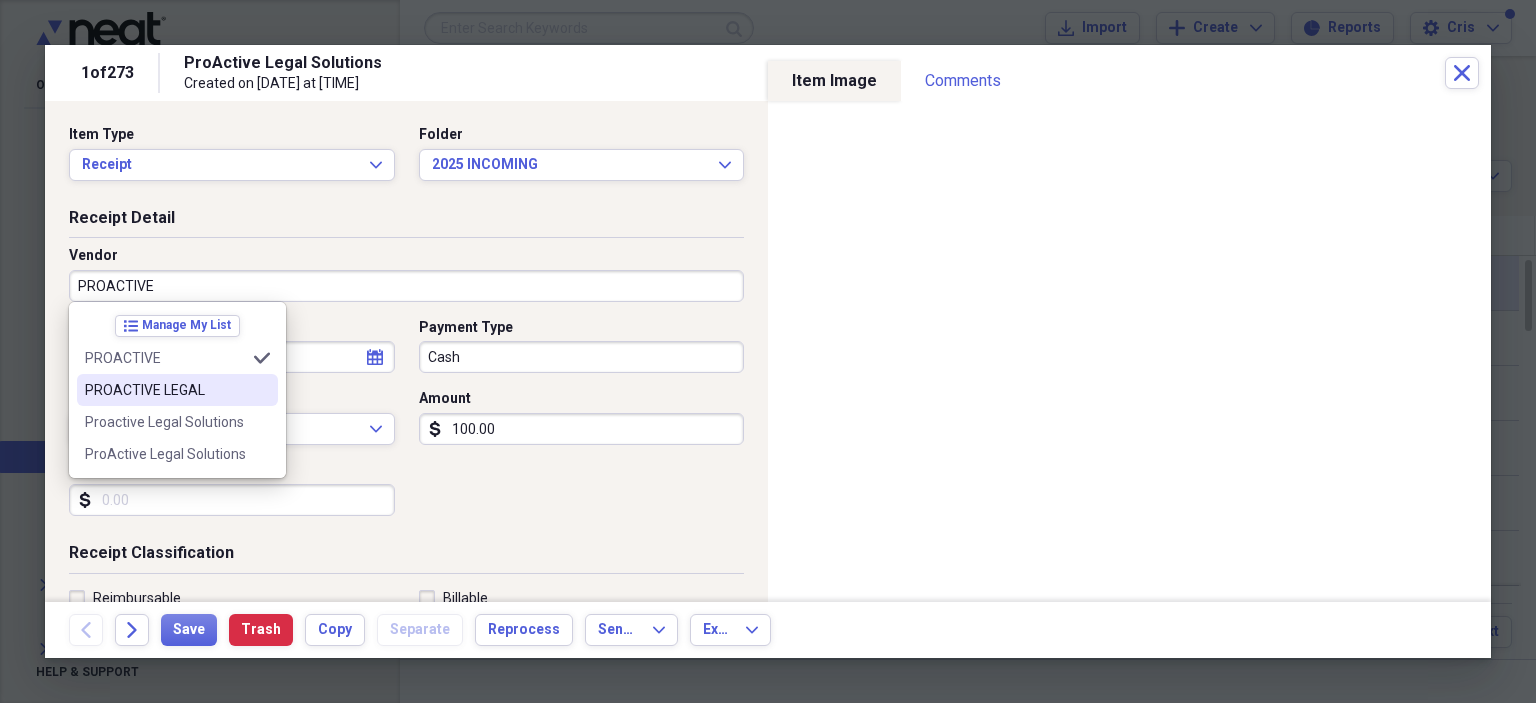 click on "PROACTIVE LEGAL" at bounding box center (177, 390) 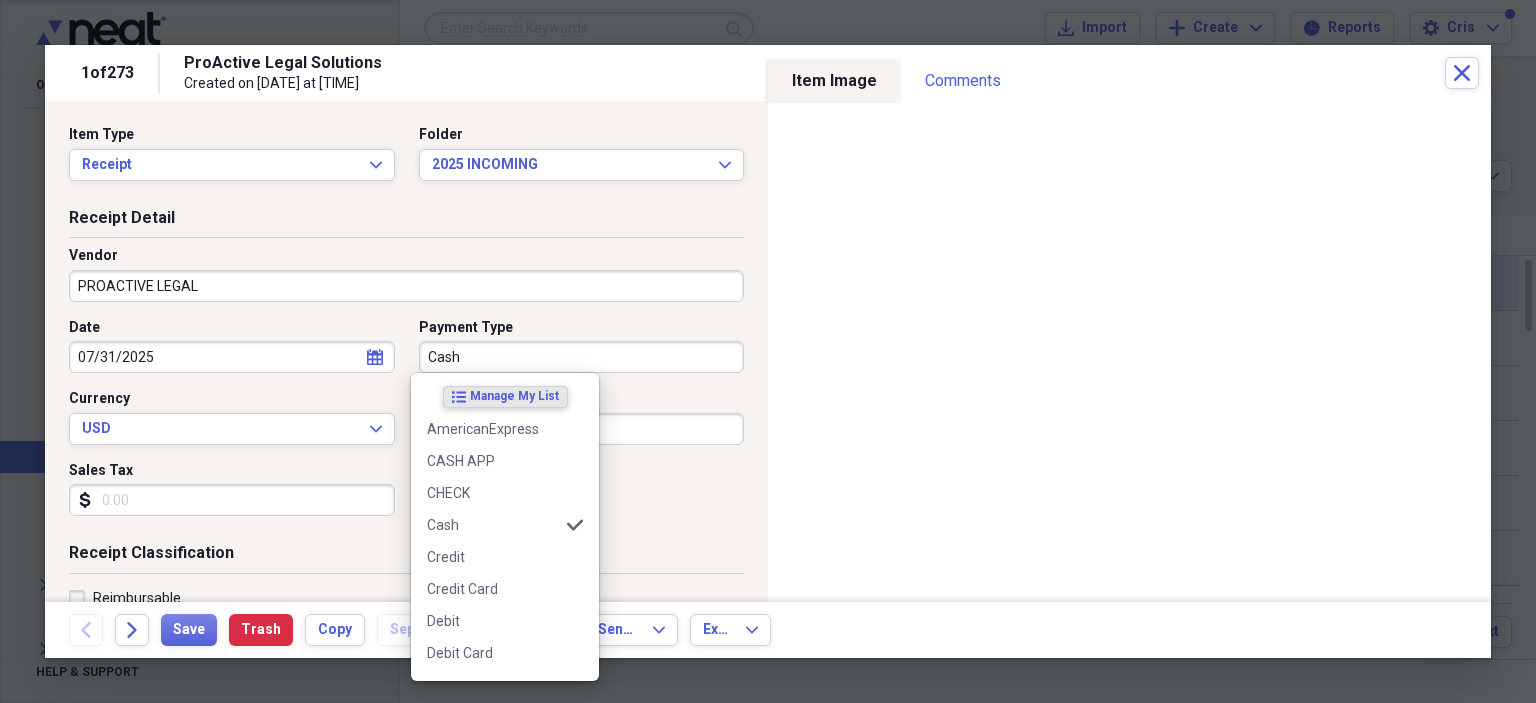 click on "Cash" at bounding box center [582, 357] 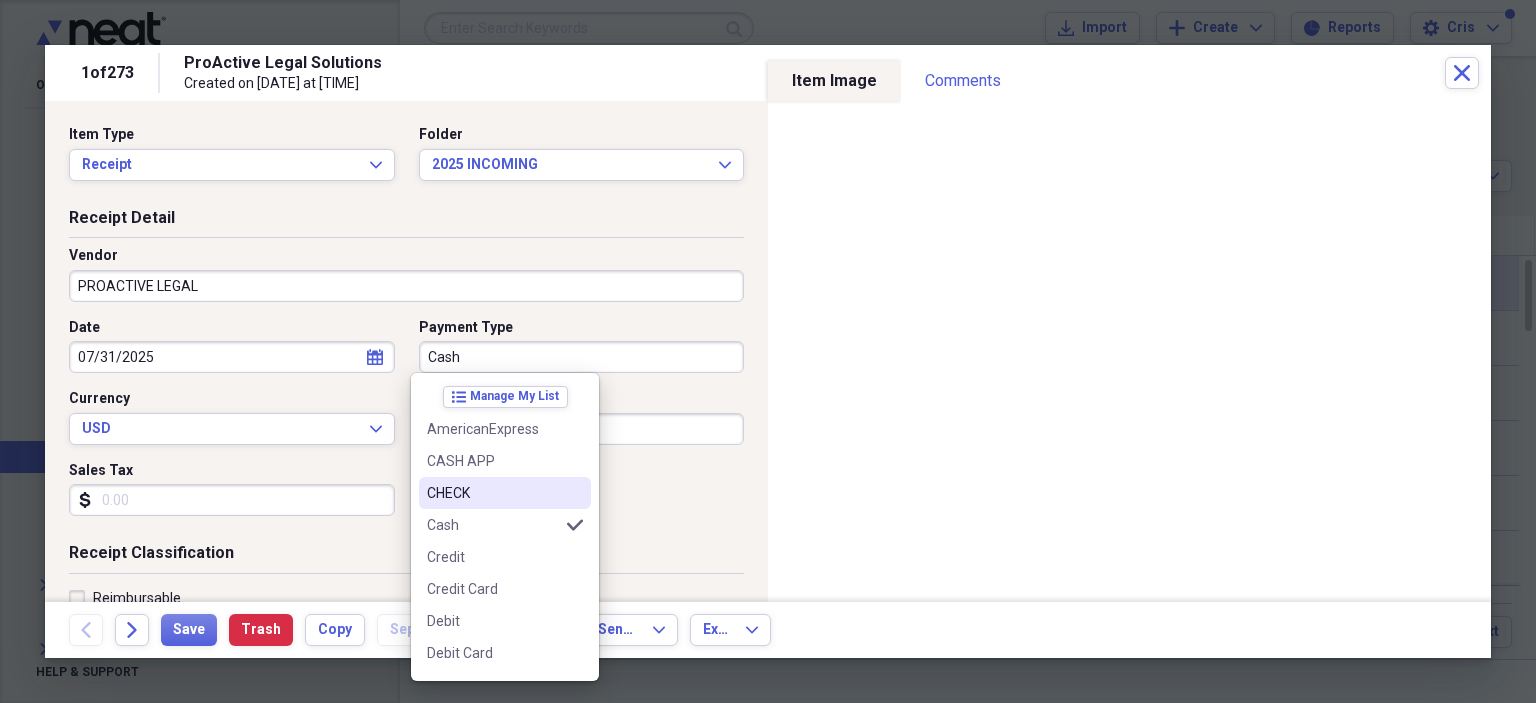 click on "CHECK" at bounding box center [493, 493] 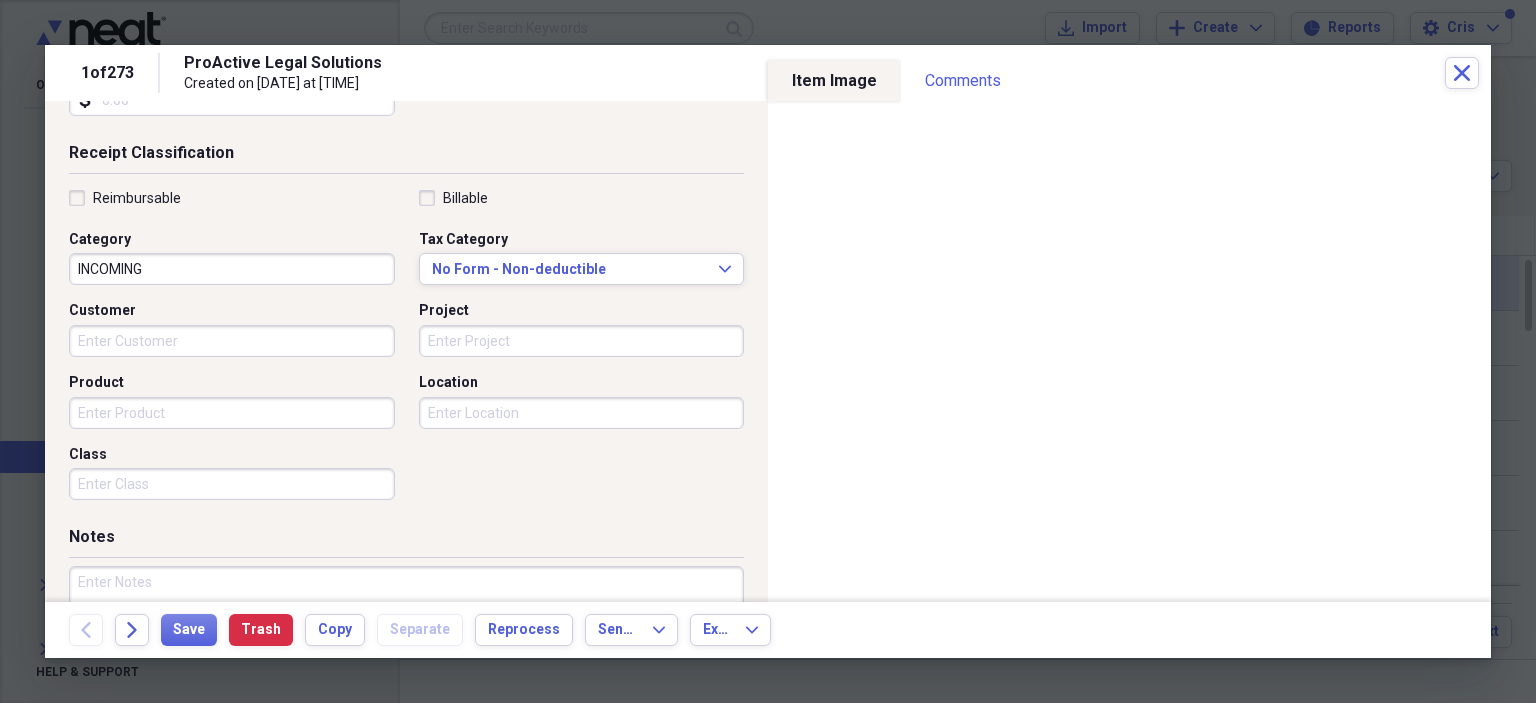 scroll, scrollTop: 500, scrollLeft: 0, axis: vertical 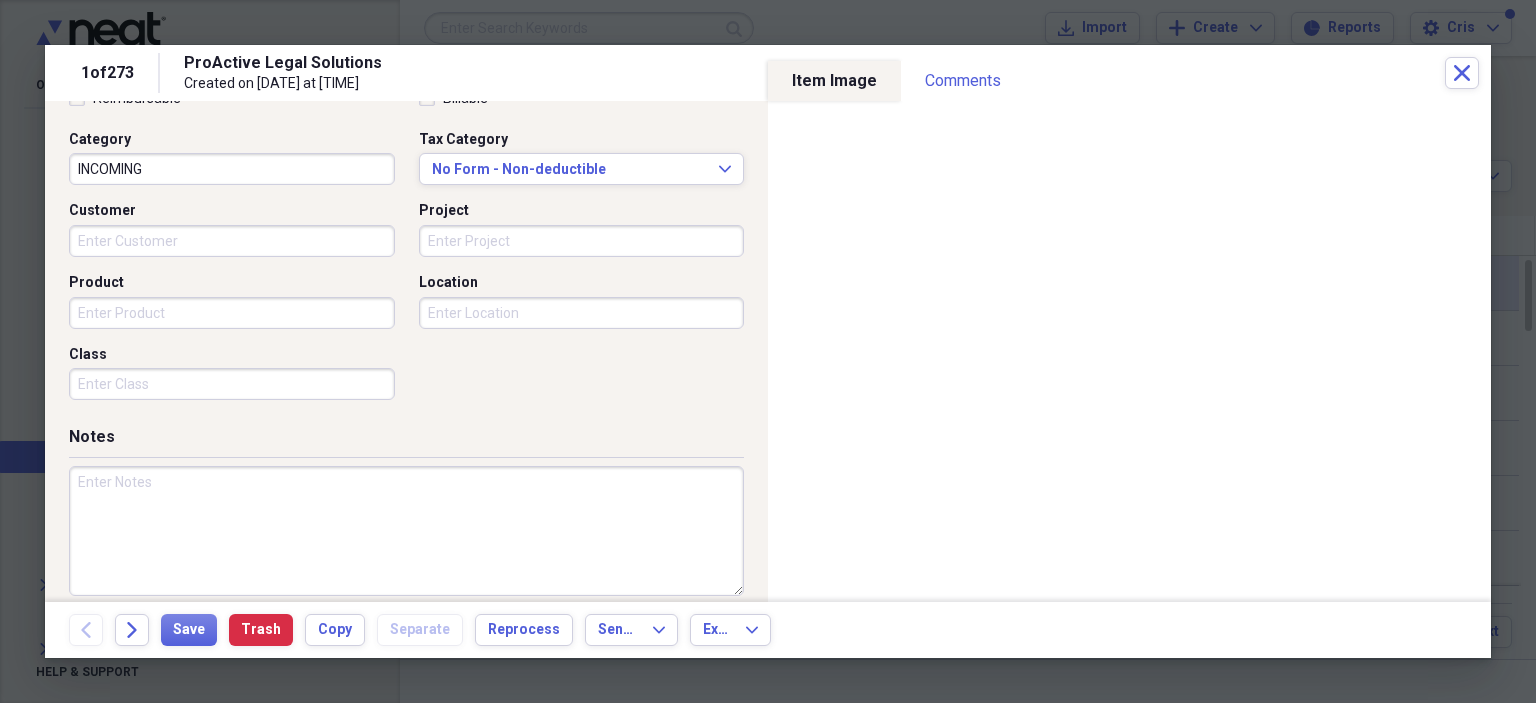 click at bounding box center [406, 531] 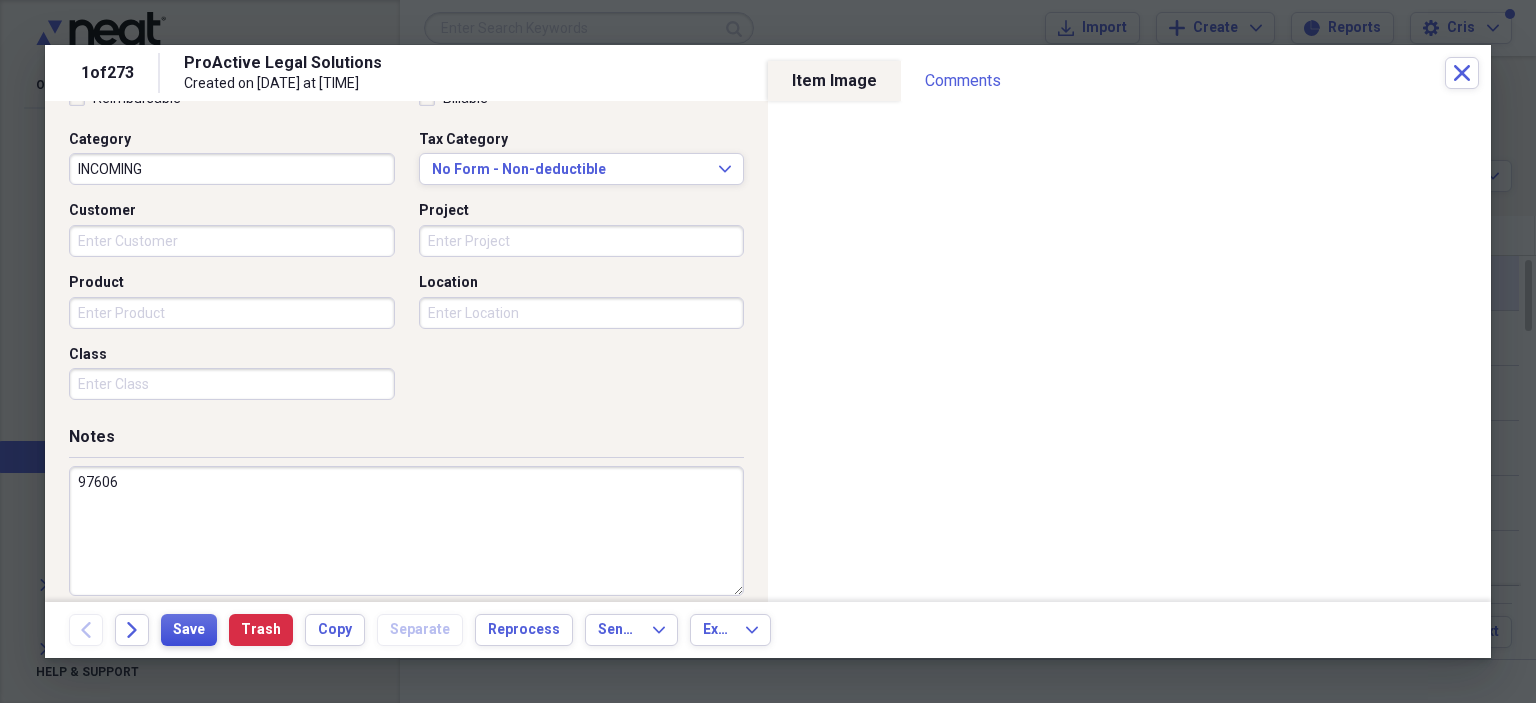 type on "97606" 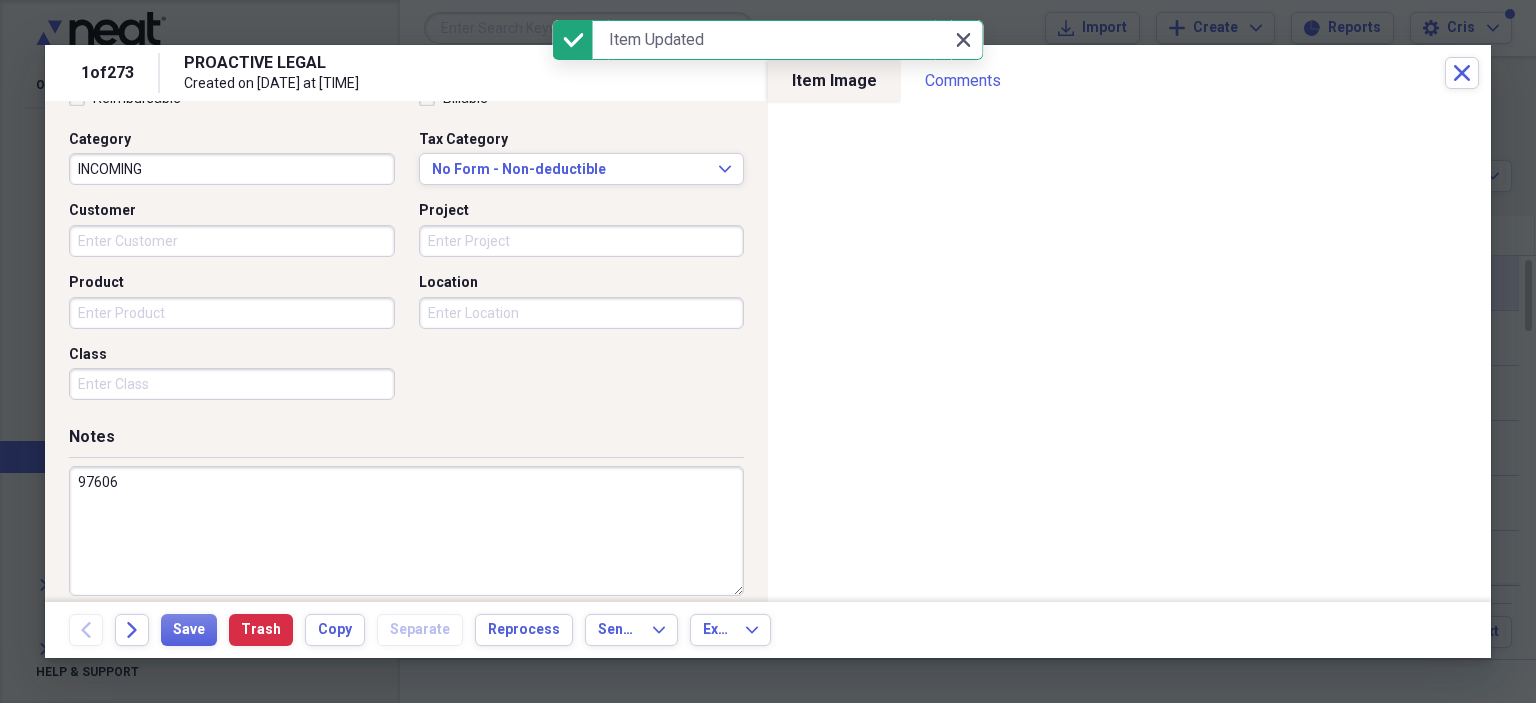 click on "Close" 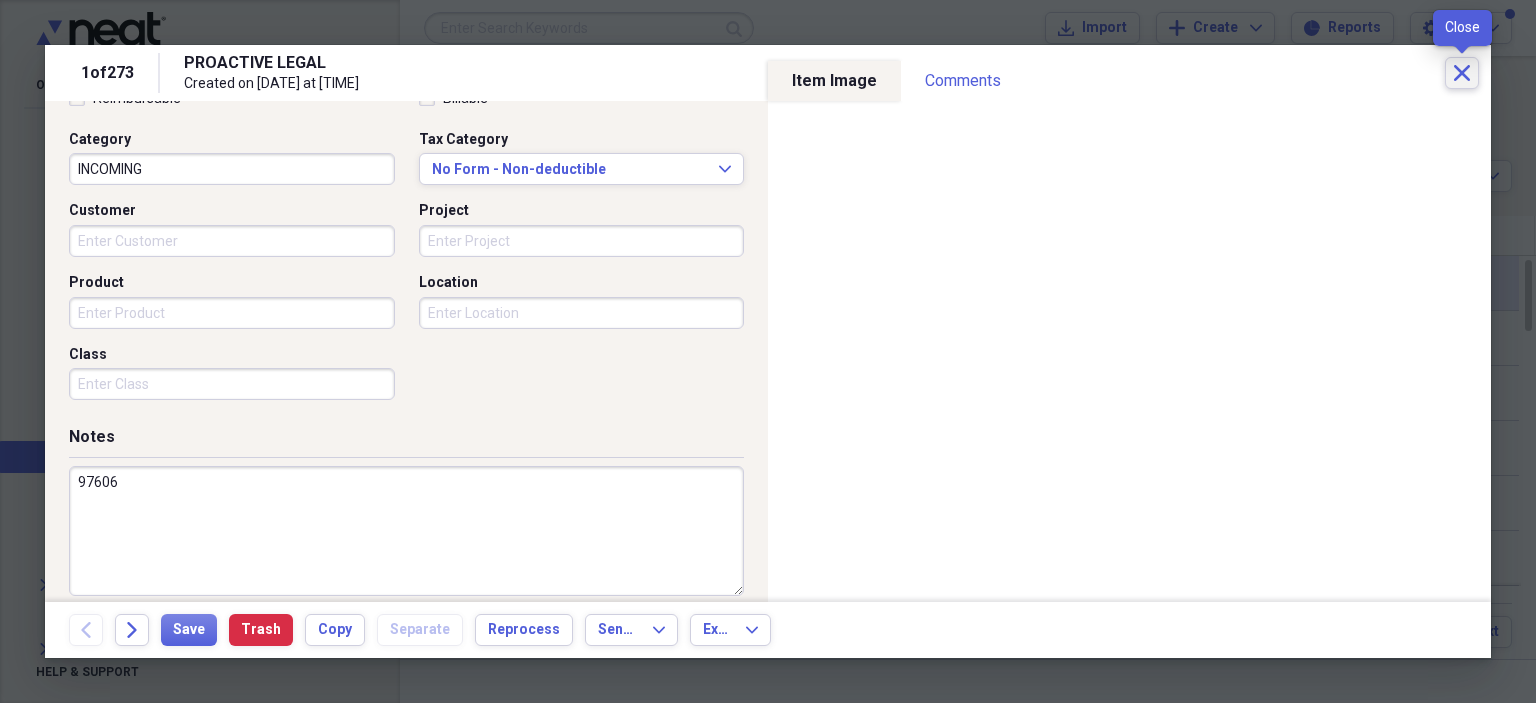 click on "Close" 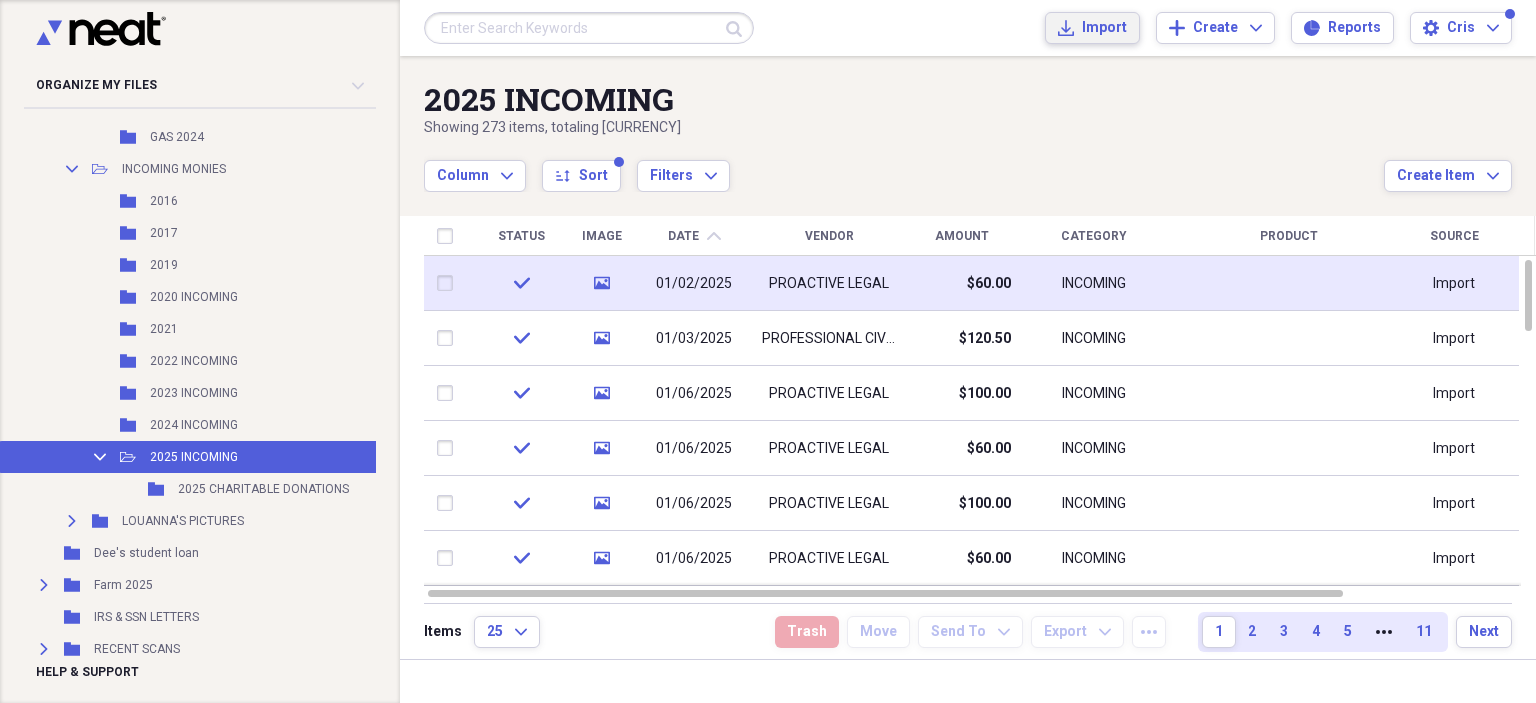 click on "Import" at bounding box center [1104, 28] 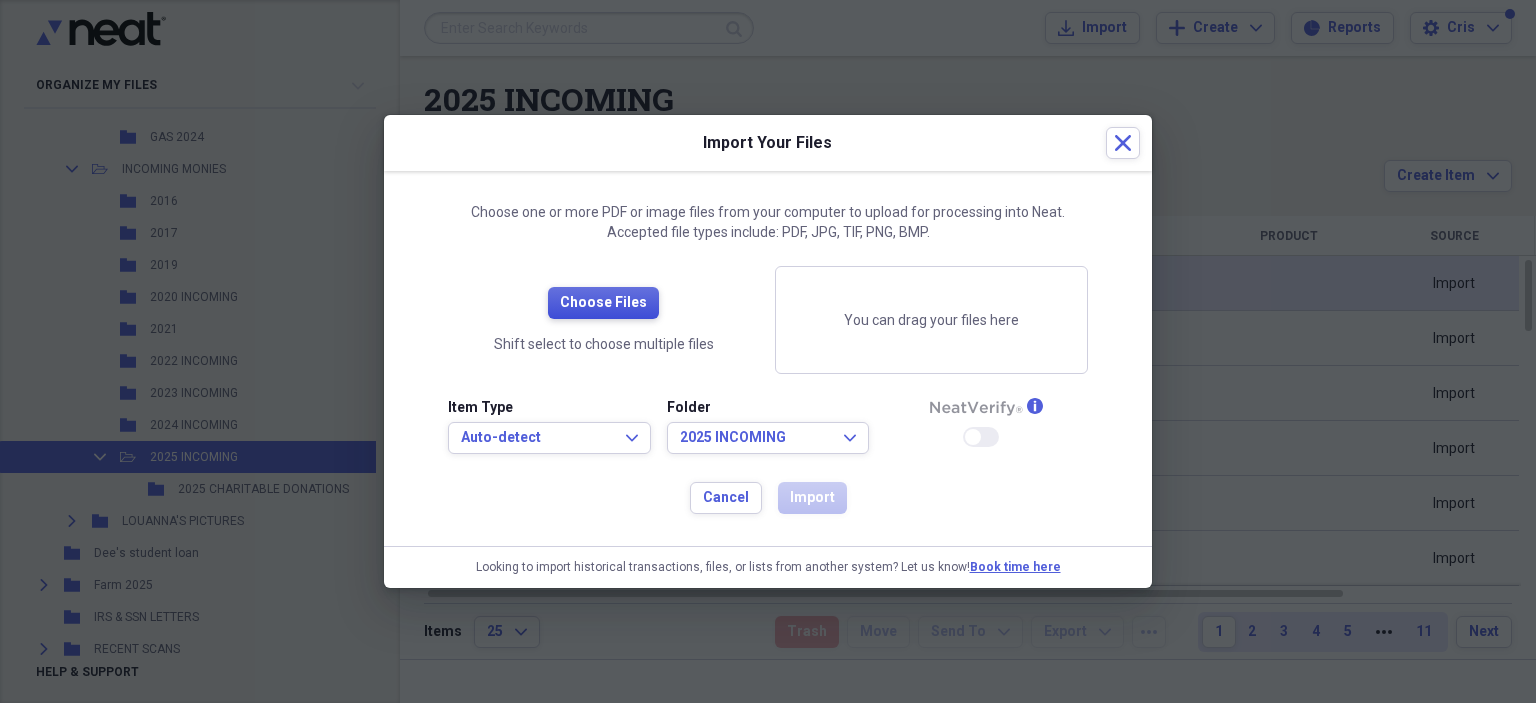 click on "Choose Files" at bounding box center (603, 303) 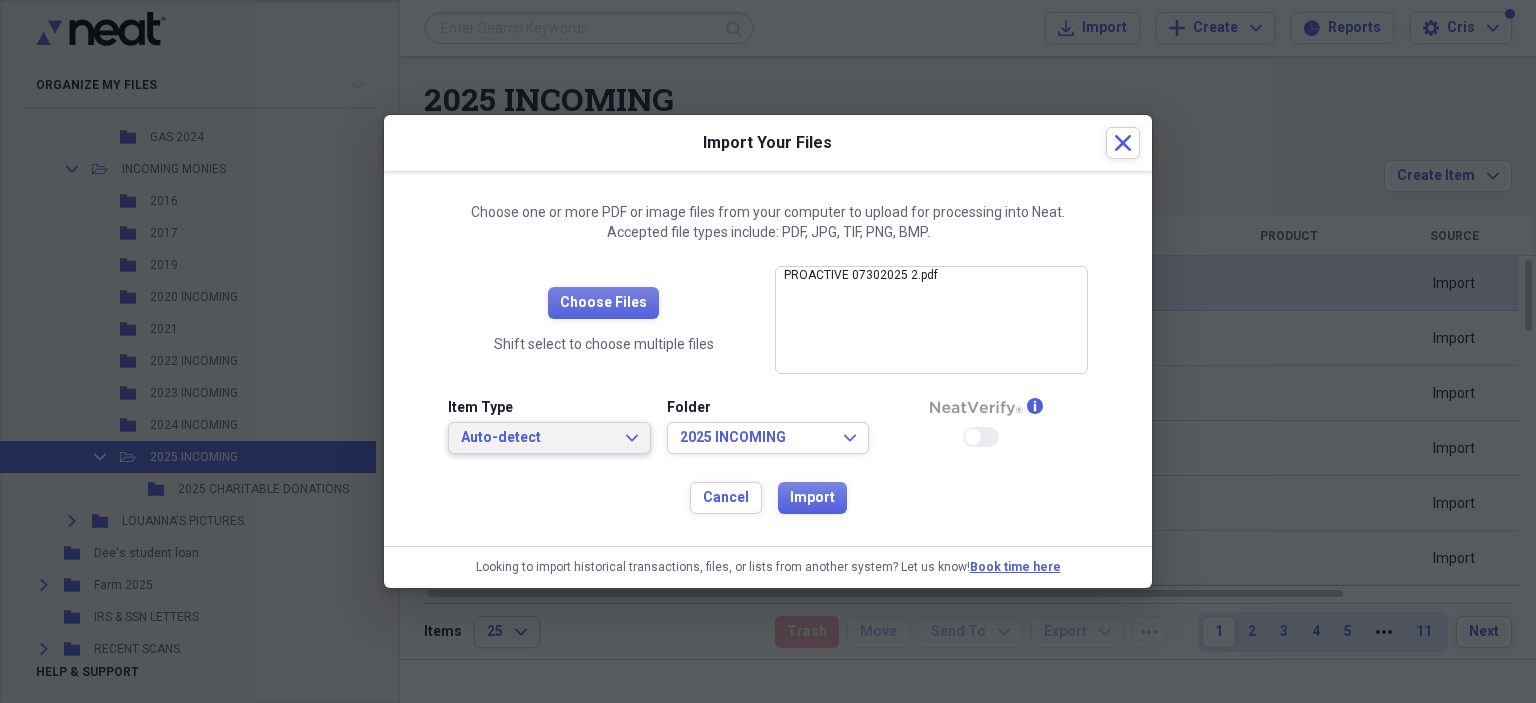 click on "Auto-detect" at bounding box center (537, 438) 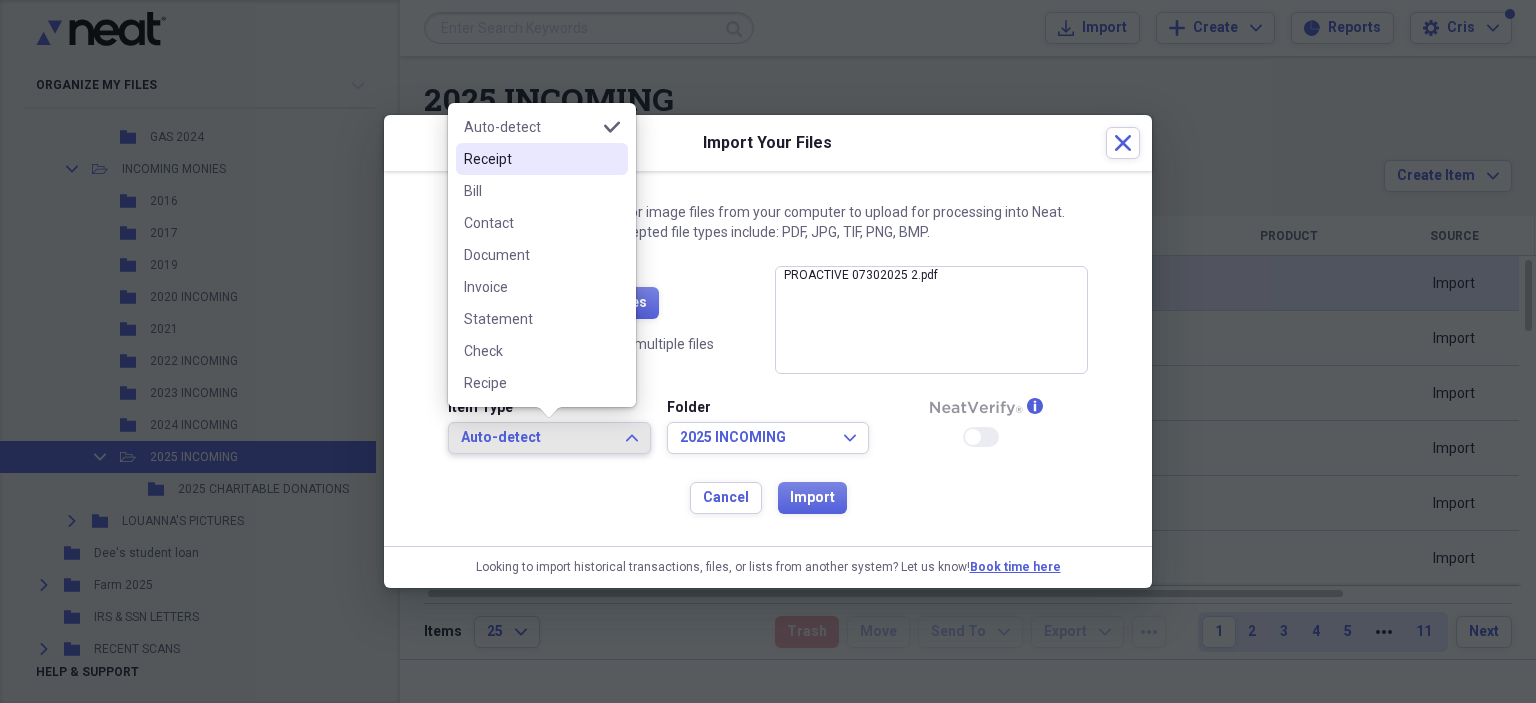 click on "Receipt" at bounding box center [542, 159] 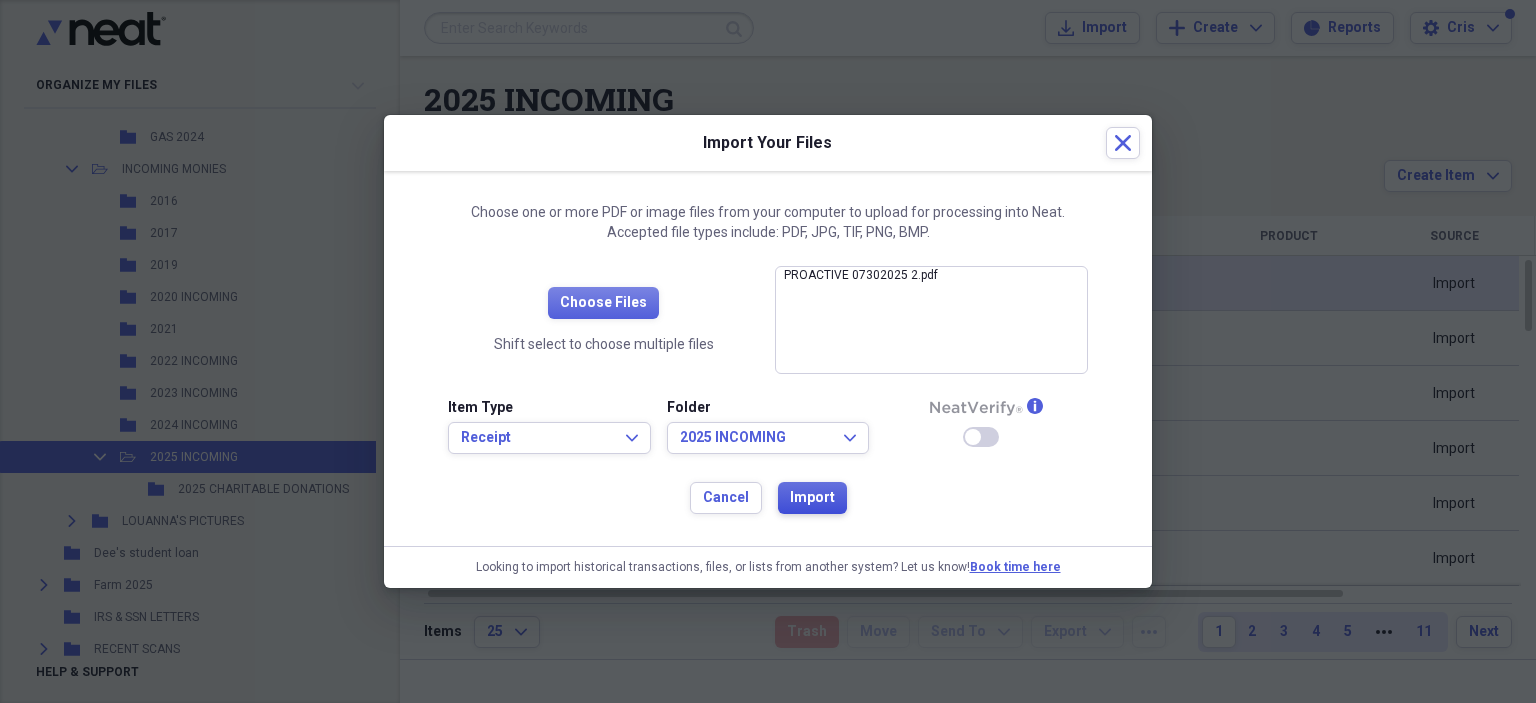 click on "Import" at bounding box center (812, 498) 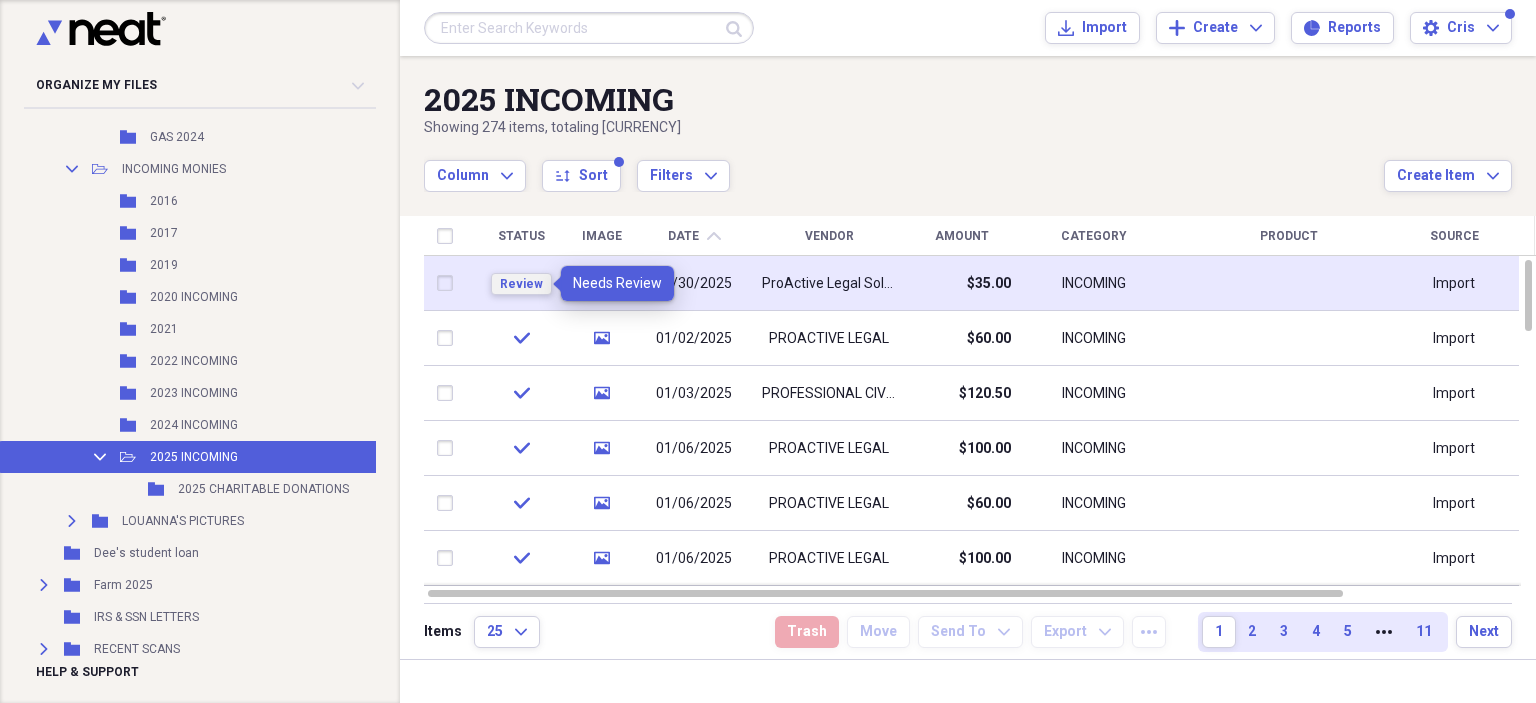 click on "Review" at bounding box center (521, 284) 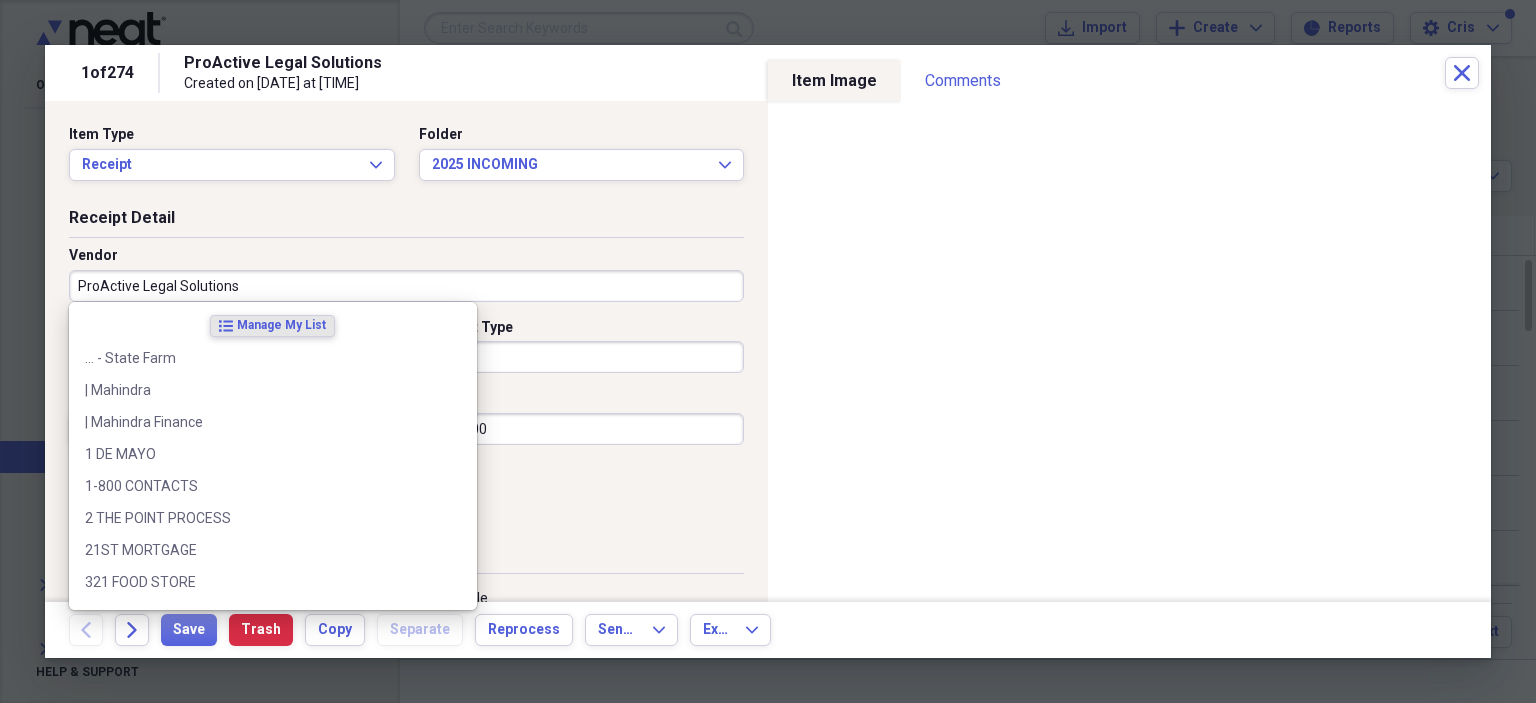 click on "ProActive Legal Solutions" at bounding box center [406, 286] 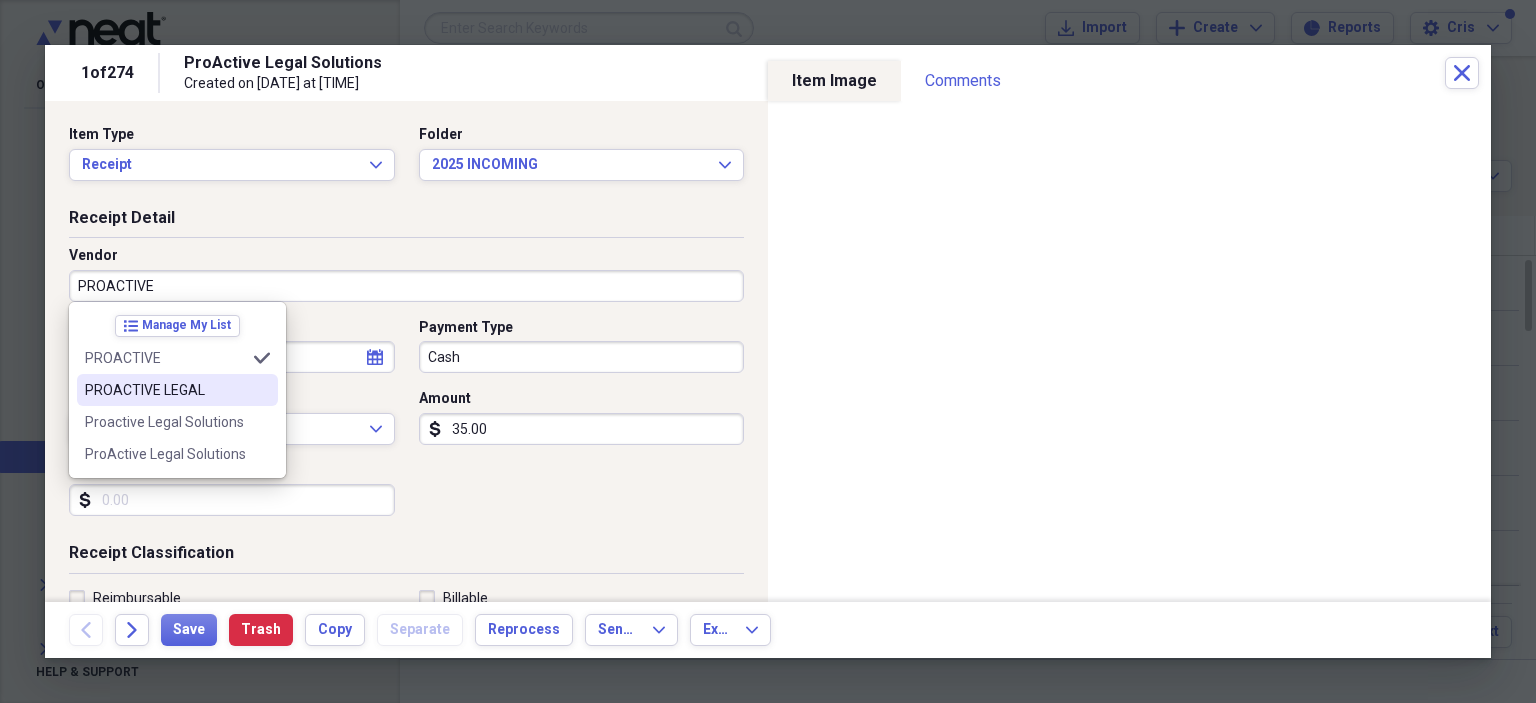 click on "PROACTIVE LEGAL" at bounding box center [177, 390] 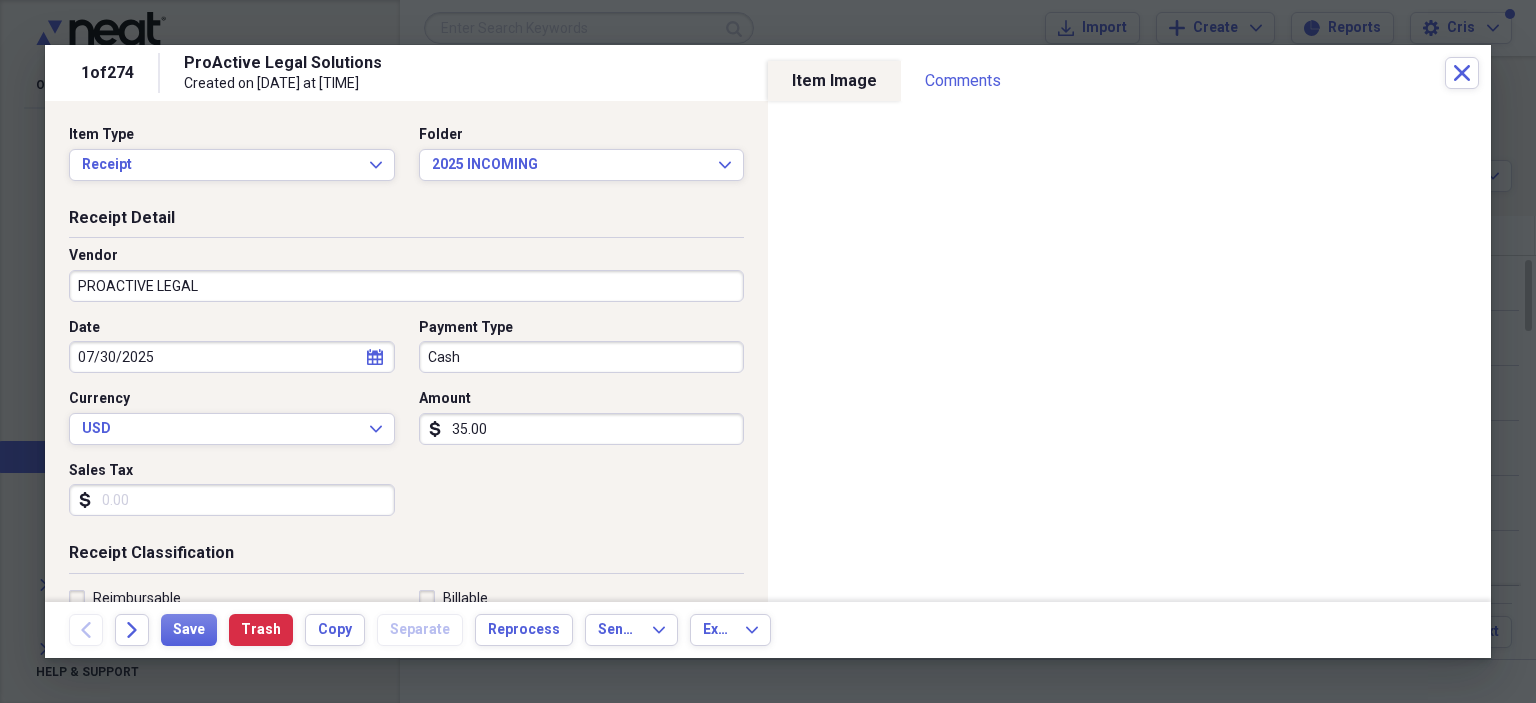 click on "Cash" at bounding box center [582, 357] 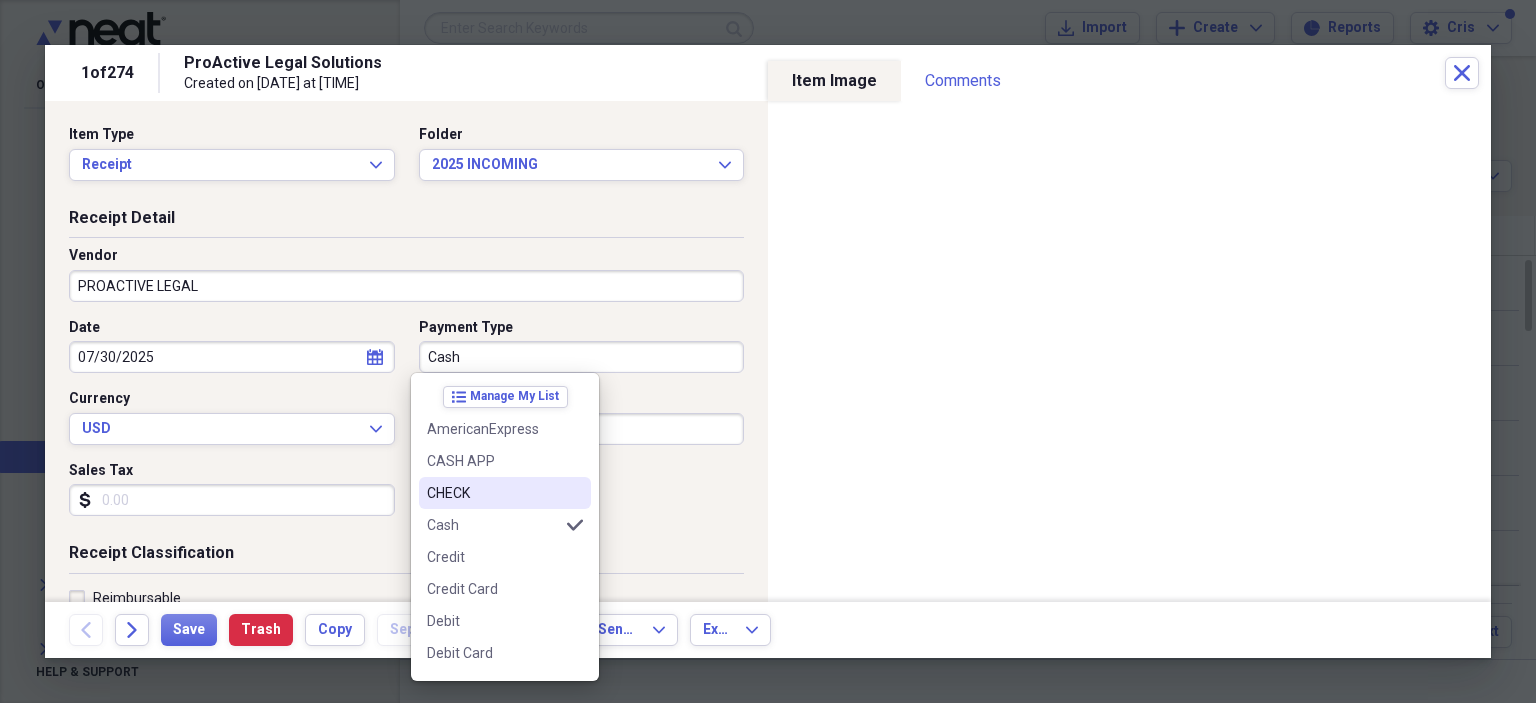 click on "CHECK" at bounding box center [505, 493] 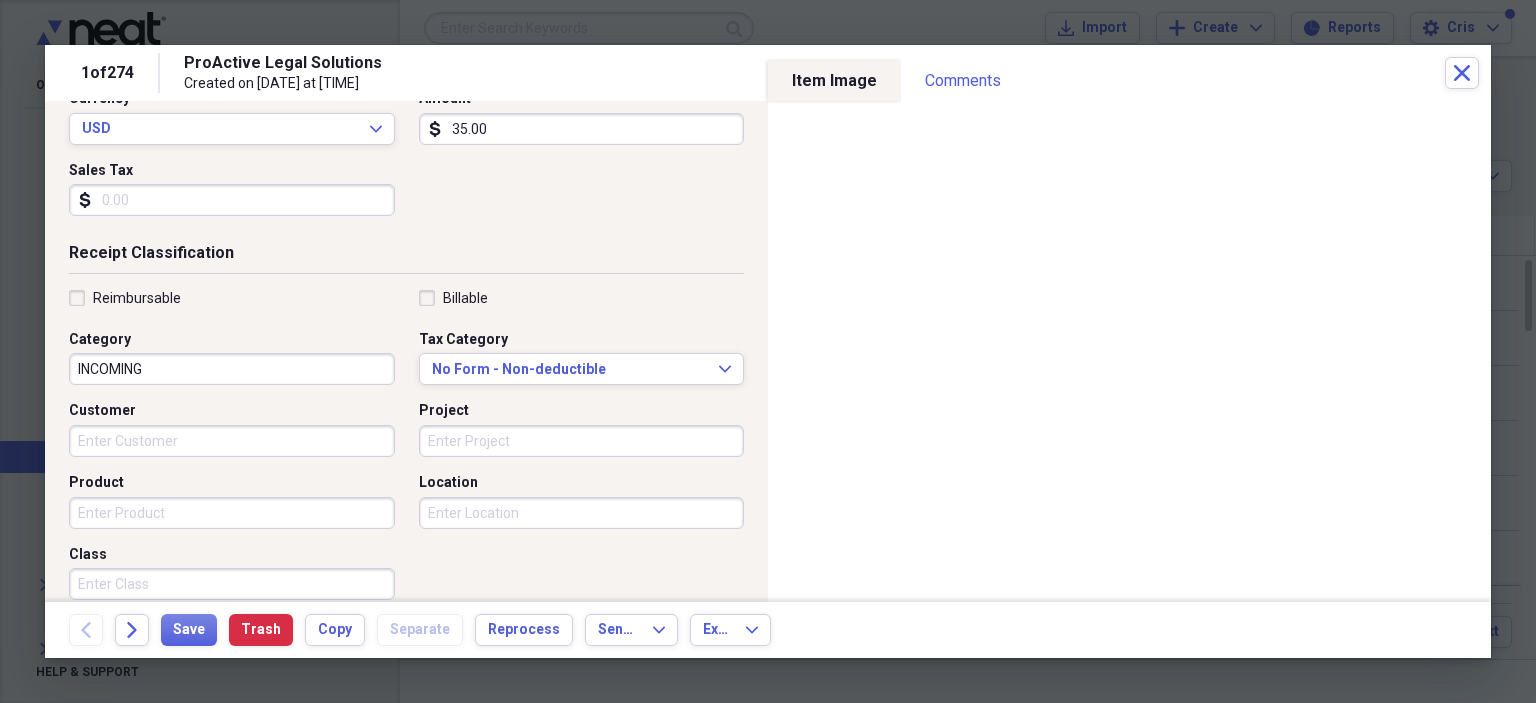 scroll, scrollTop: 518, scrollLeft: 0, axis: vertical 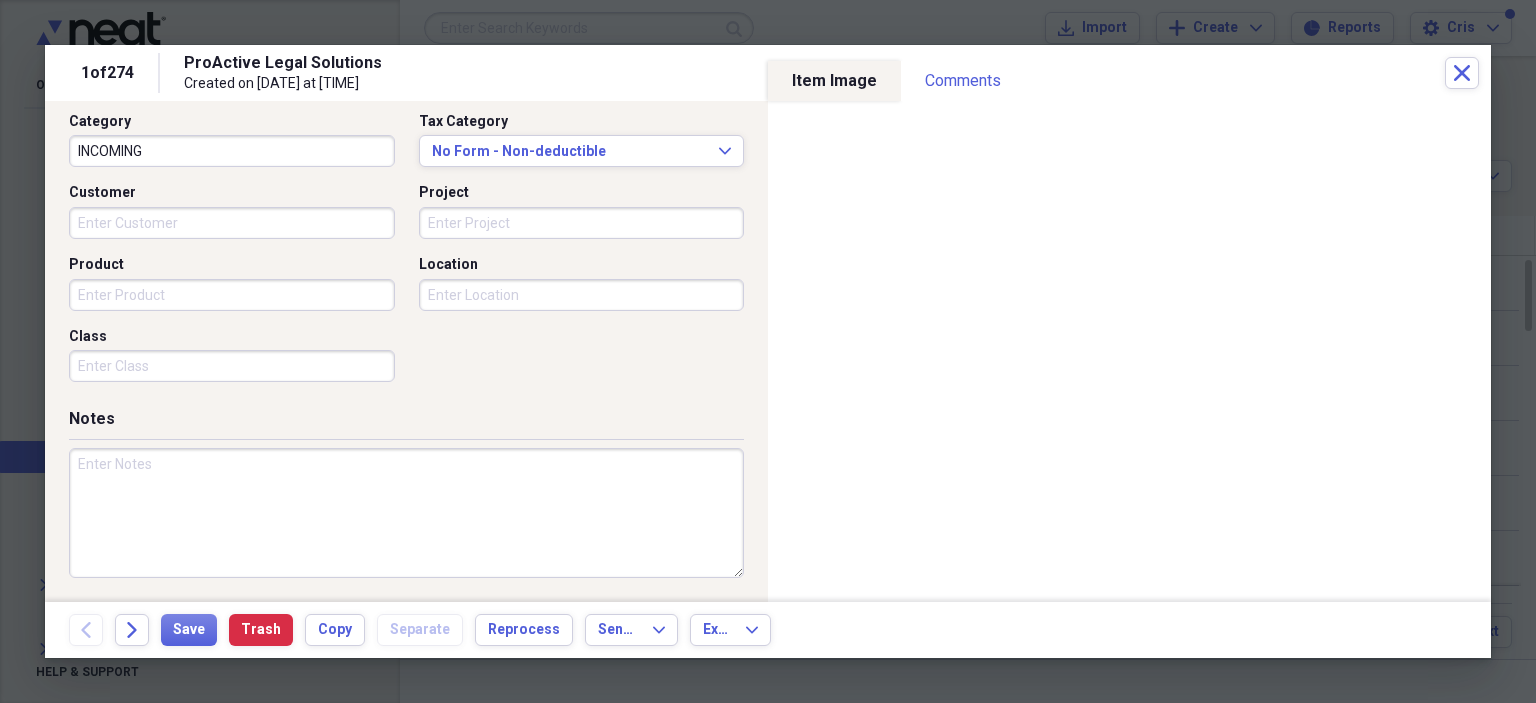 click at bounding box center (406, 513) 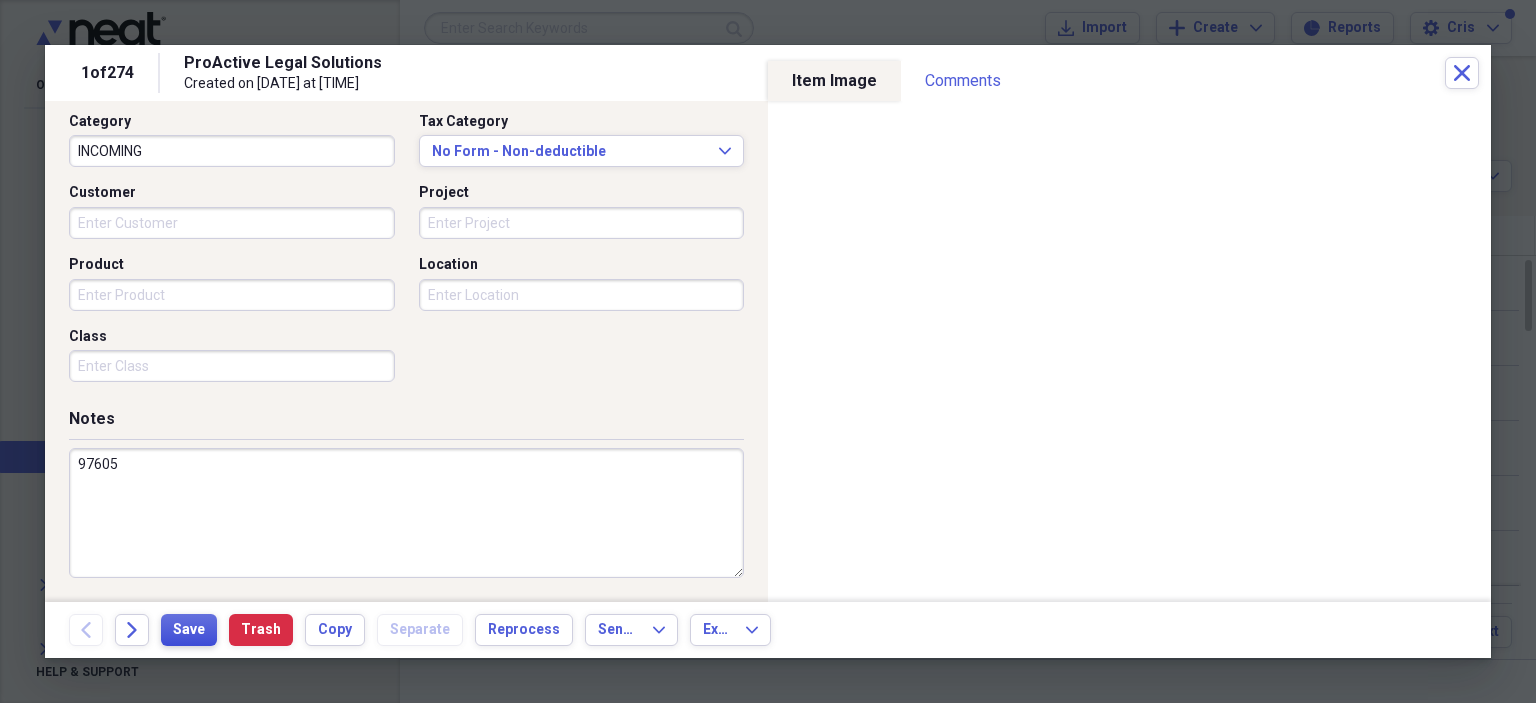 type on "97605" 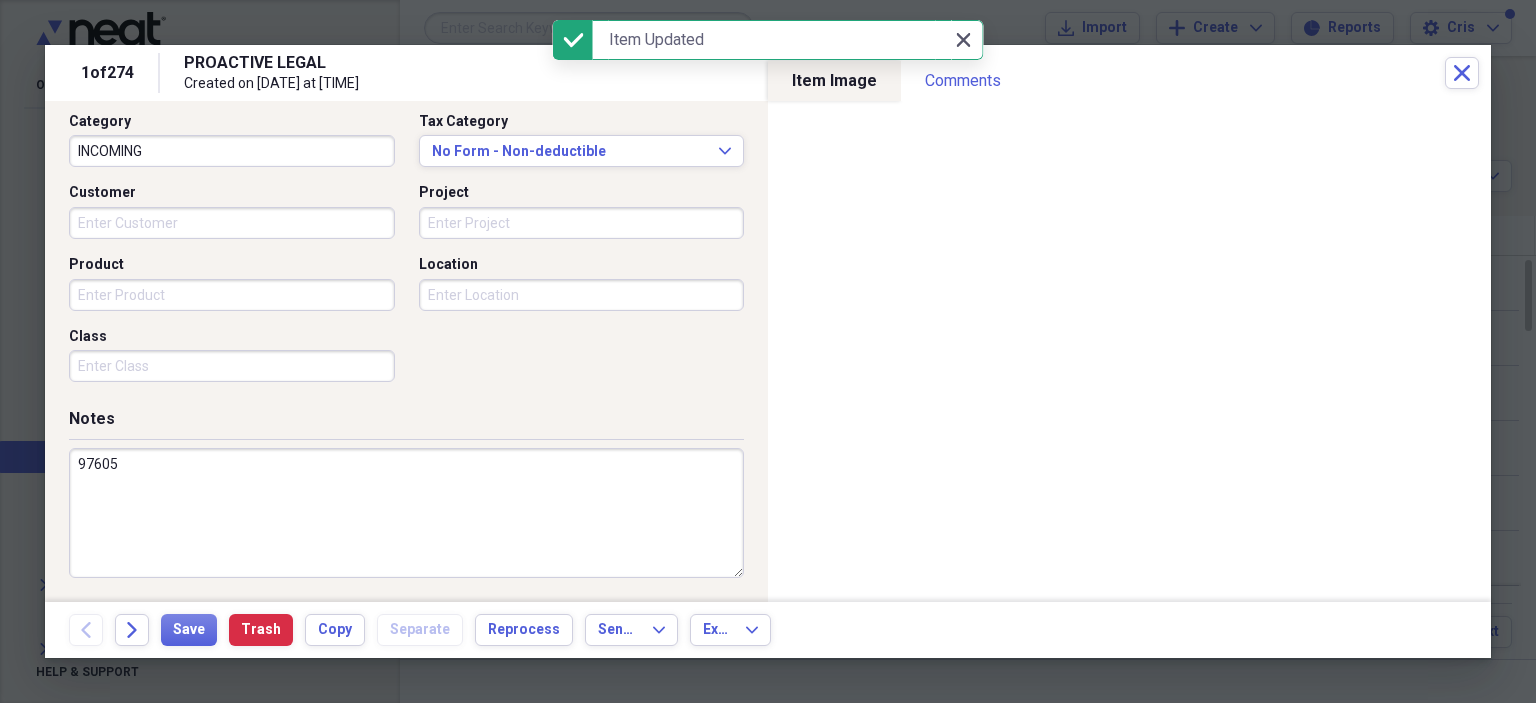 click 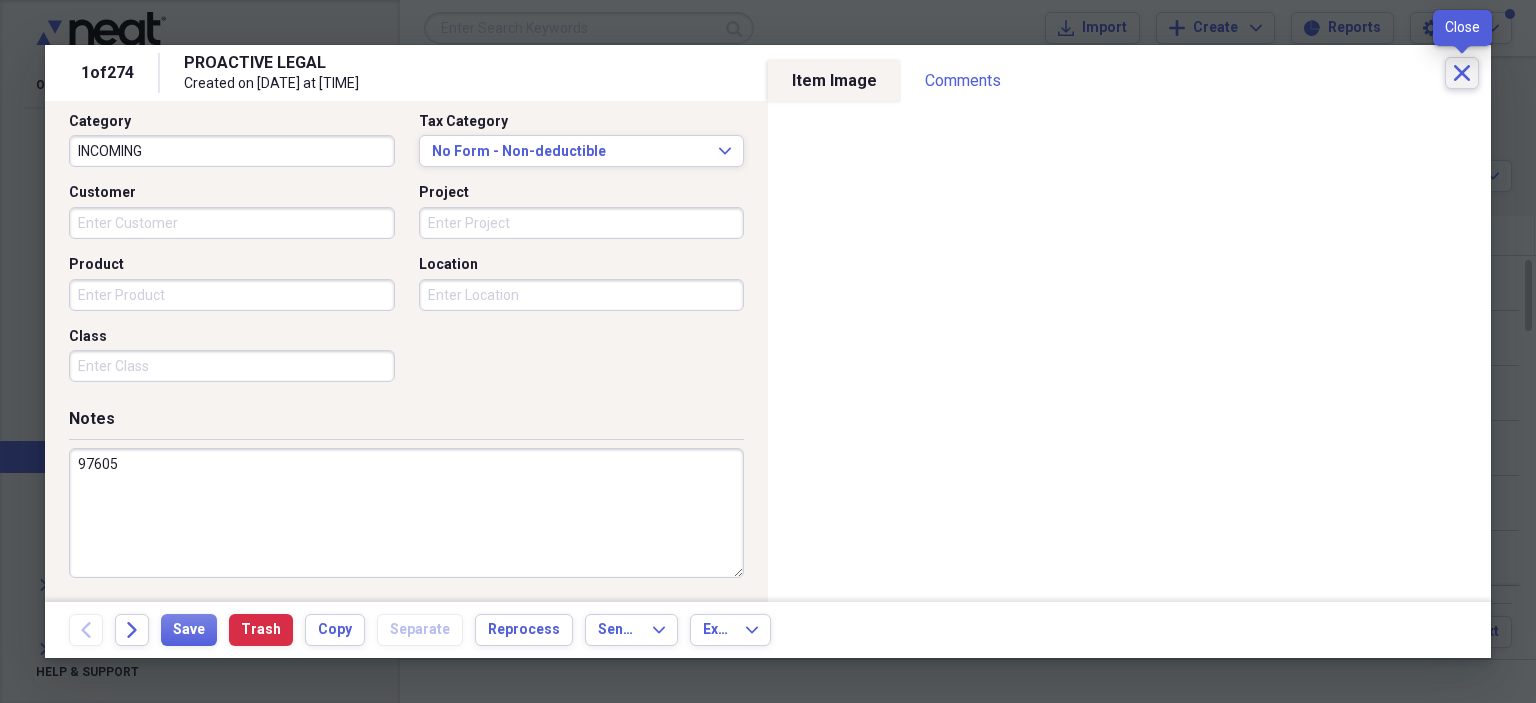click on "Close" 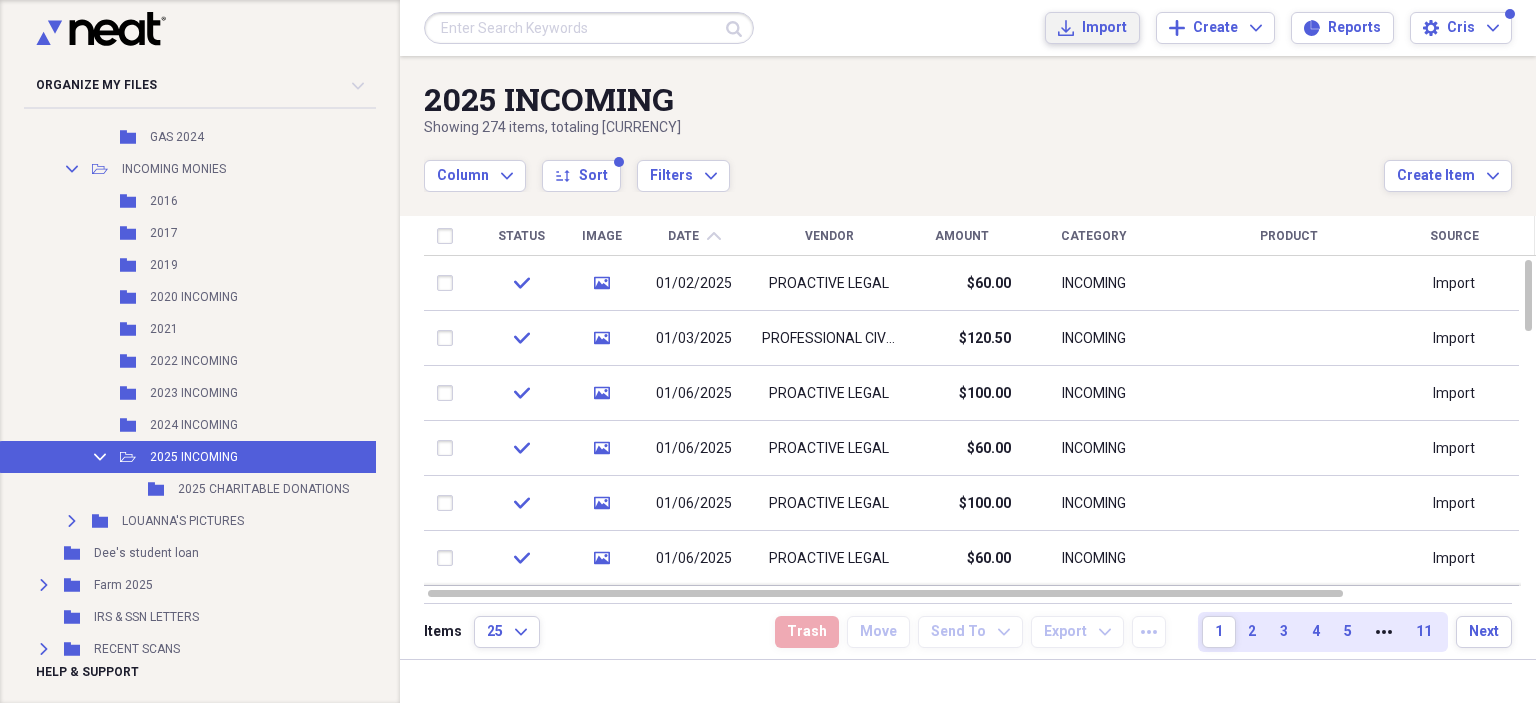 click on "Import" 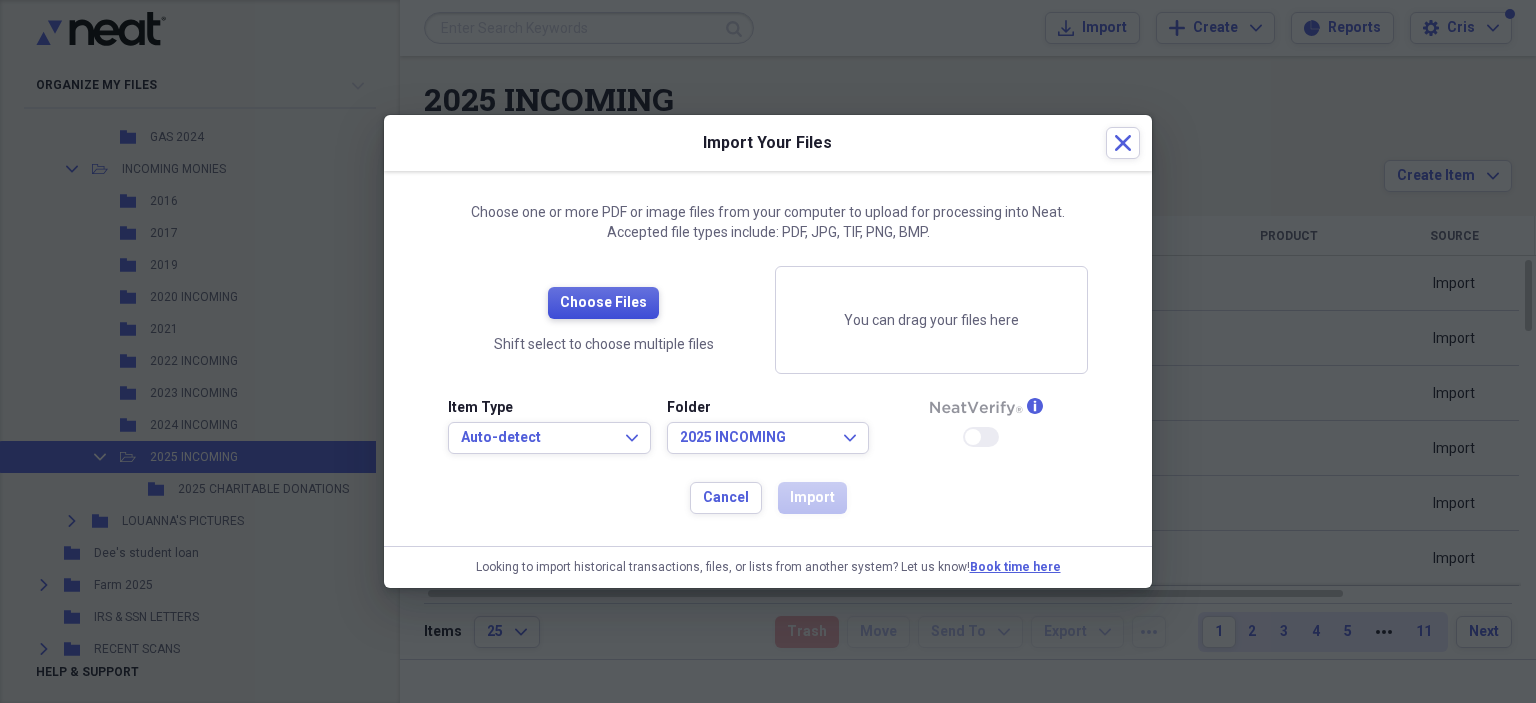 click on "Choose Files" at bounding box center (603, 303) 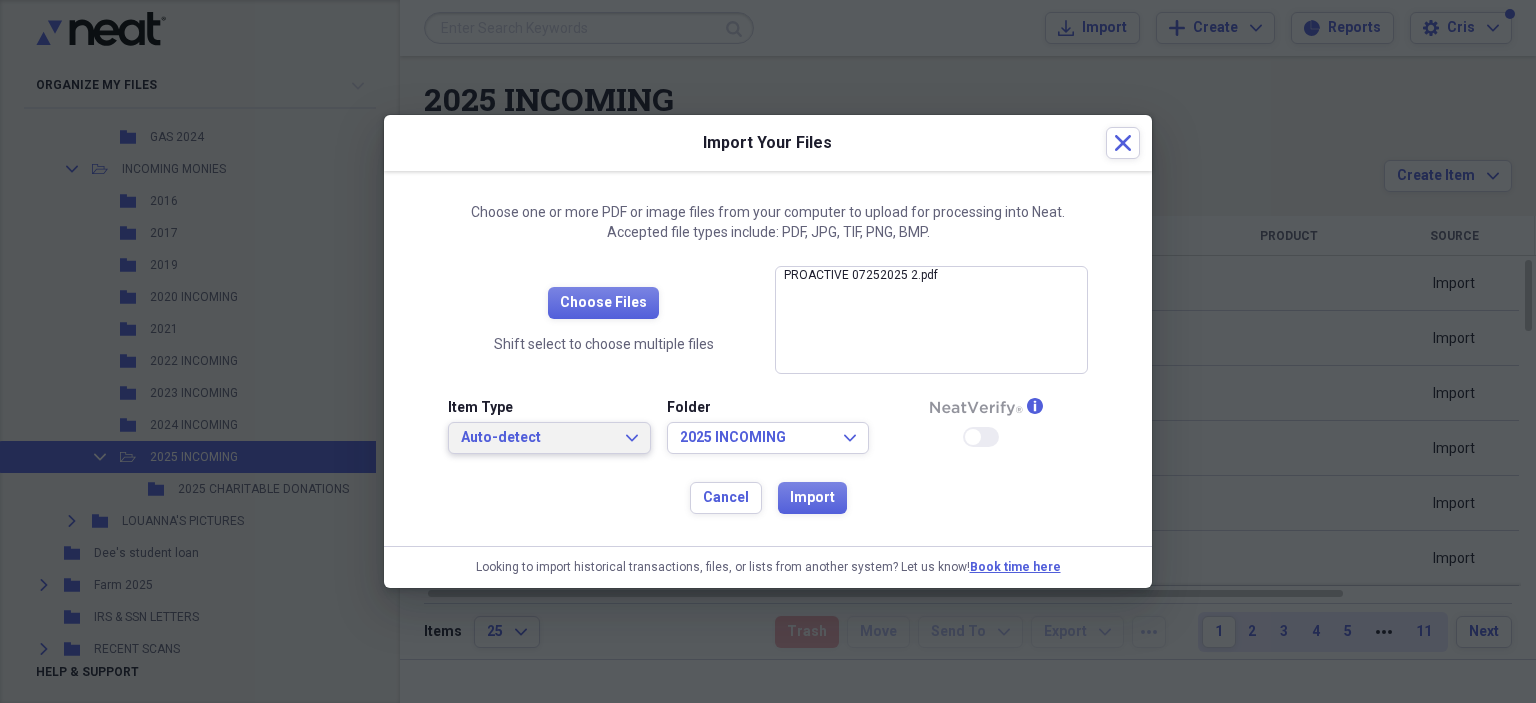 click on "Auto-detect" at bounding box center (537, 438) 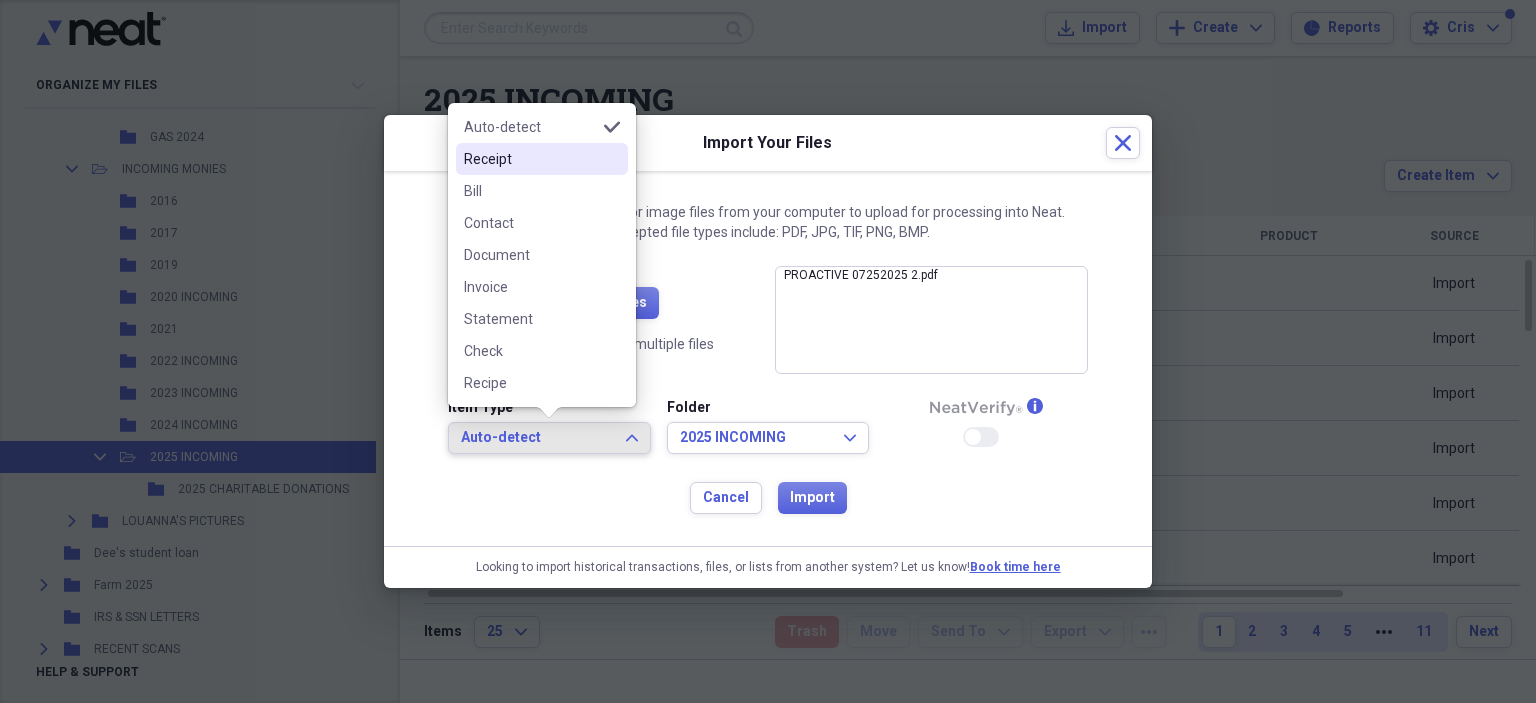 click on "Receipt" at bounding box center (530, 159) 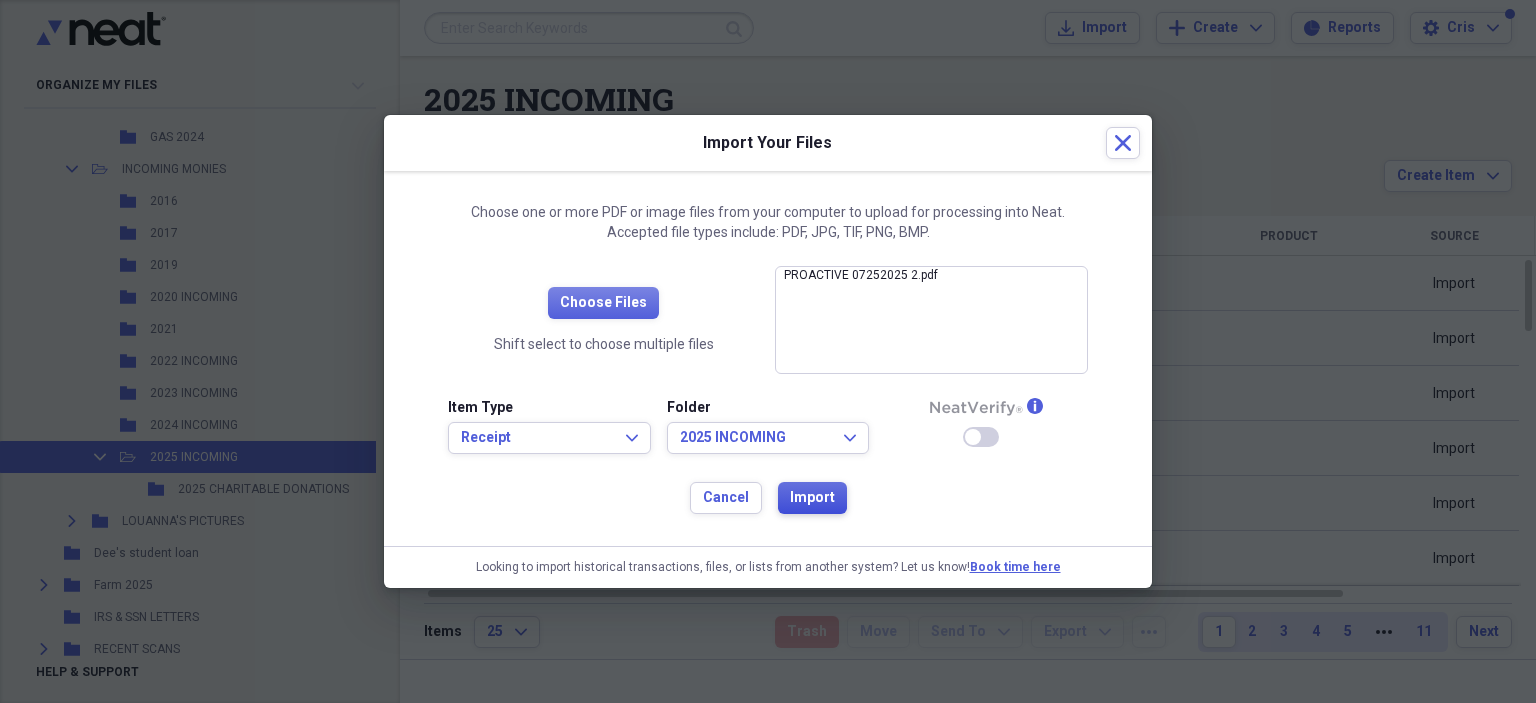 click on "Import" at bounding box center (812, 498) 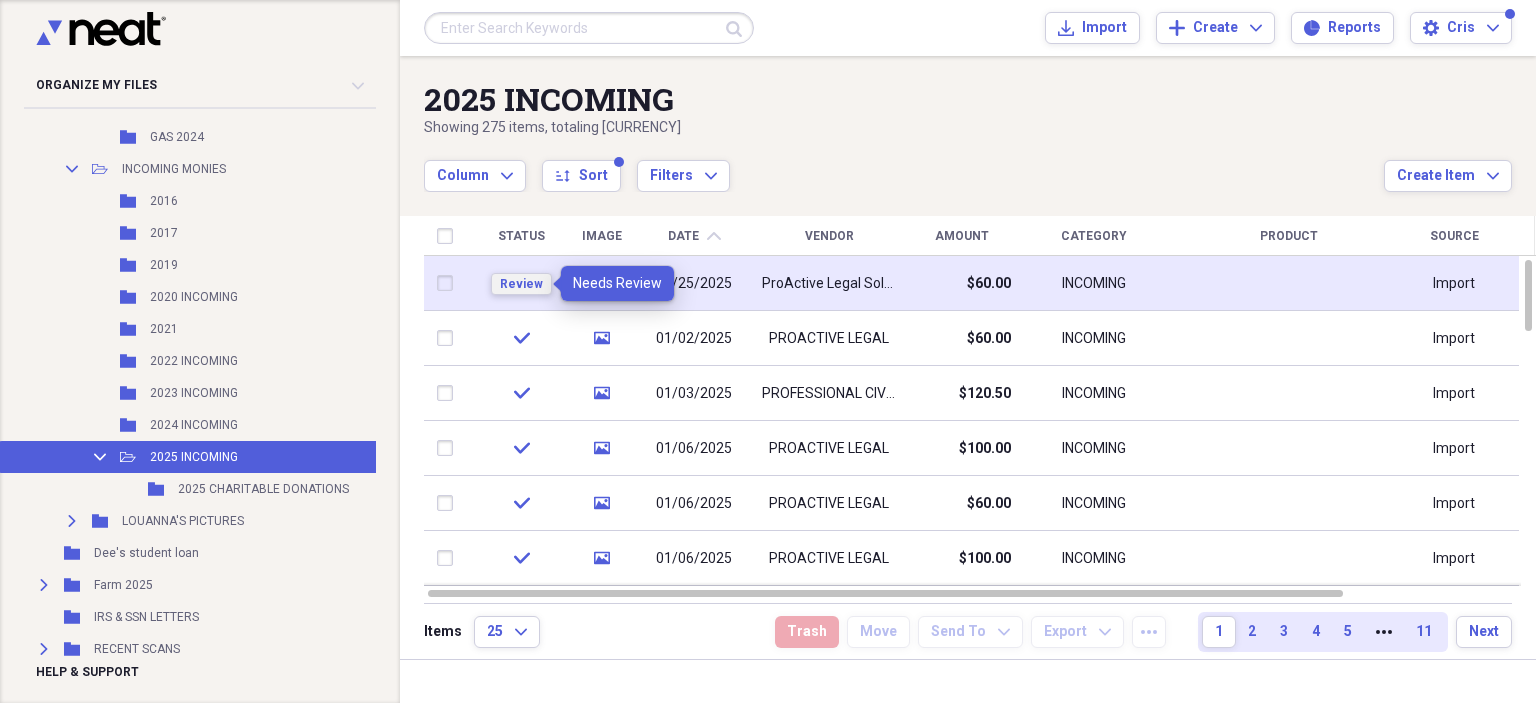 click on "Review" at bounding box center [521, 284] 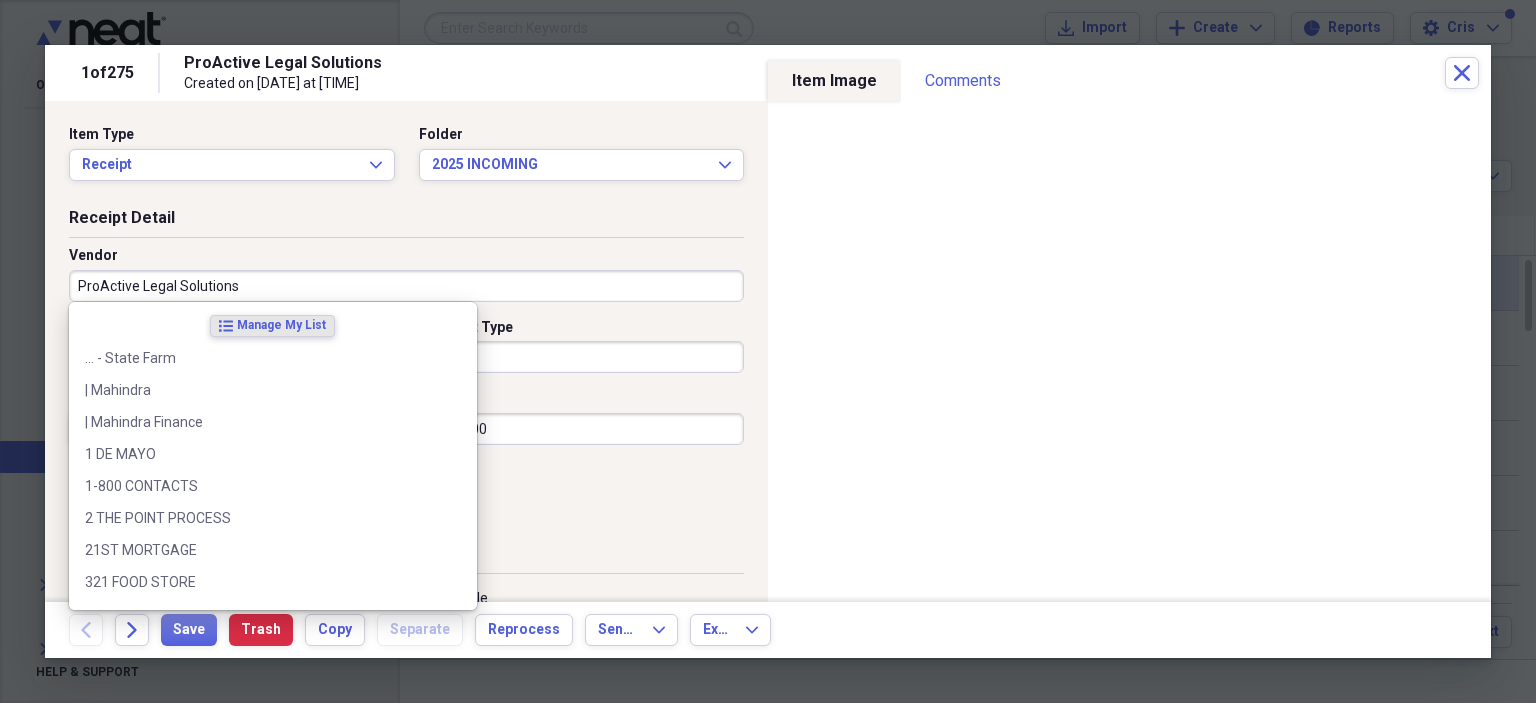 click on "ProActive Legal Solutions" at bounding box center (406, 286) 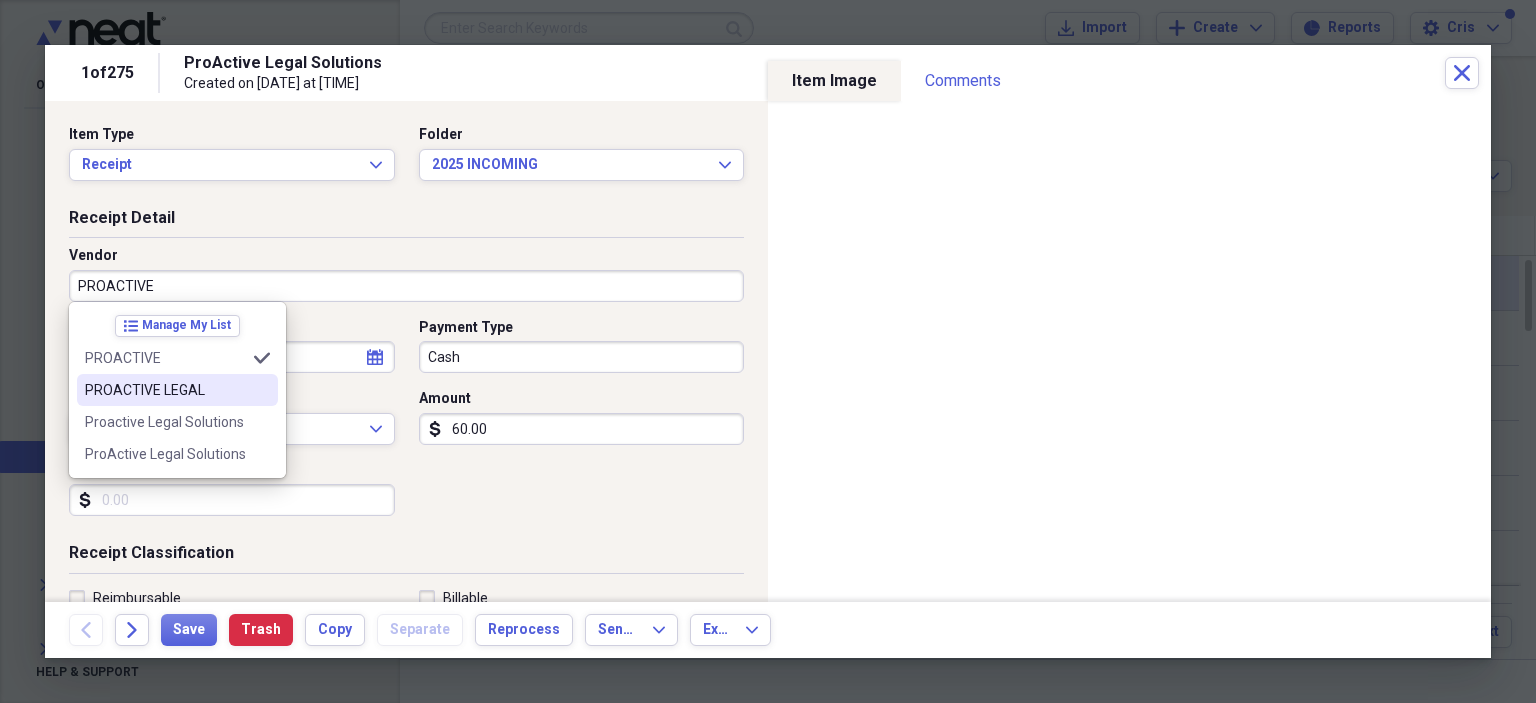click on "PROACTIVE LEGAL" at bounding box center [165, 390] 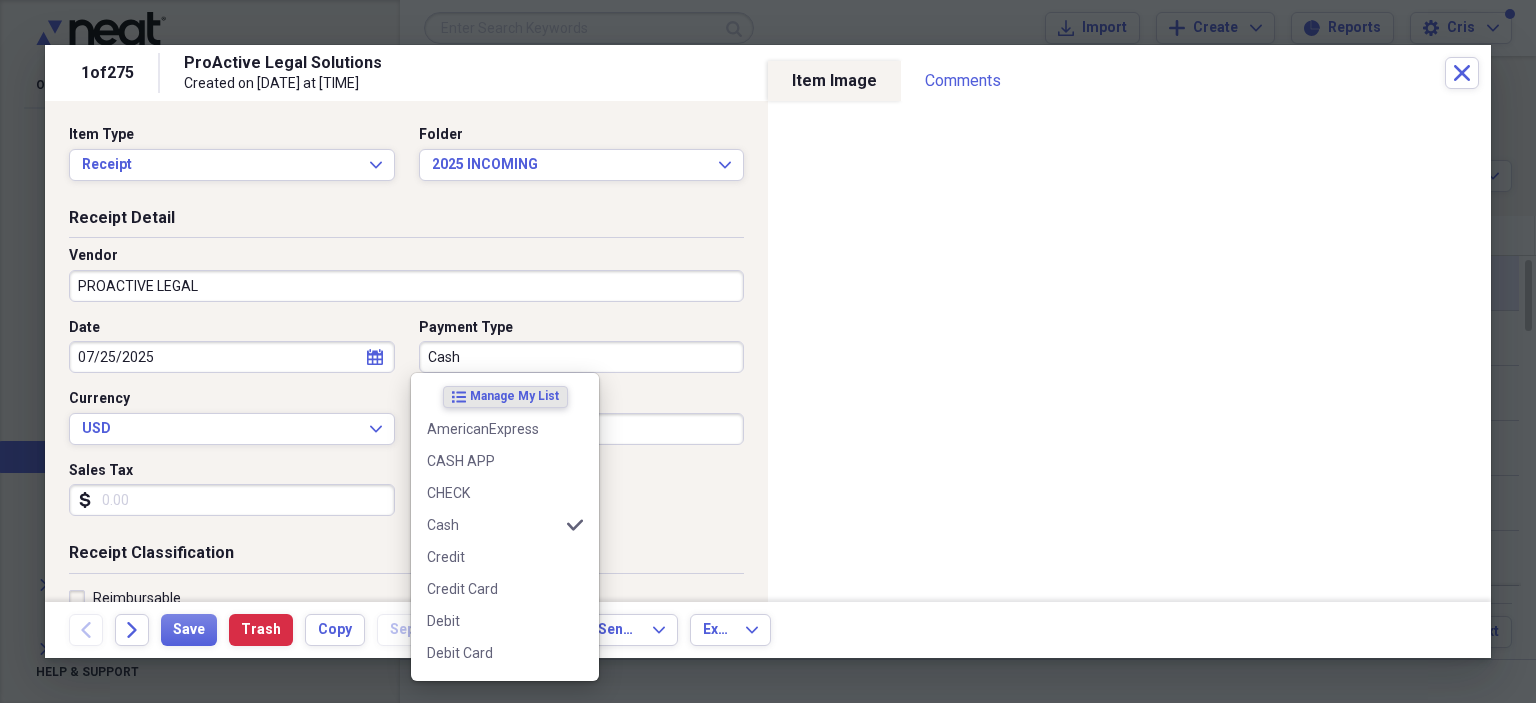 click on "Cash" at bounding box center (582, 357) 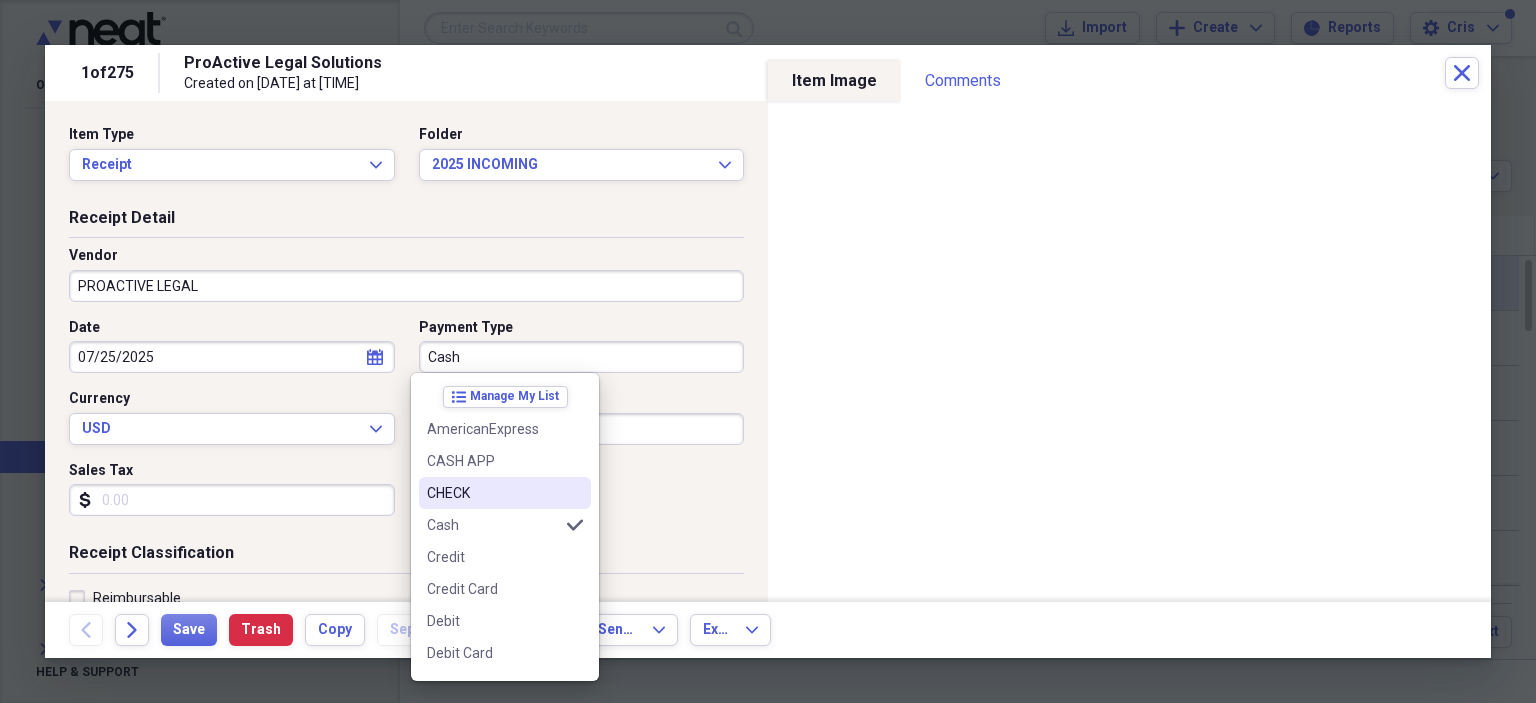 click on "CHECK" at bounding box center [493, 493] 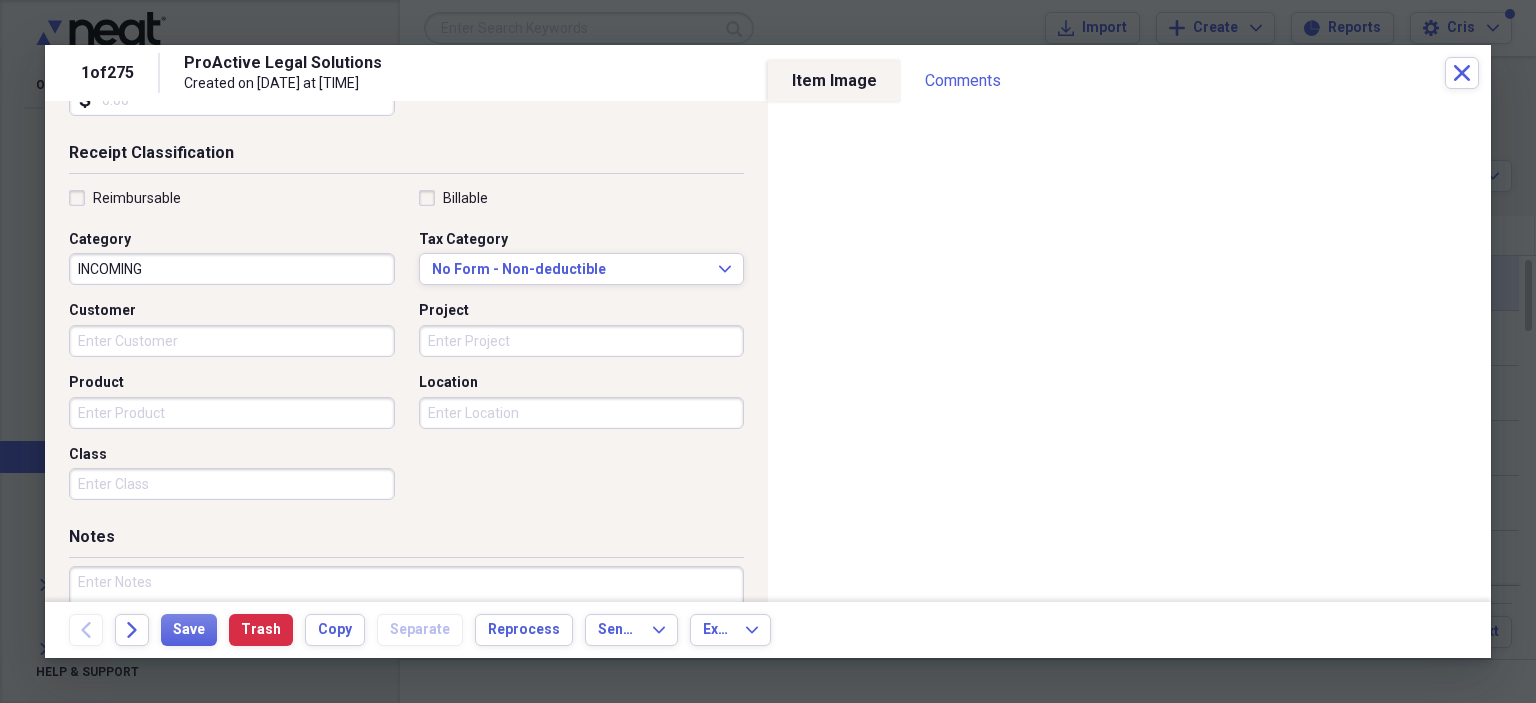 scroll, scrollTop: 518, scrollLeft: 0, axis: vertical 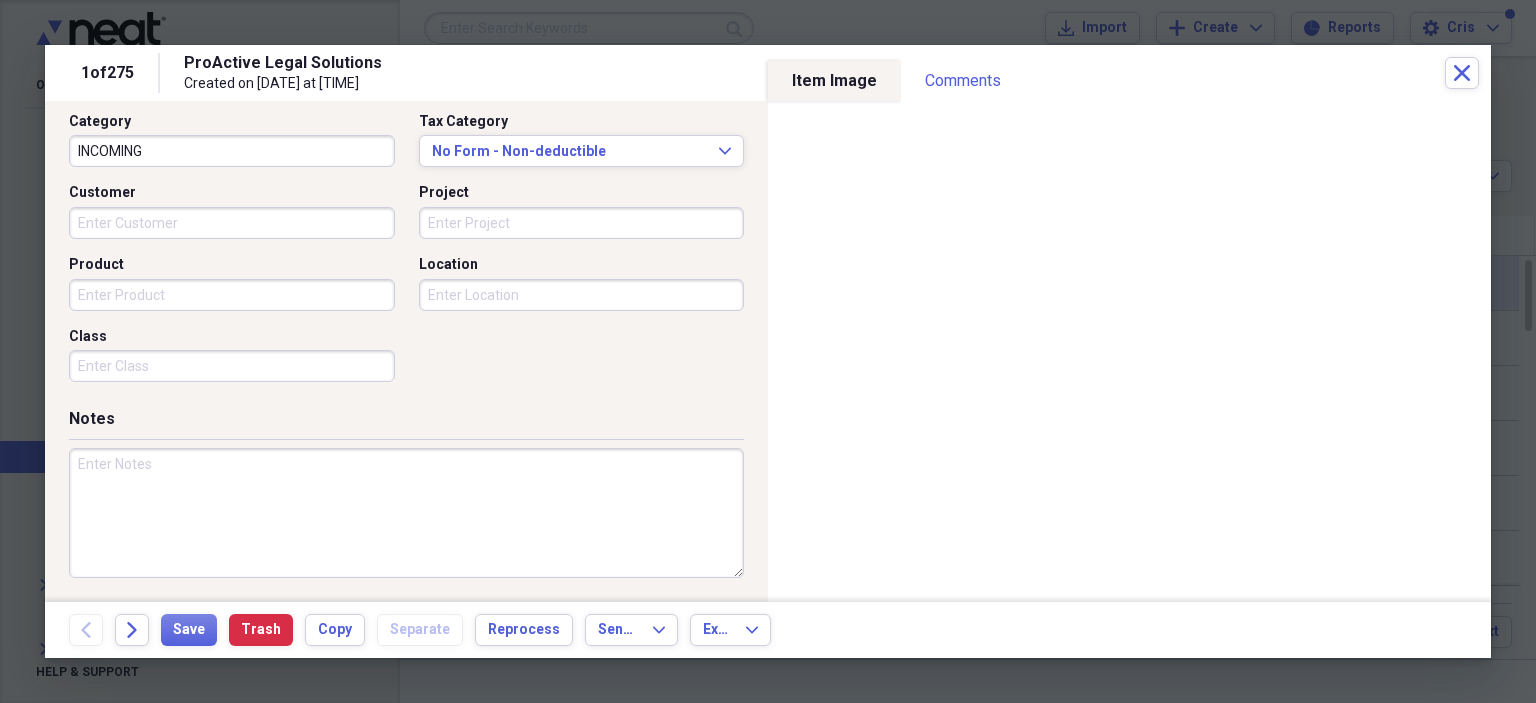 click at bounding box center (406, 513) 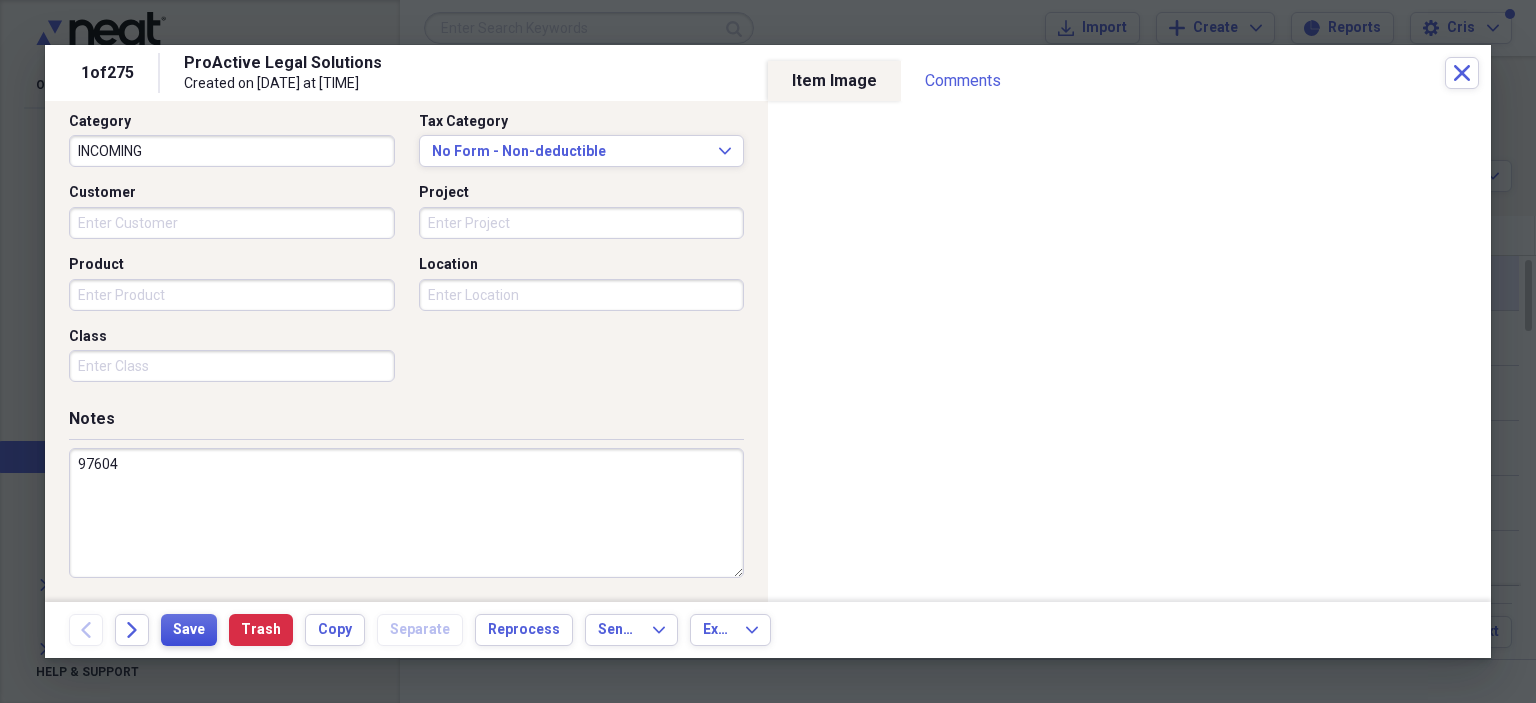 type on "97604" 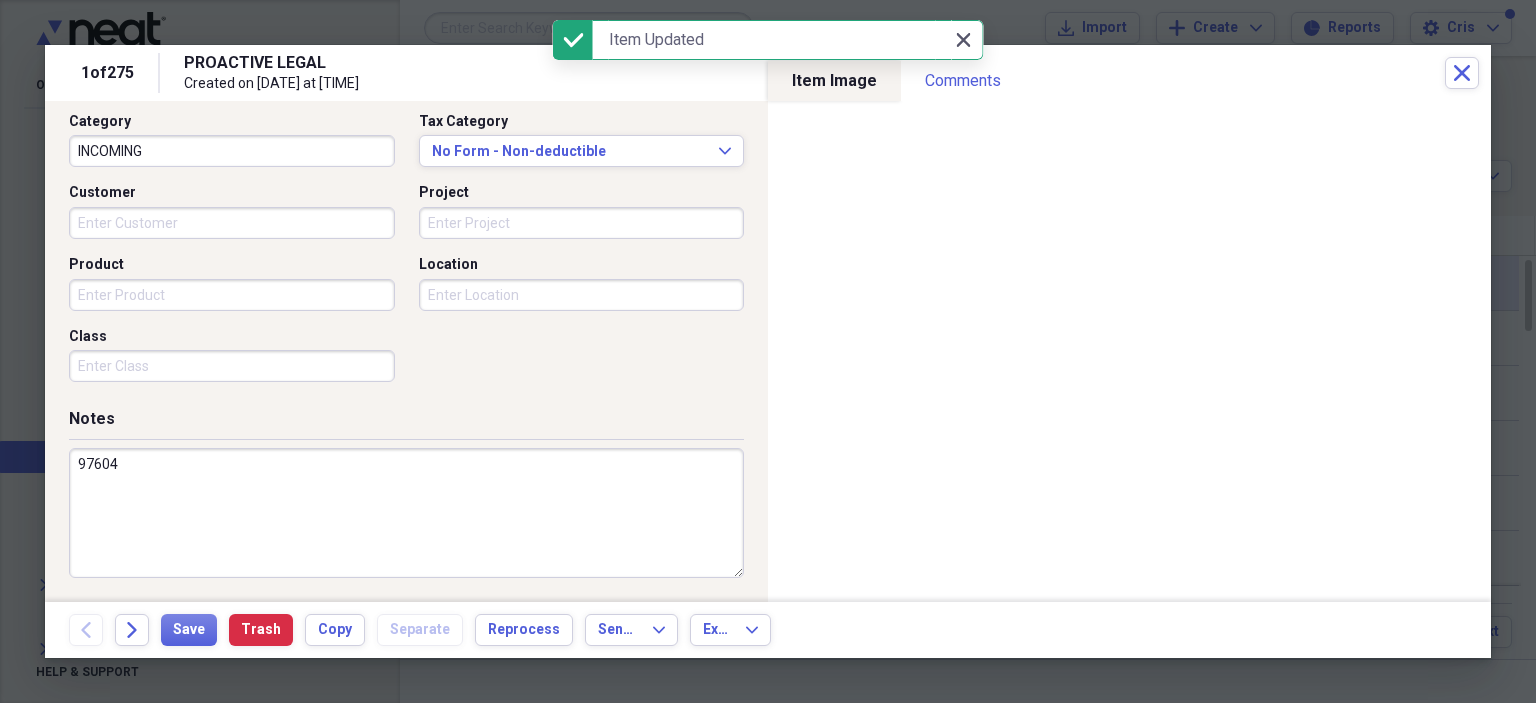 click 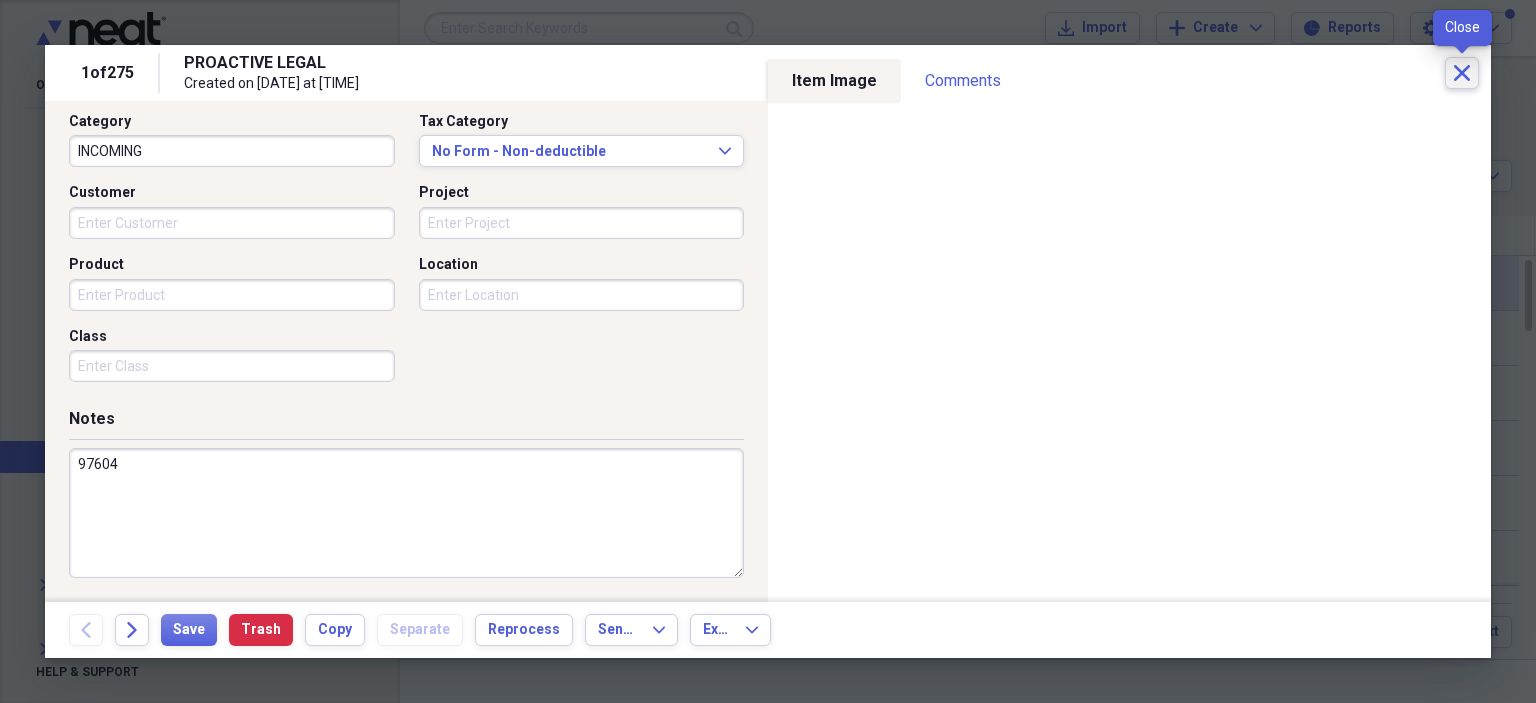 click on "Close" 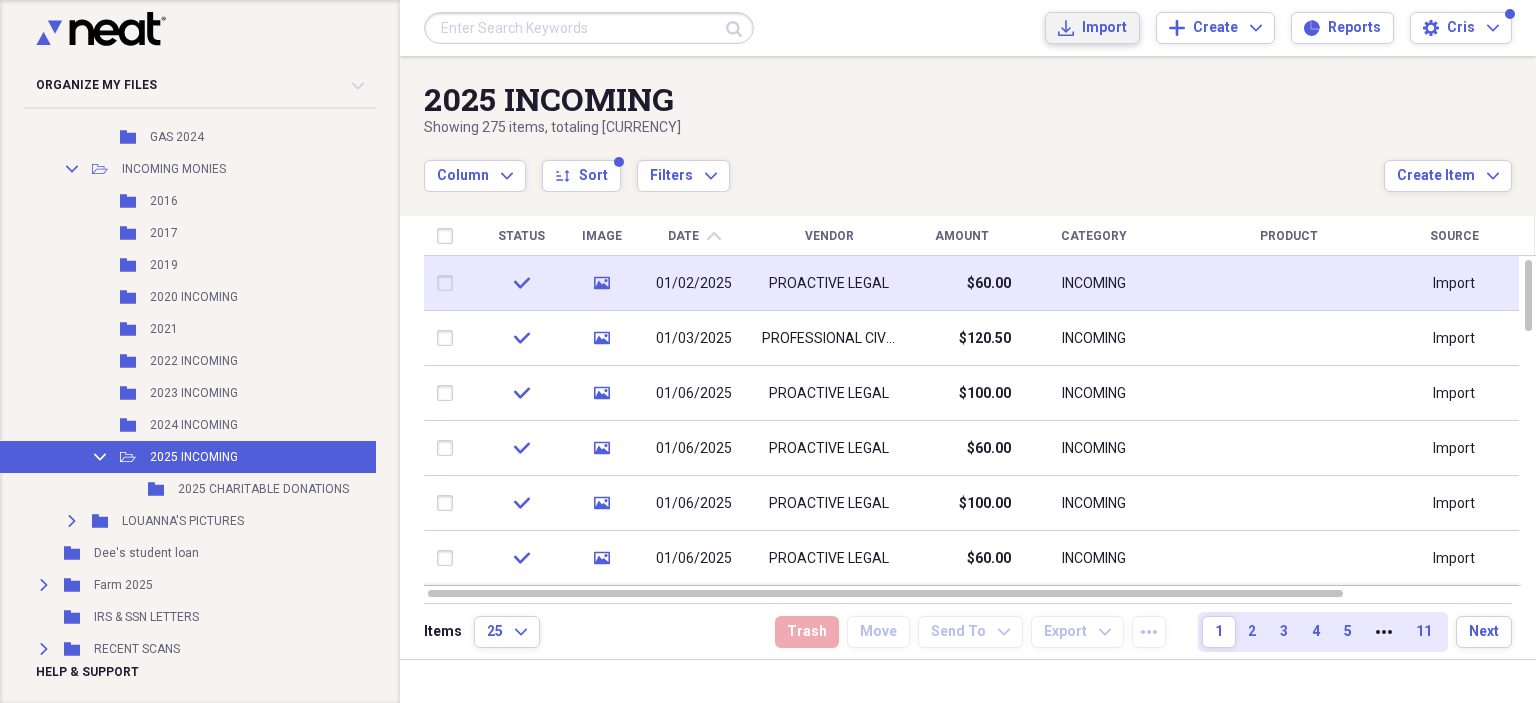 click on "Import" at bounding box center [1104, 28] 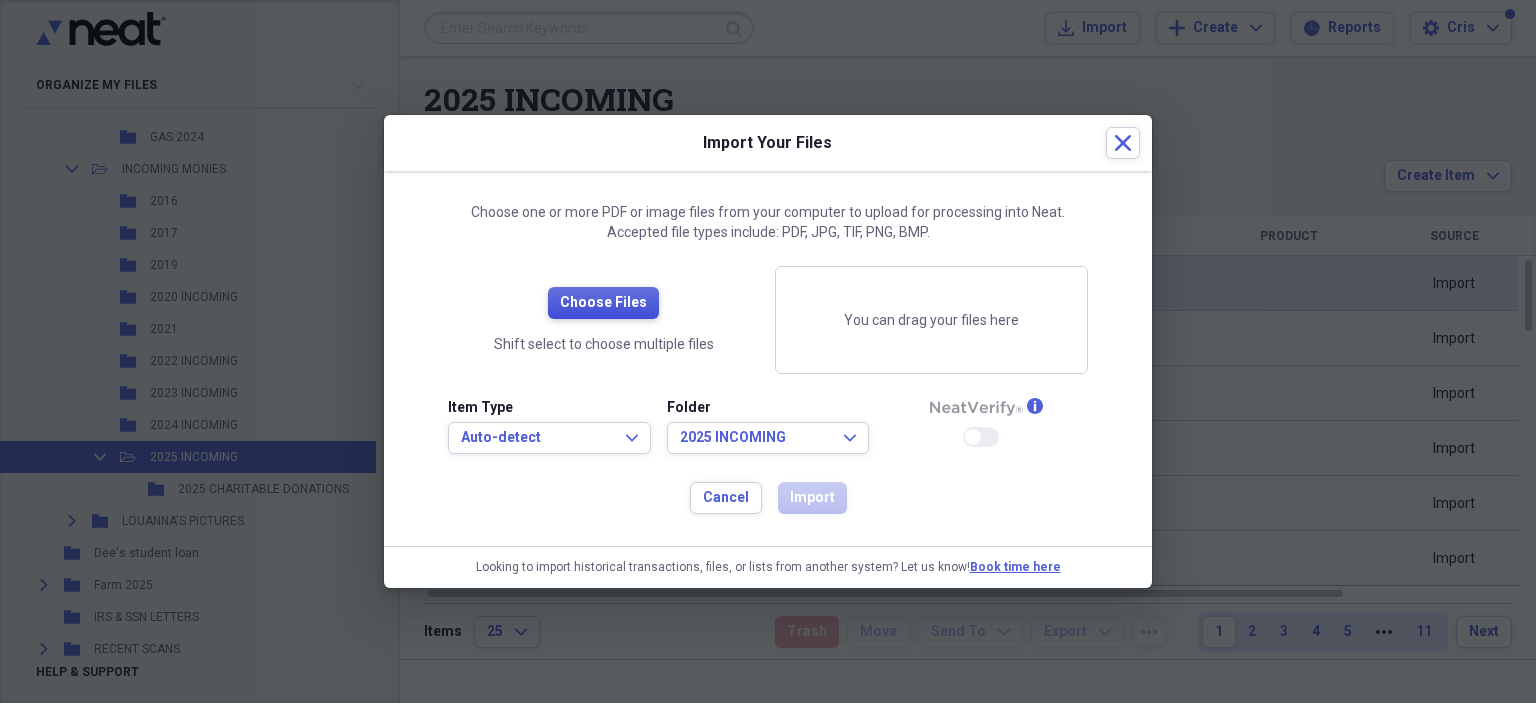 click on "Choose Files" at bounding box center [603, 303] 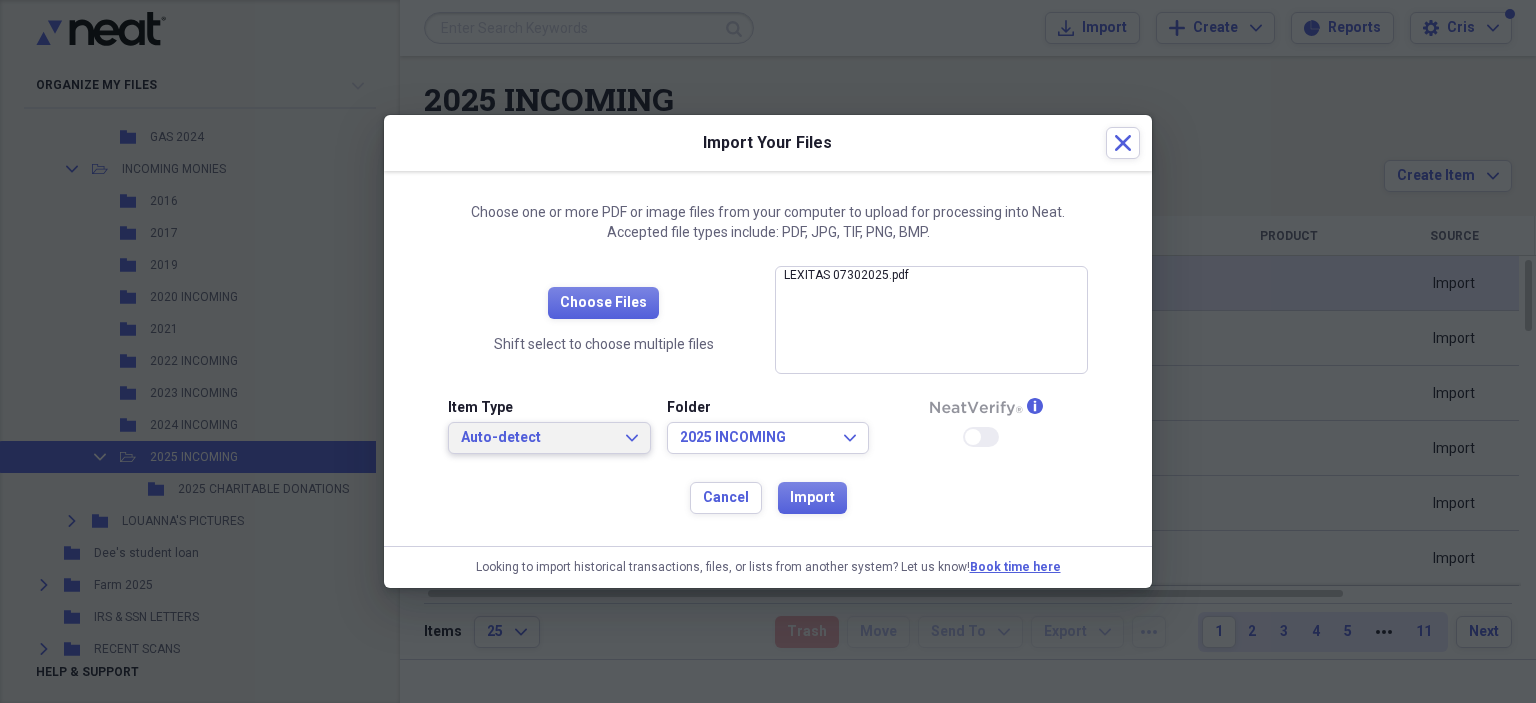click on "Auto-detect" at bounding box center [537, 438] 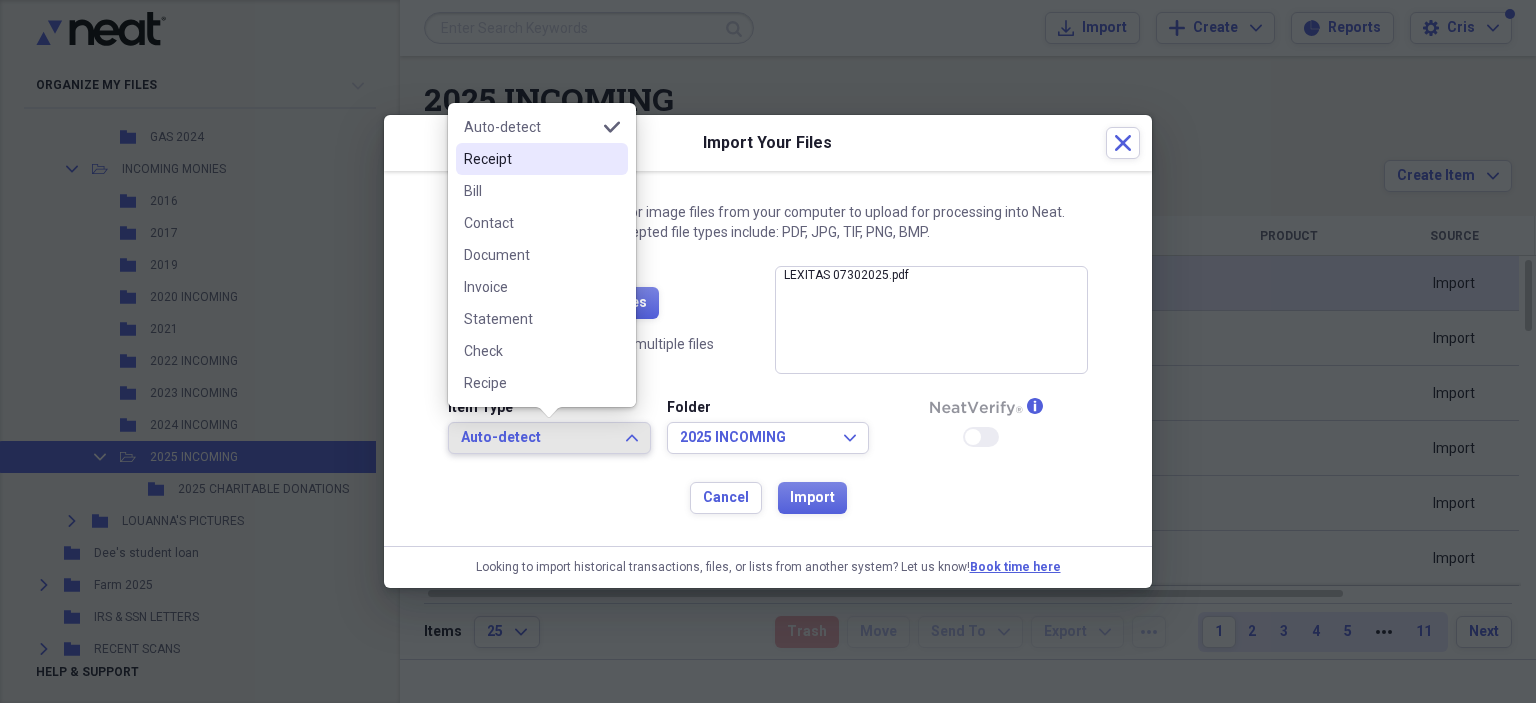 click on "Receipt" at bounding box center [530, 159] 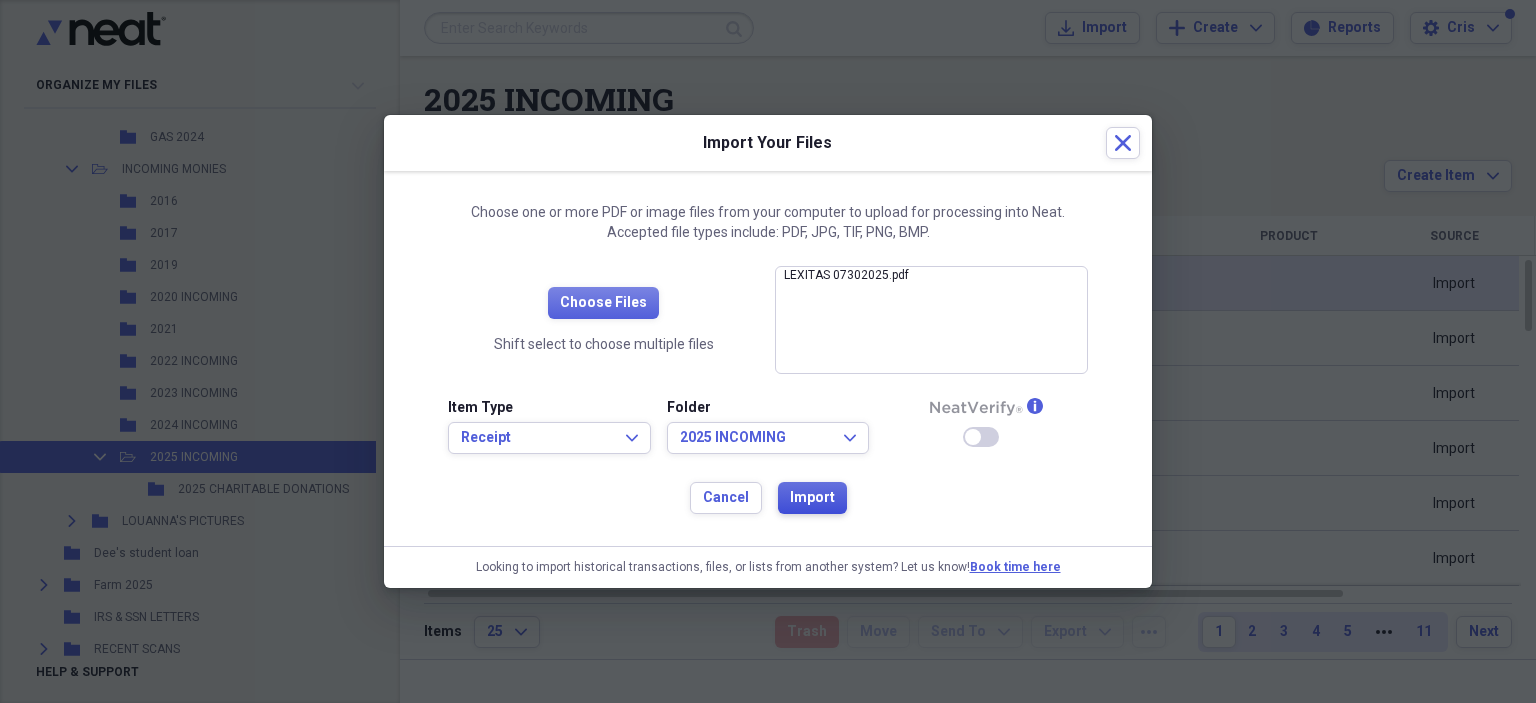 click on "Import" at bounding box center (812, 498) 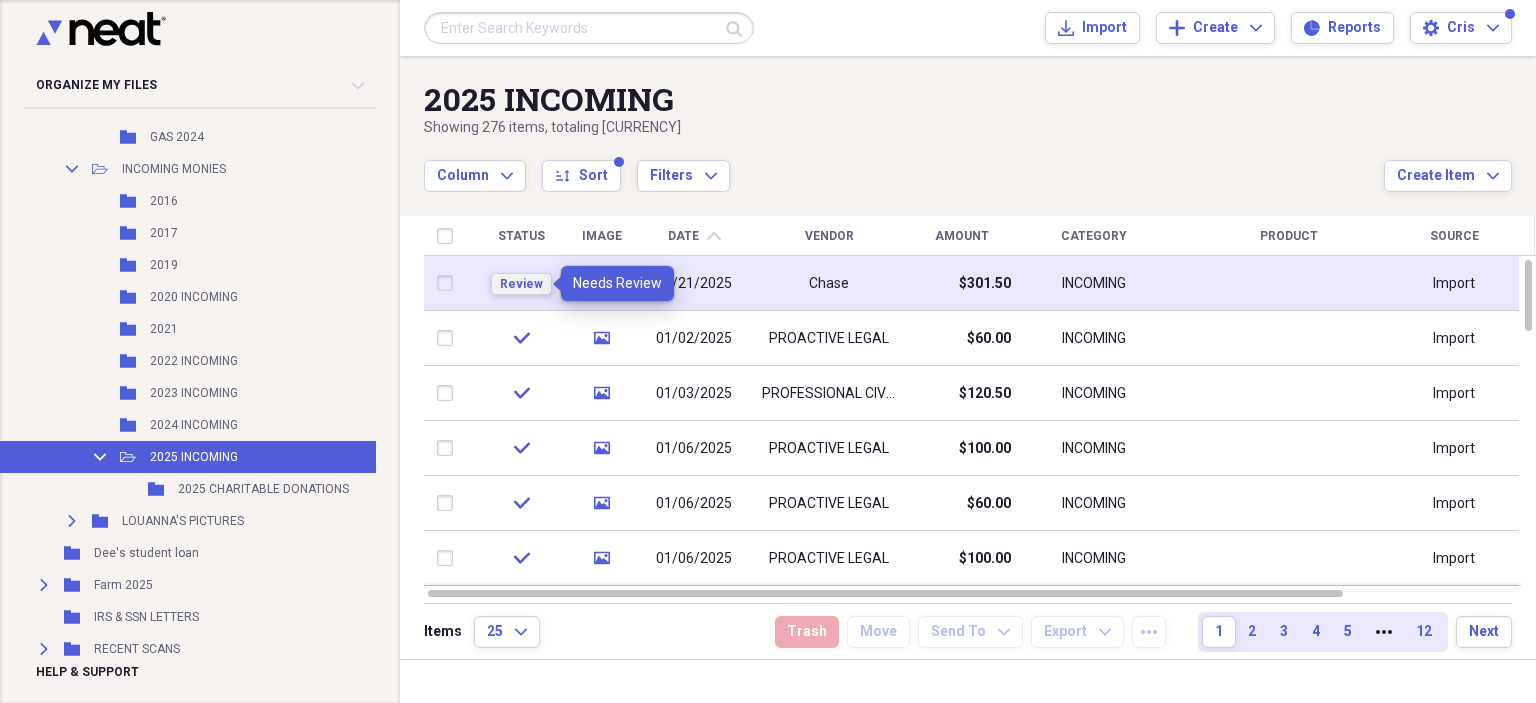 click on "Review" at bounding box center (521, 284) 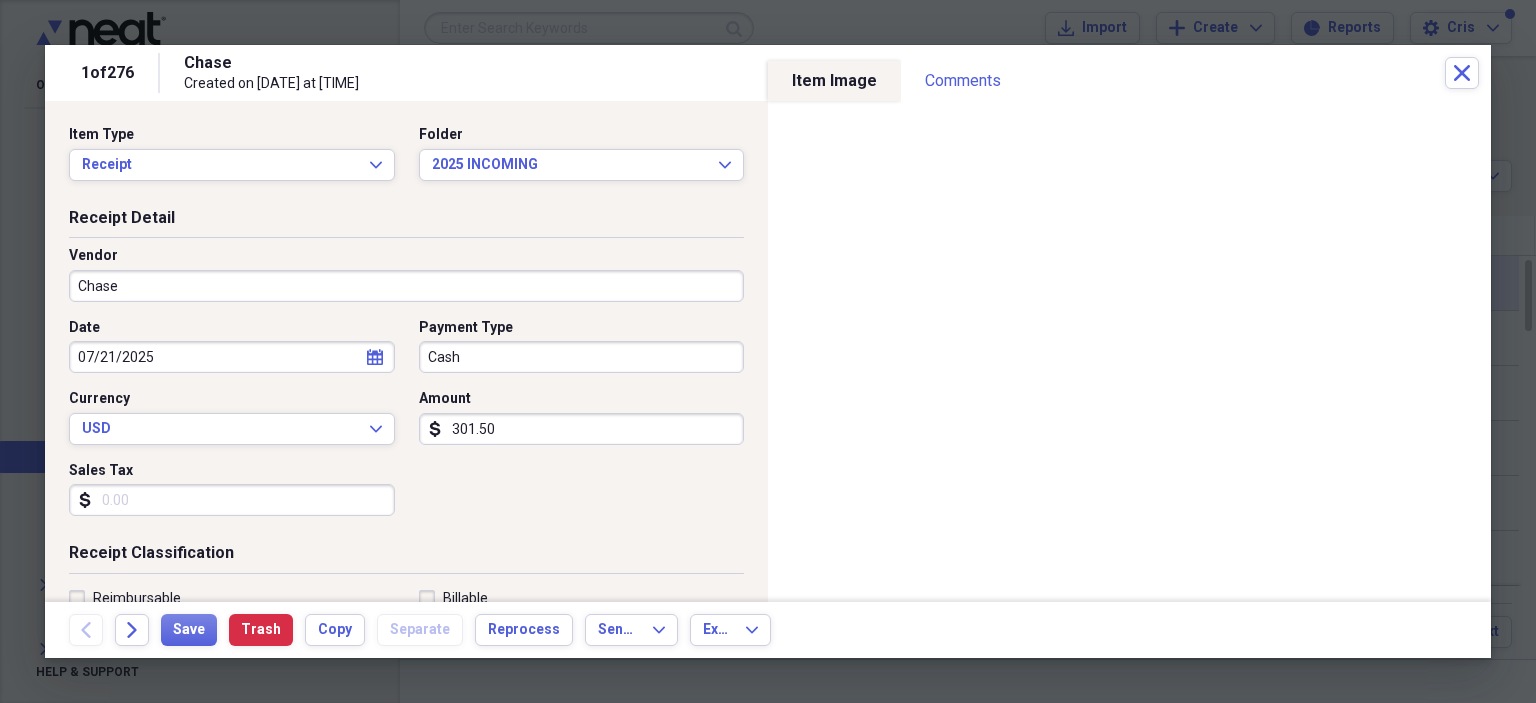 click on "Chase" at bounding box center [406, 286] 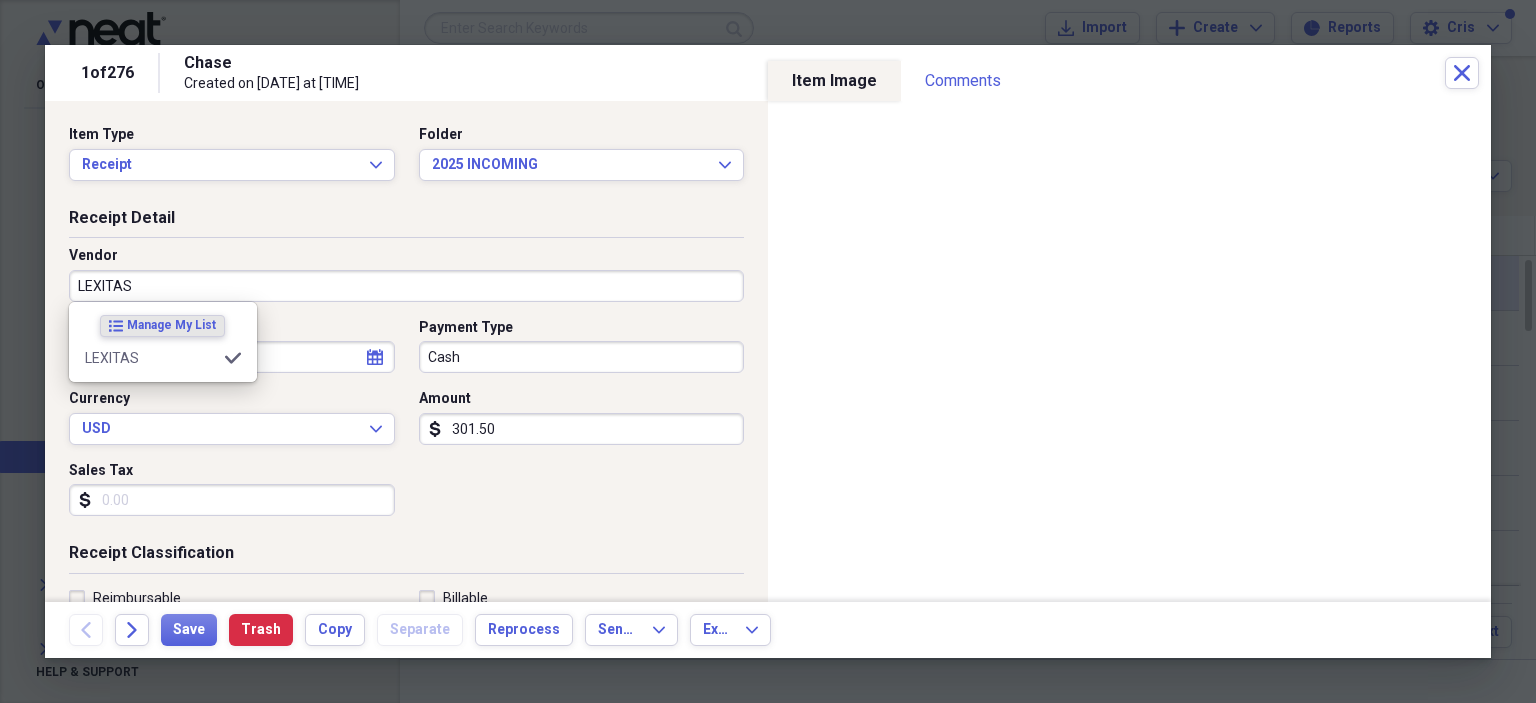 type on "LEXITAS" 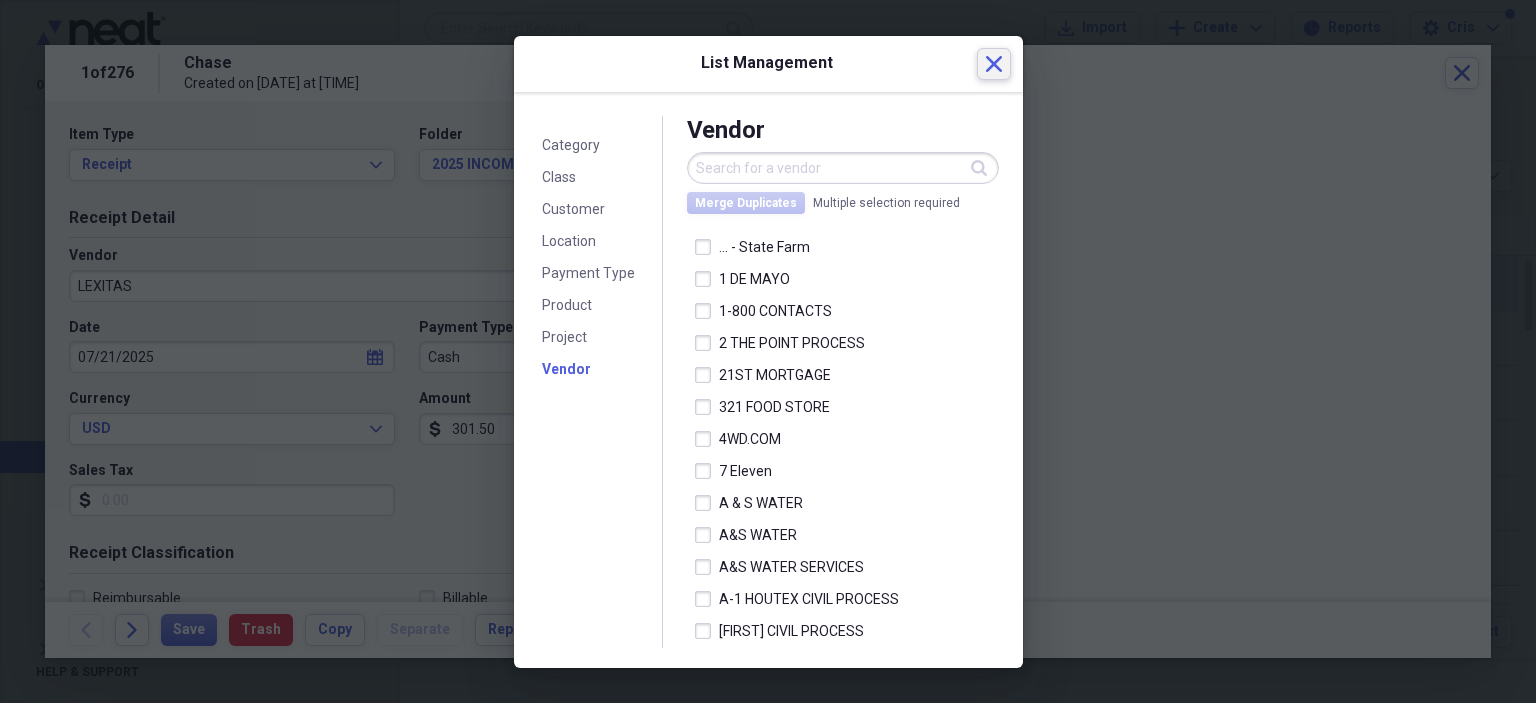 click on "Close" at bounding box center (994, 64) 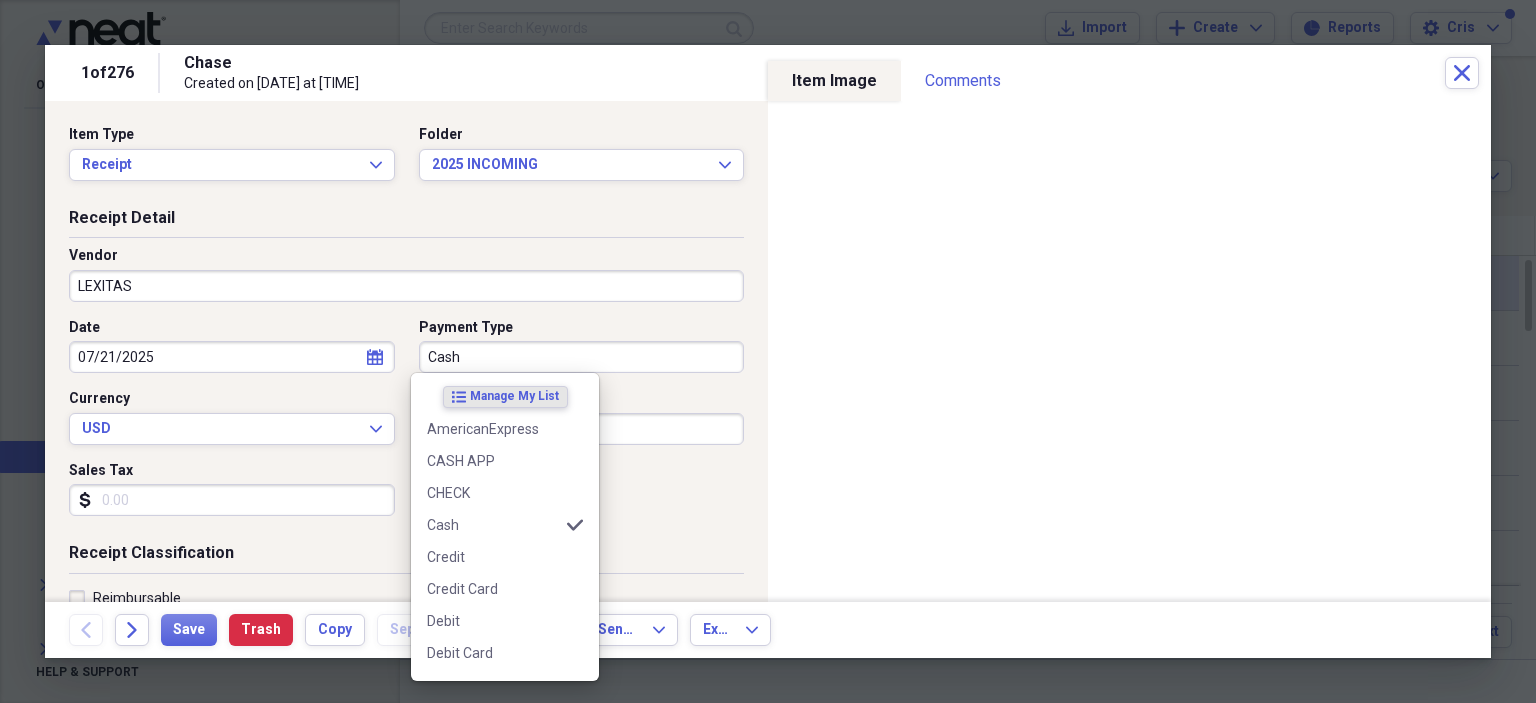 click on "Cash" at bounding box center [582, 357] 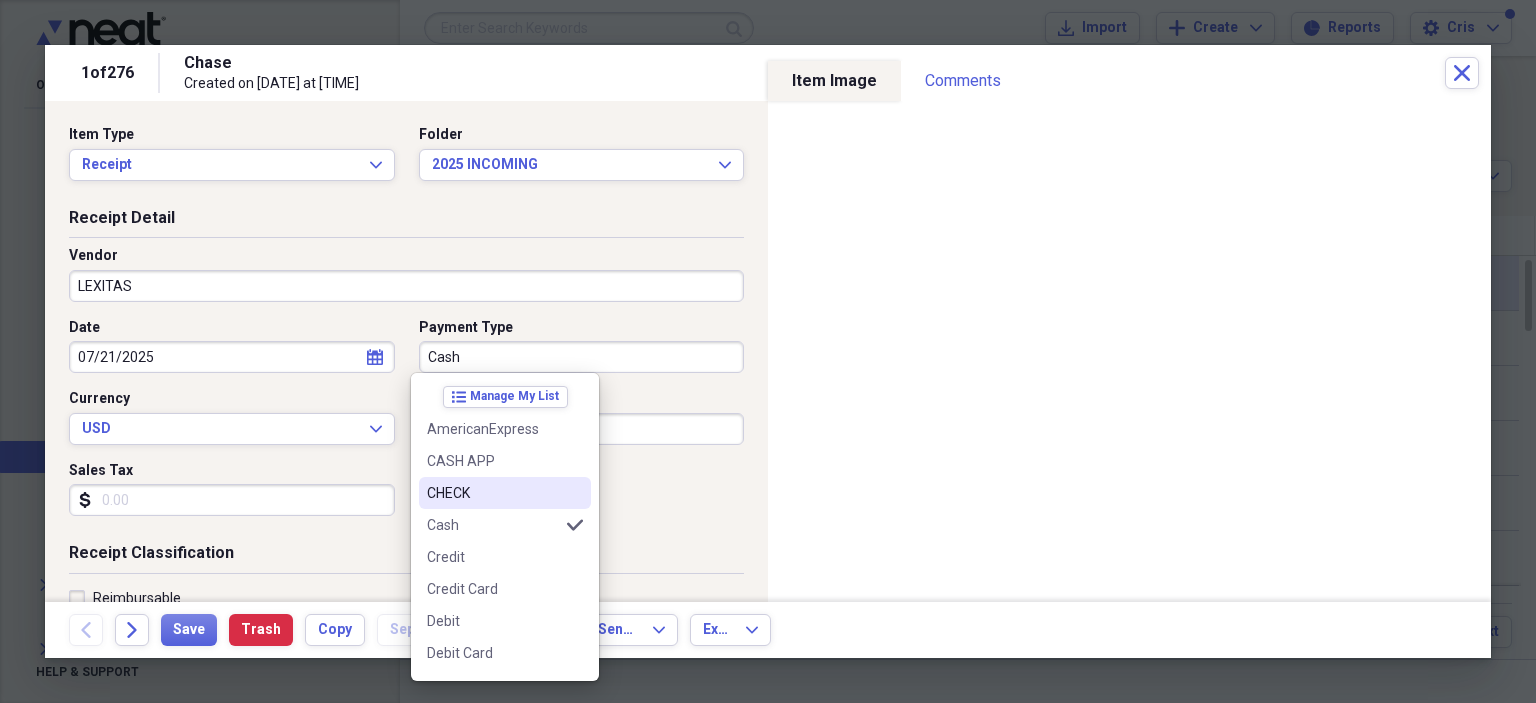 click on "CHECK" at bounding box center [493, 493] 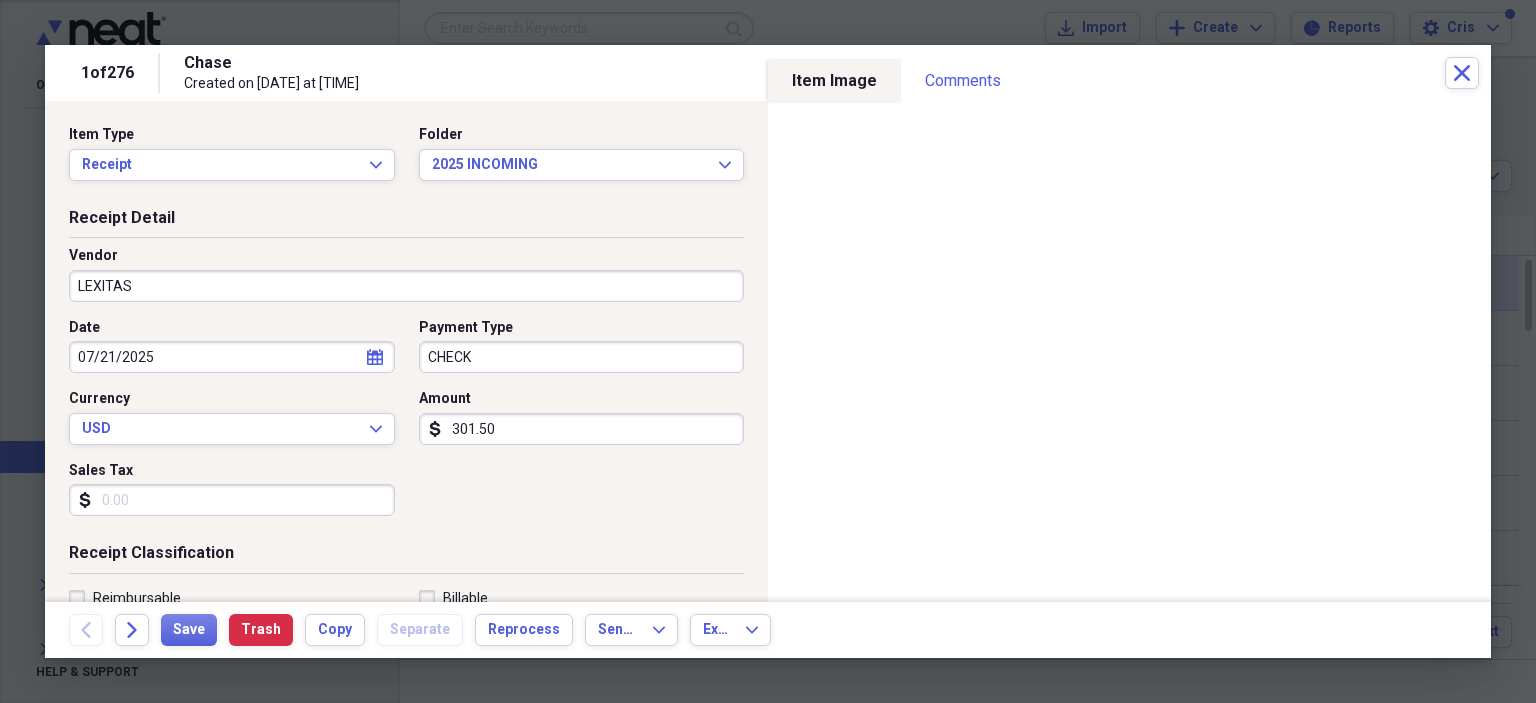 click 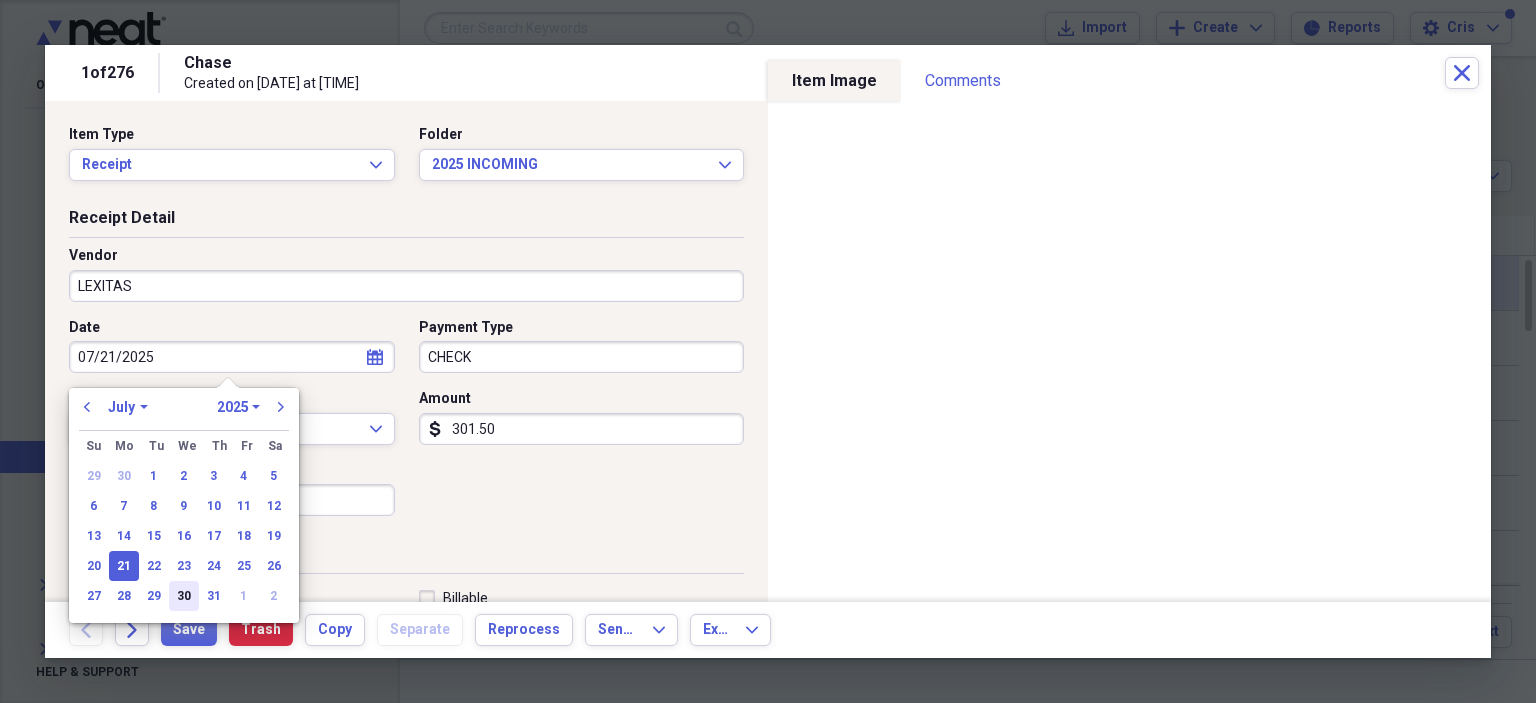 click on "30" at bounding box center (184, 596) 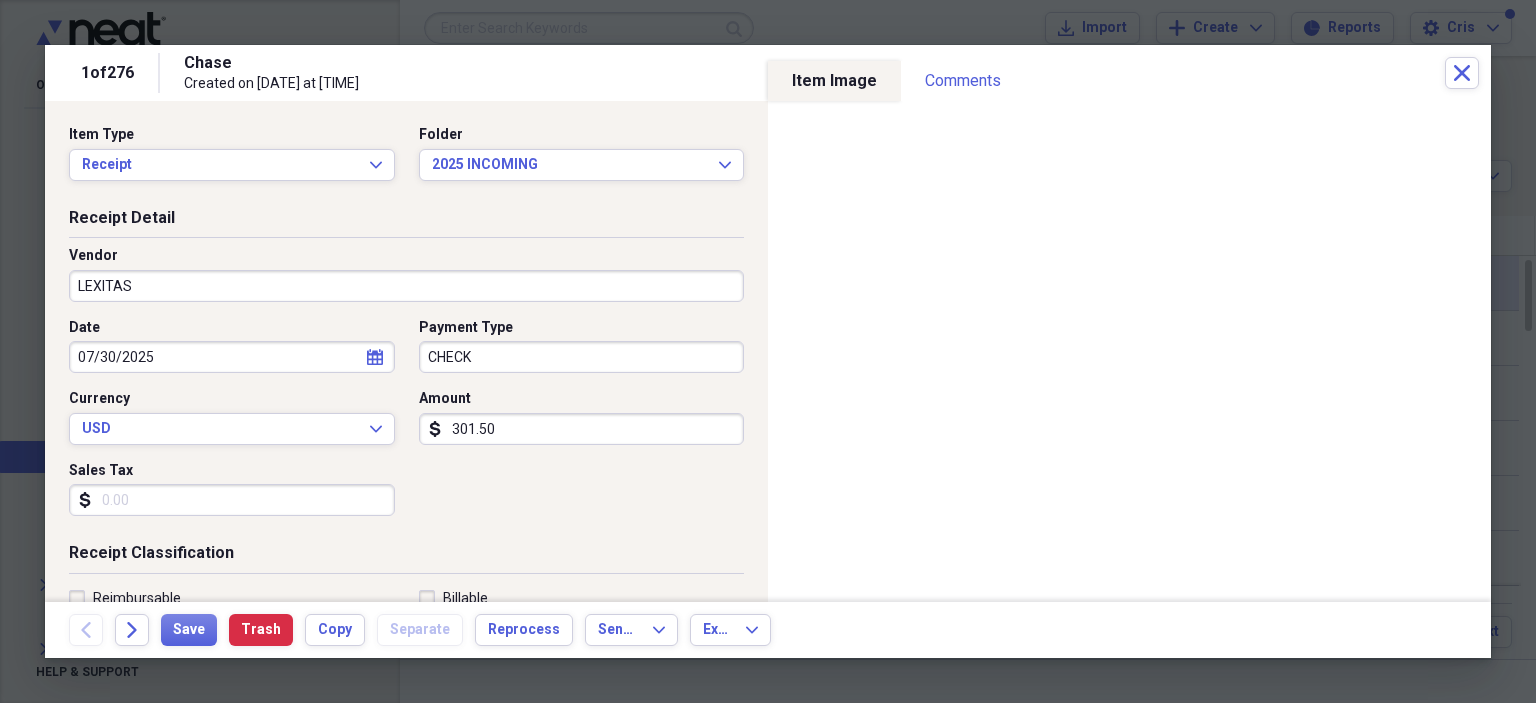 click on "Date [DATE] calendar Calendar Payment Type CHECK Currency USD Expand Amount dollar-sign [AMOUNT] Sales Tax dollar-sign" at bounding box center [406, 425] 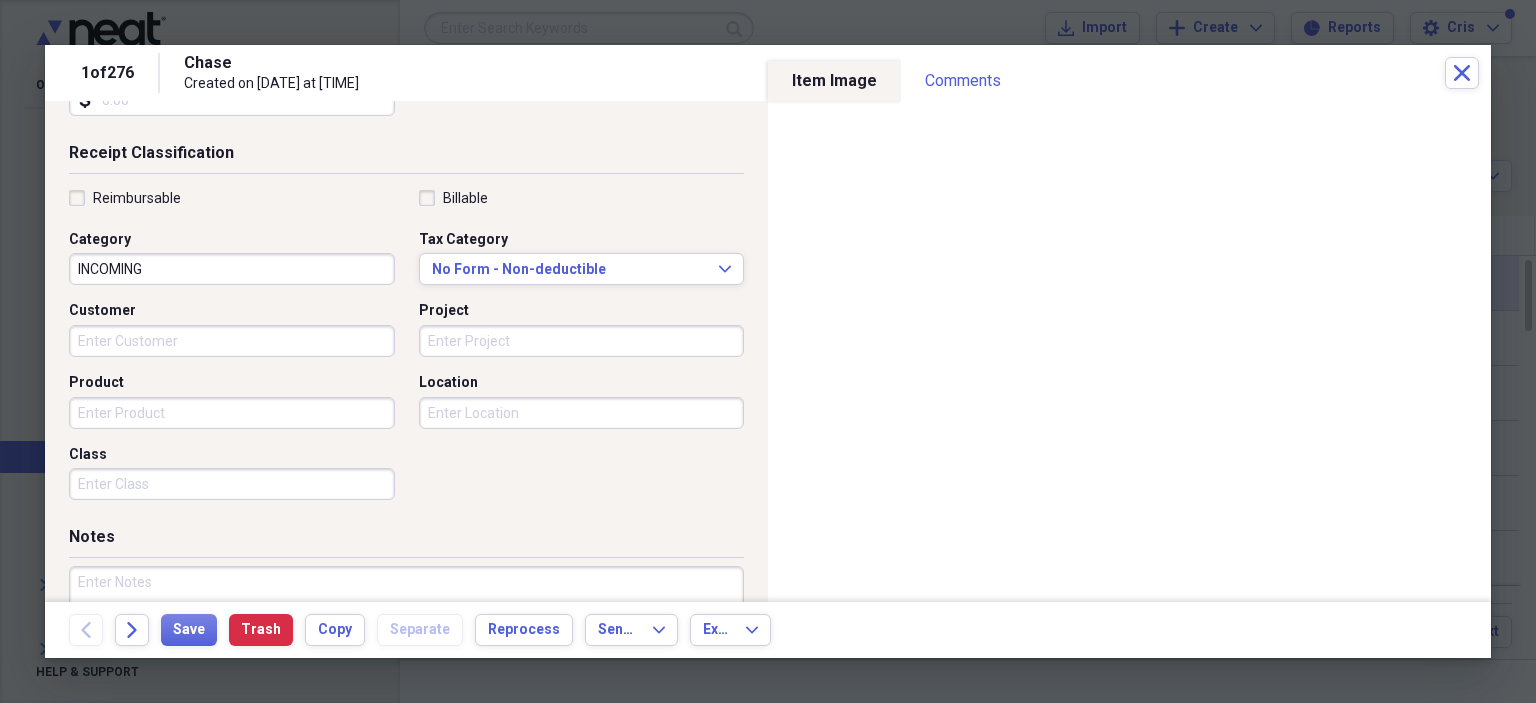 scroll, scrollTop: 518, scrollLeft: 0, axis: vertical 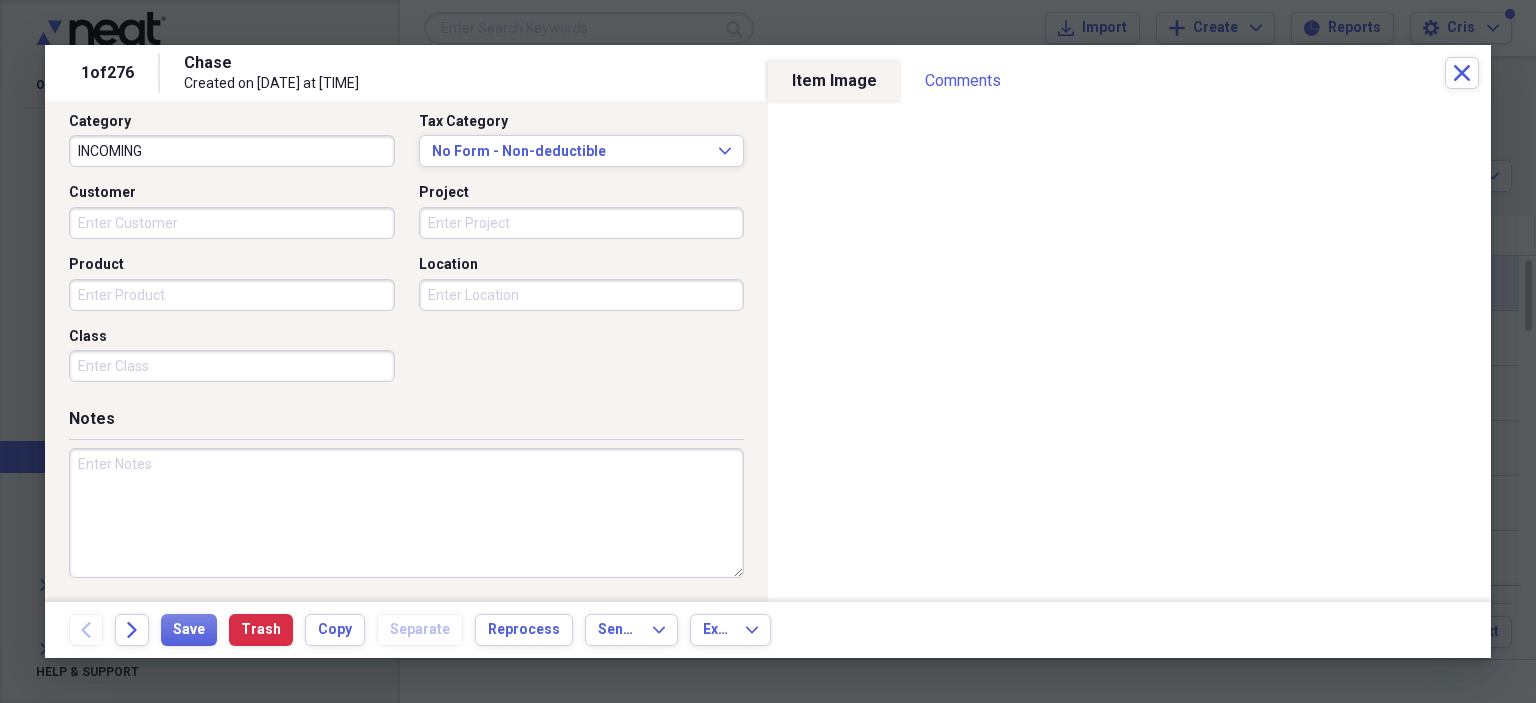 click at bounding box center [406, 513] 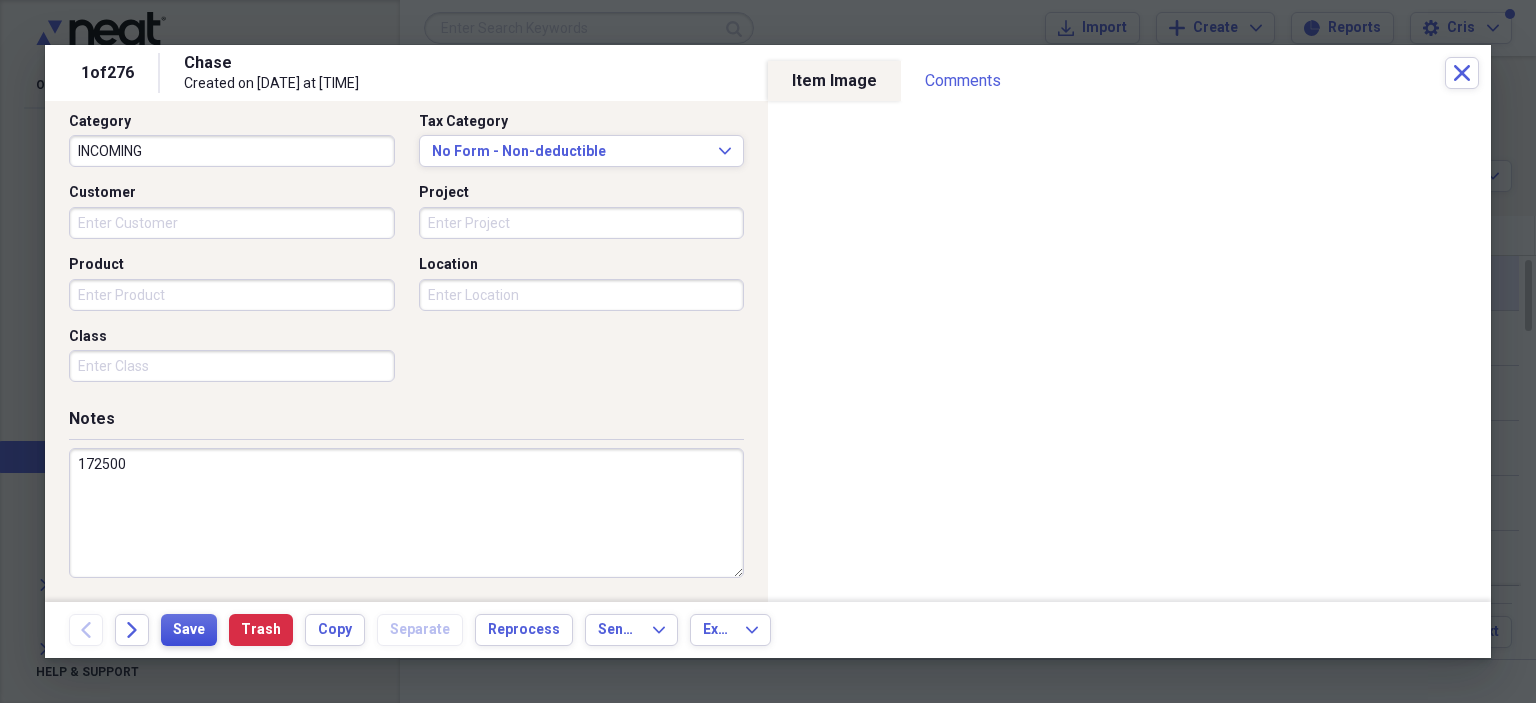 type on "172500" 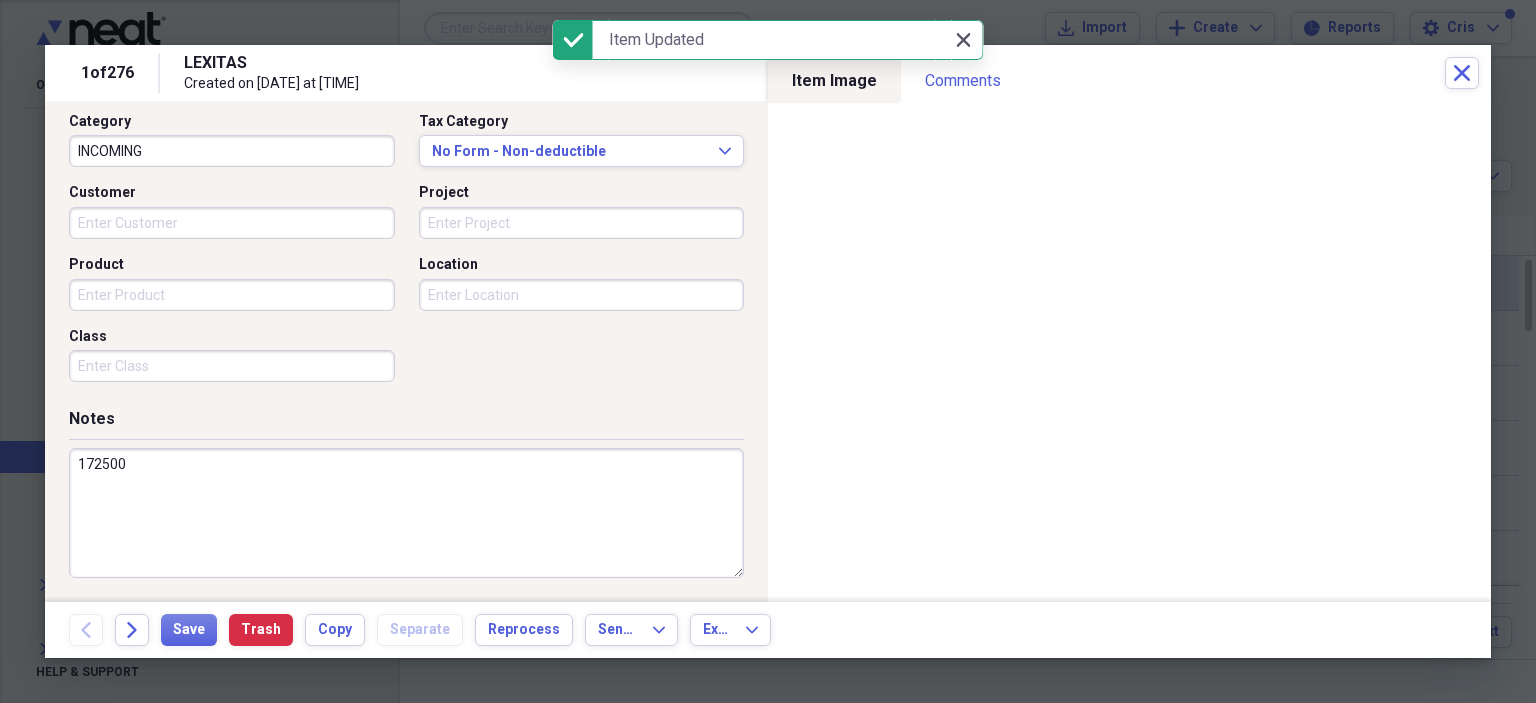 click on "Close" 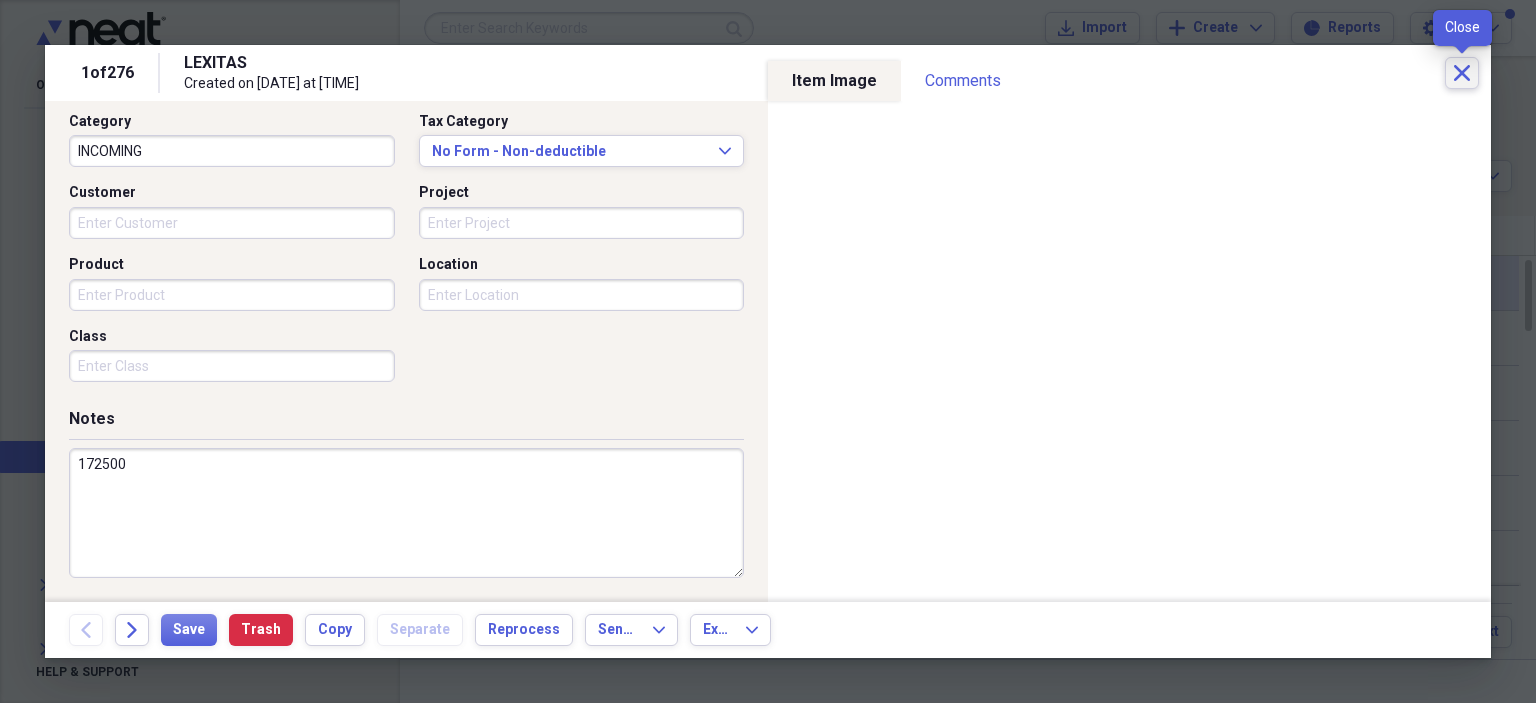 click on "Close" 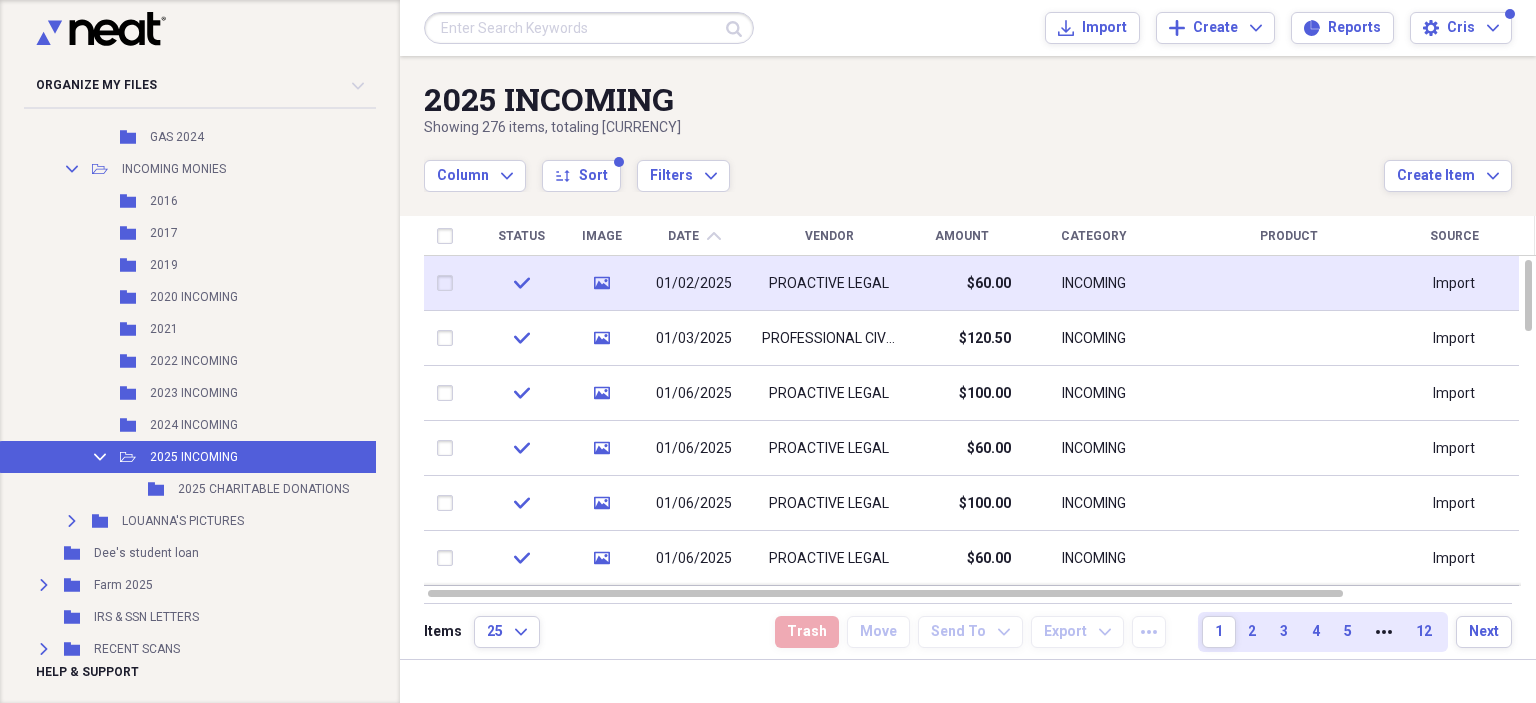 click on "Date" at bounding box center (683, 236) 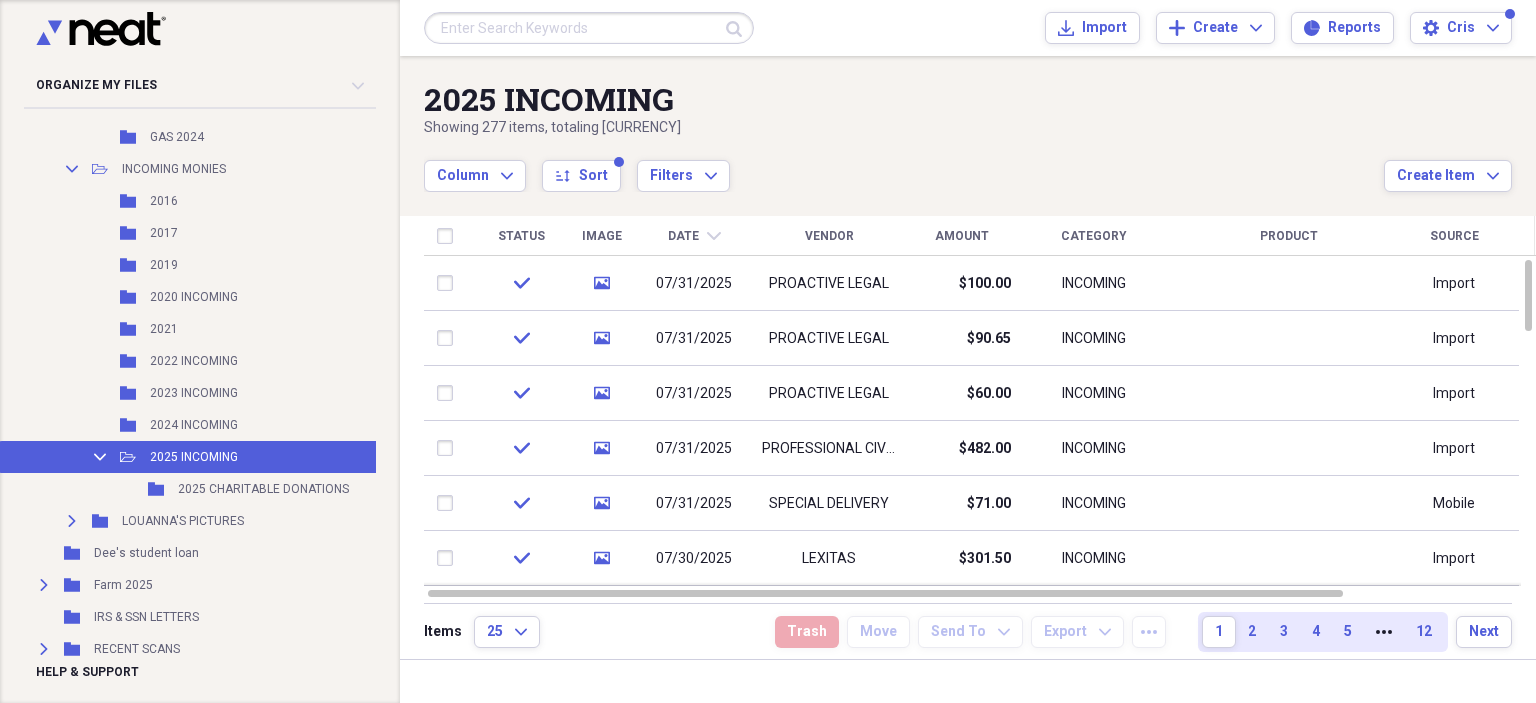 click on "Date" at bounding box center (683, 236) 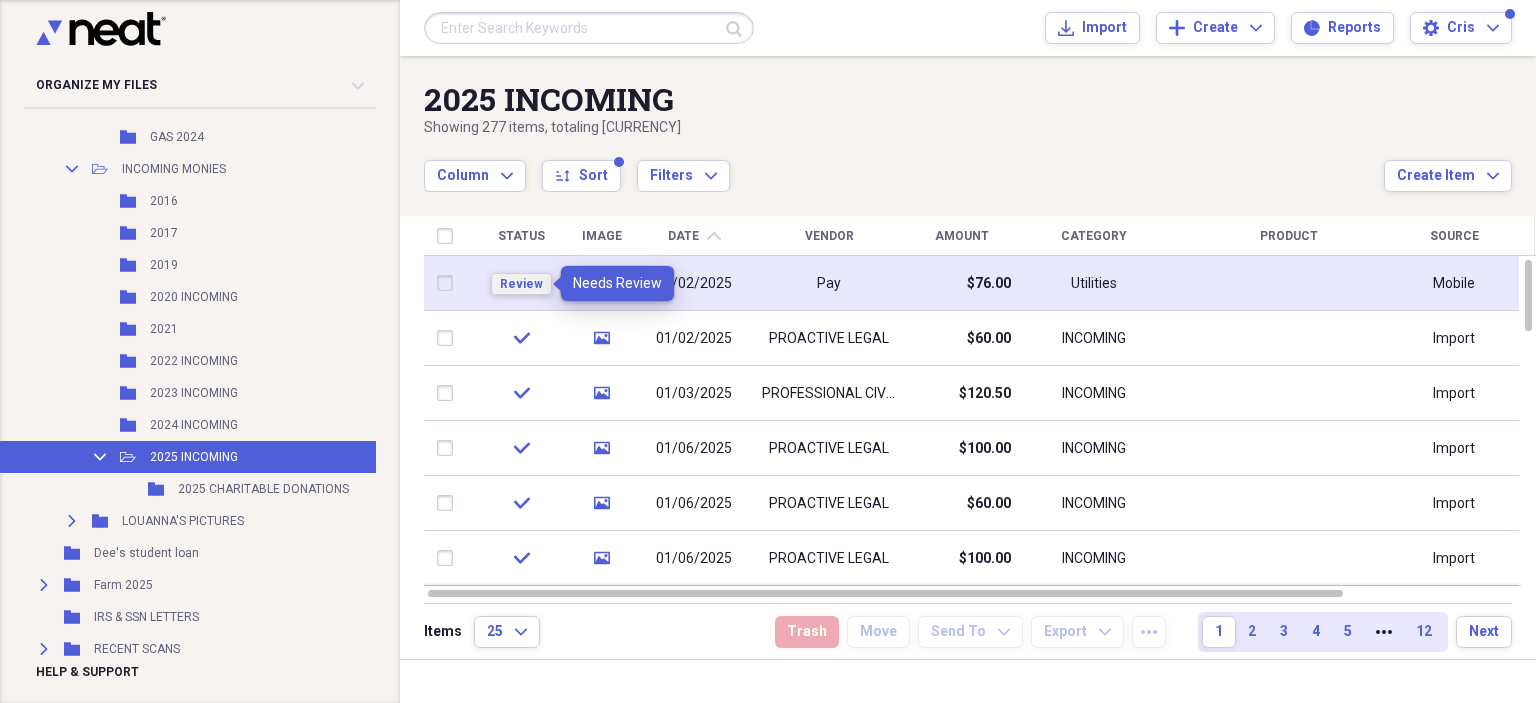 click on "Review" at bounding box center (521, 284) 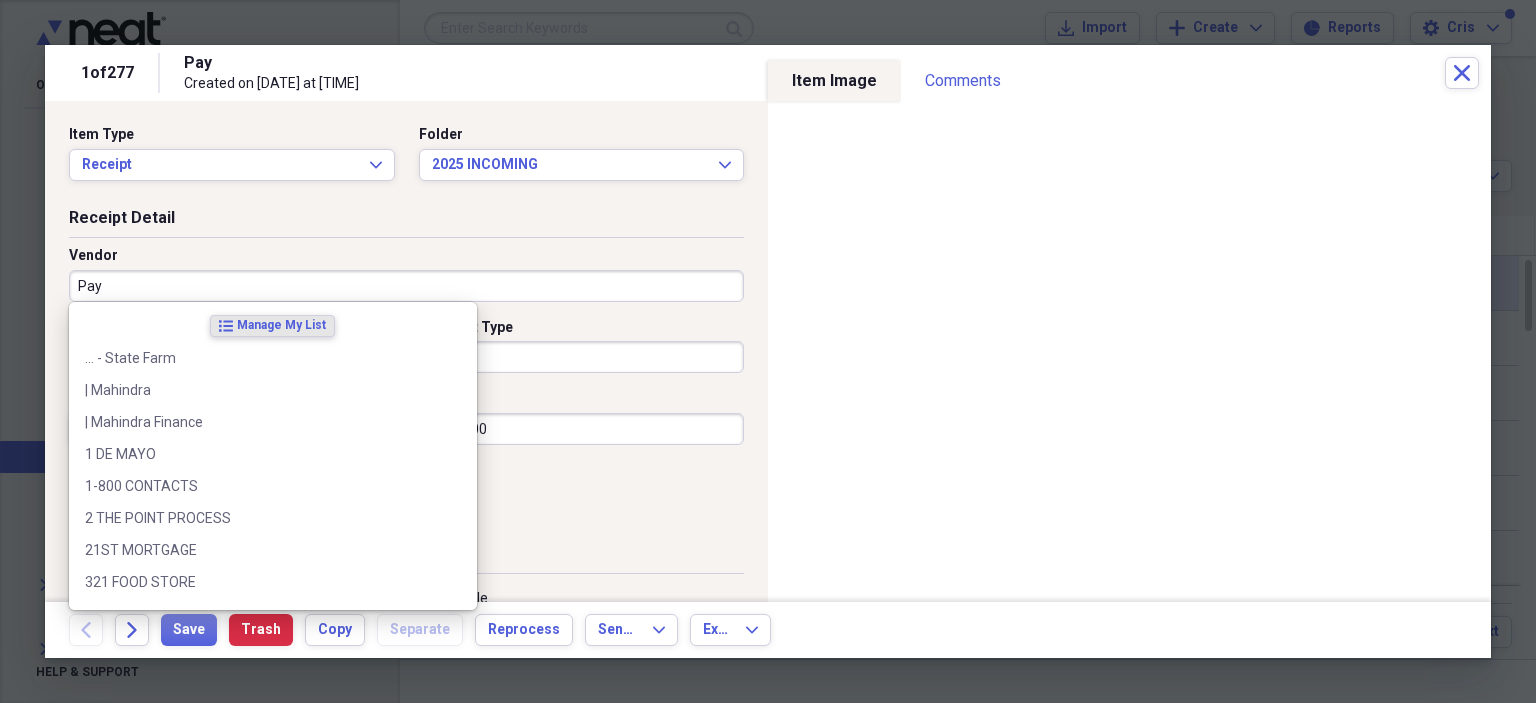 click on "Pay" at bounding box center [406, 286] 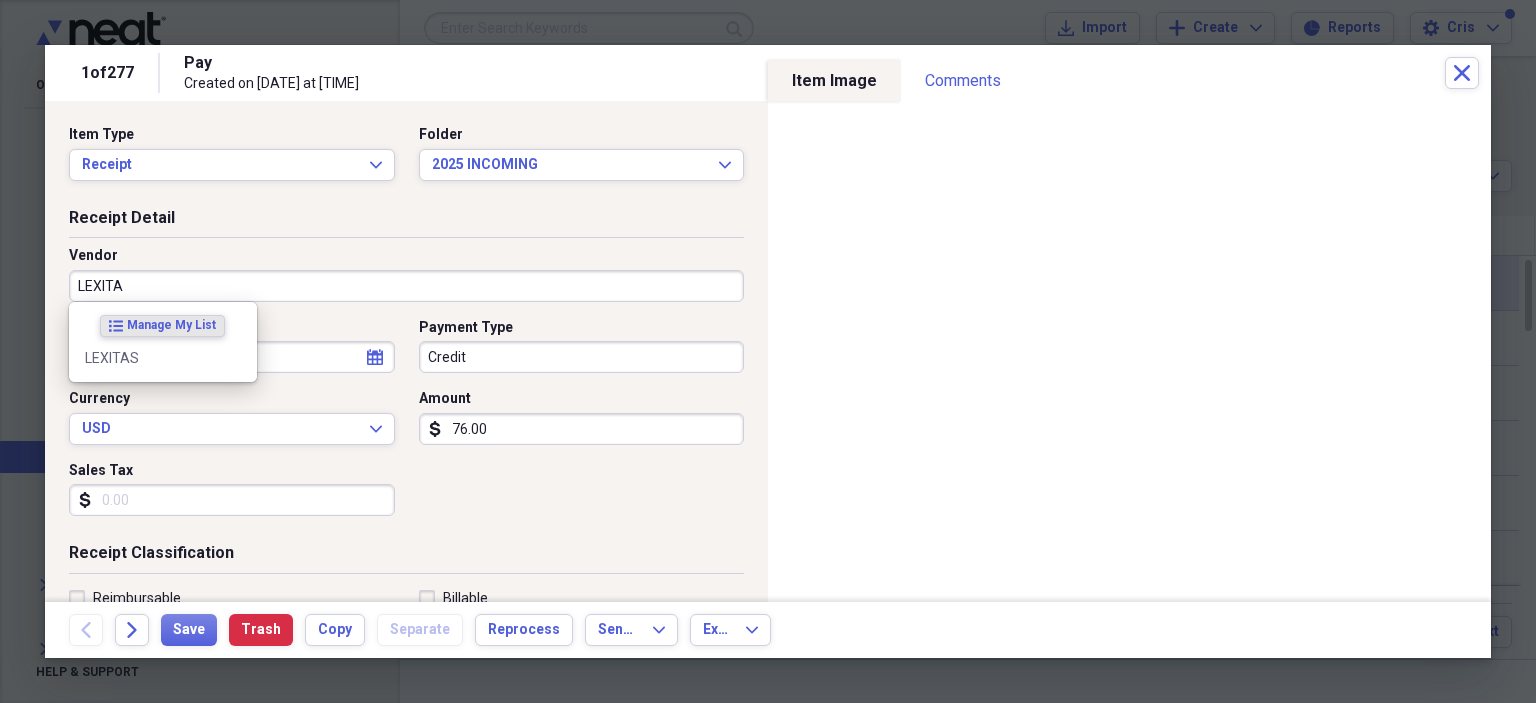 type on "LEXITAS" 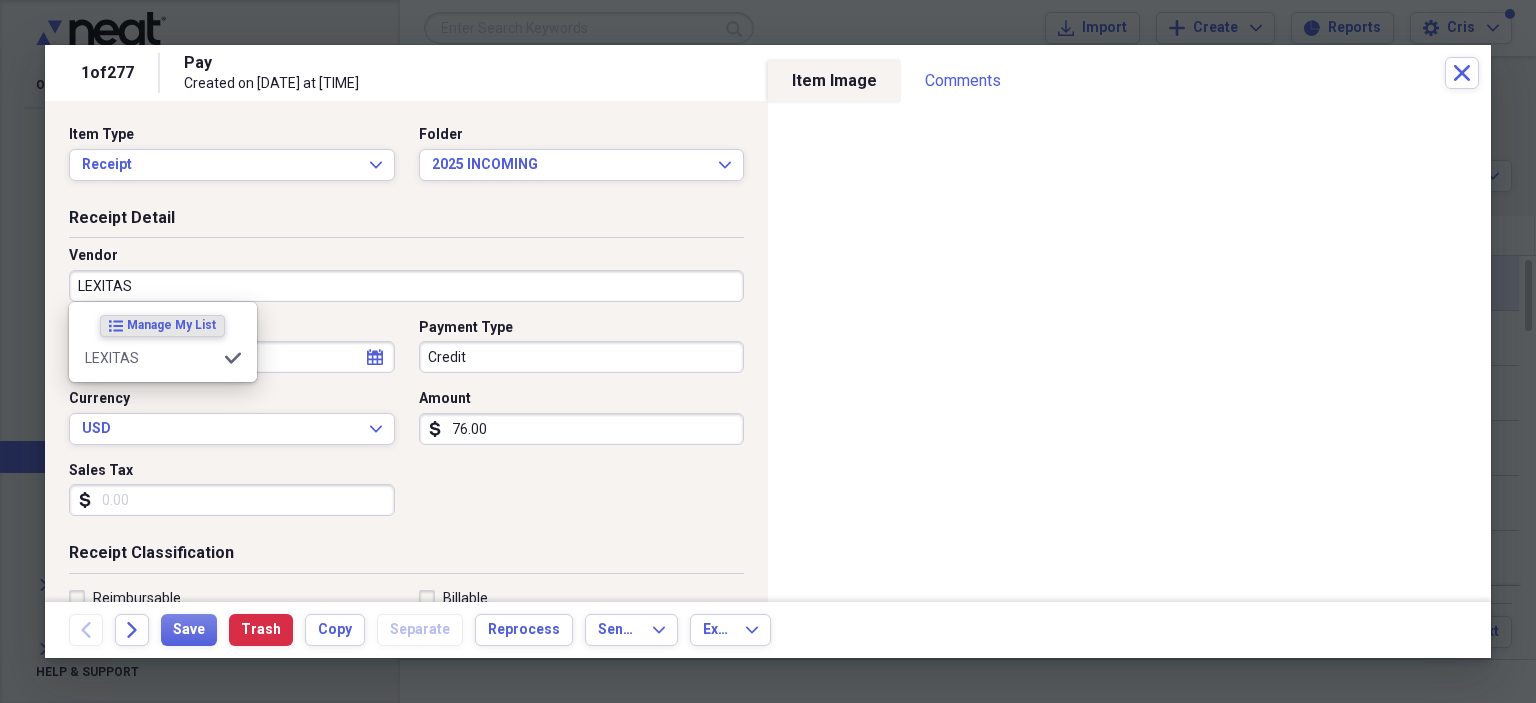 type on "INCOMING" 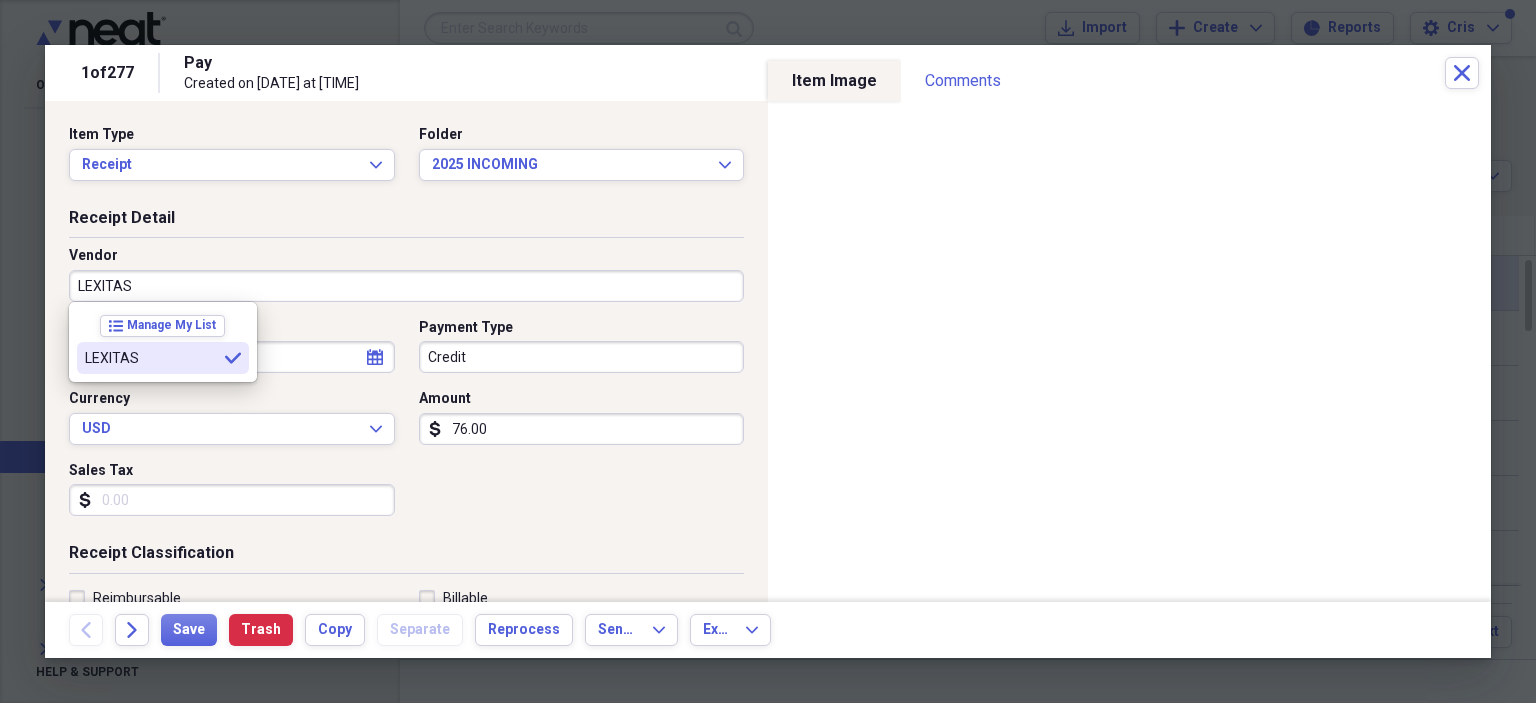 type on "LEXITAS" 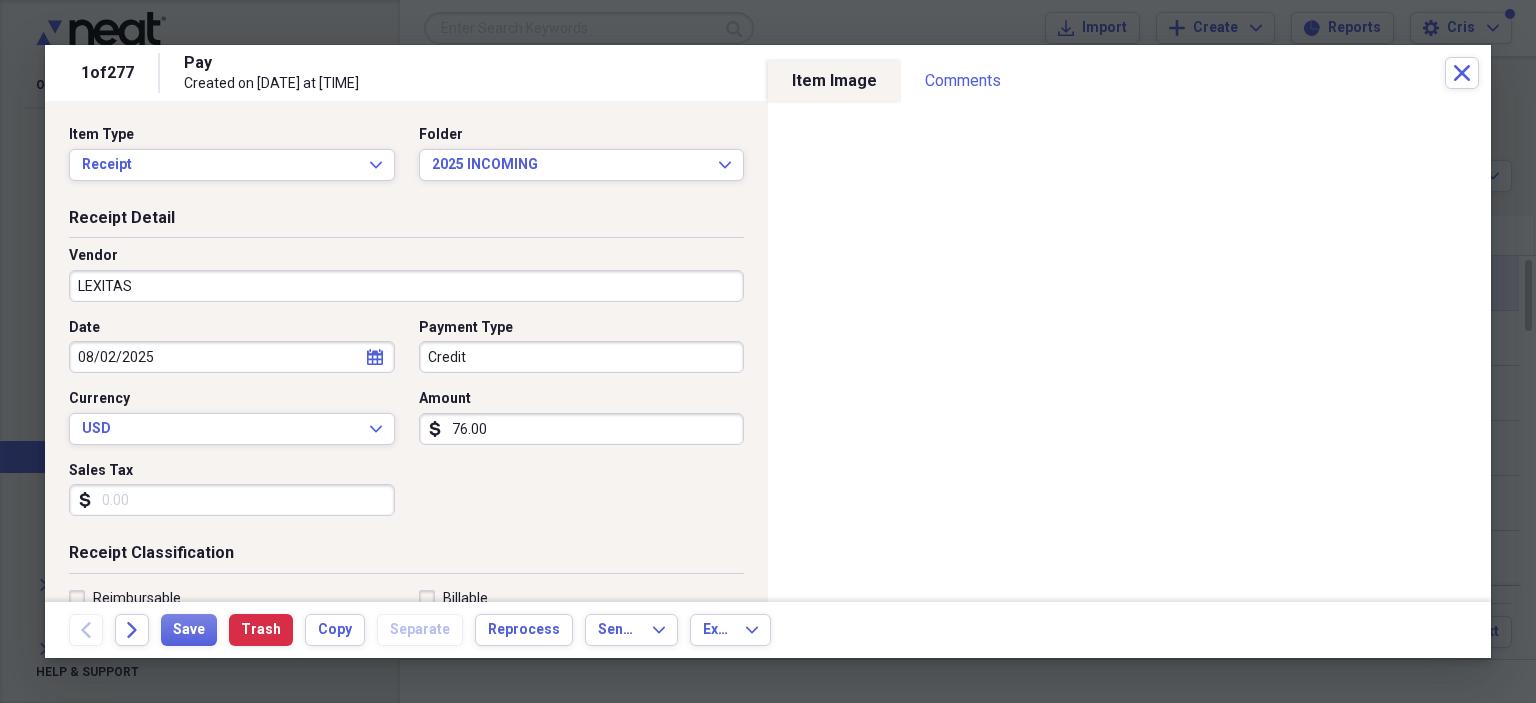 click on "Credit" at bounding box center (582, 357) 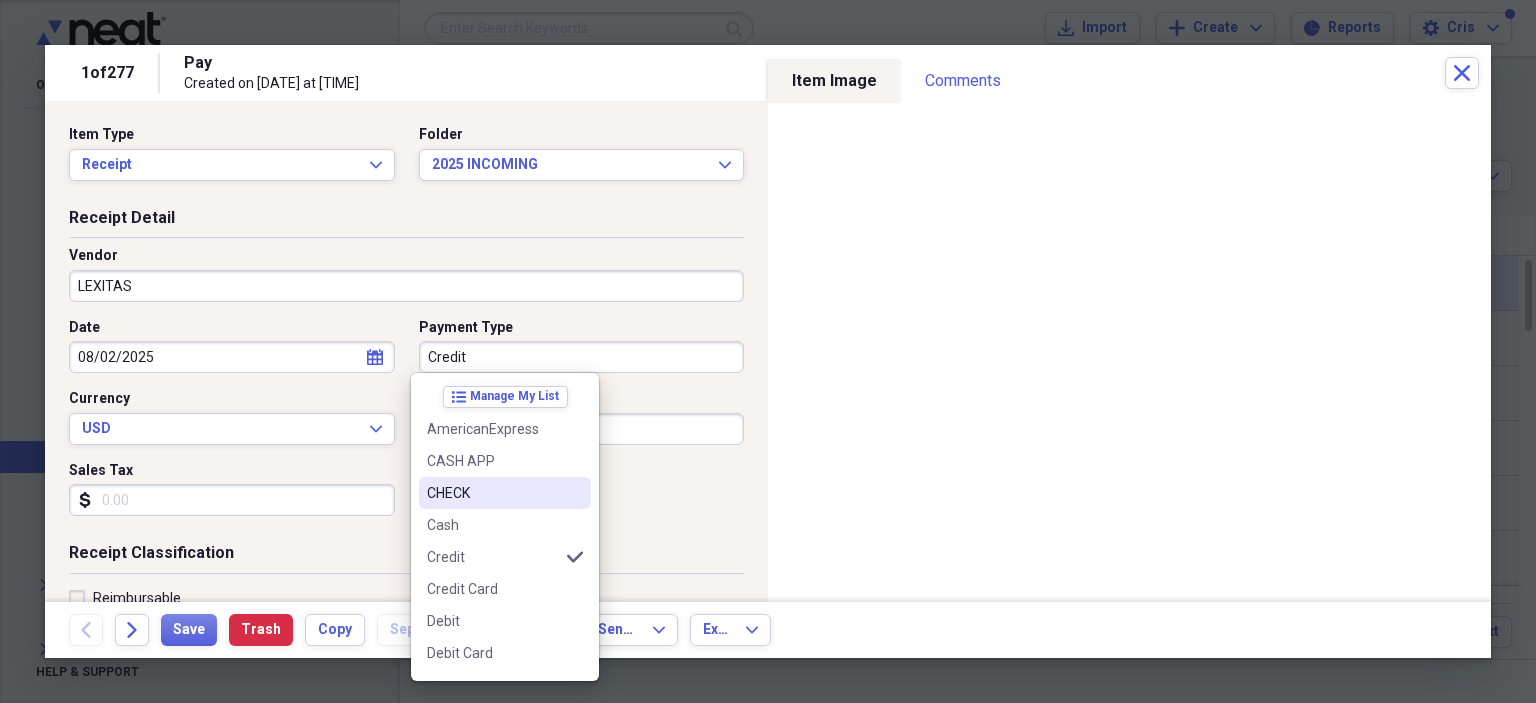 click on "CHECK" at bounding box center (505, 493) 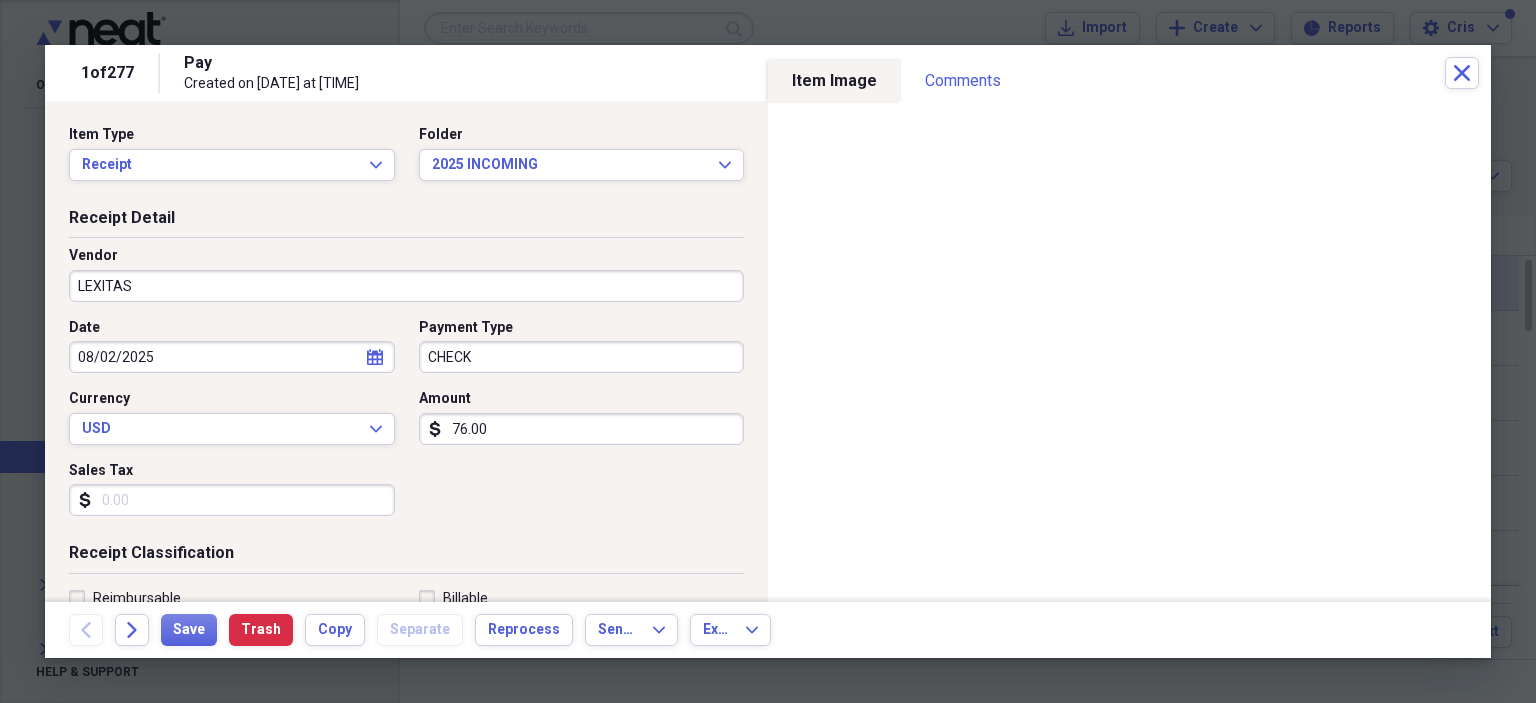 click on "76.00" at bounding box center [582, 429] 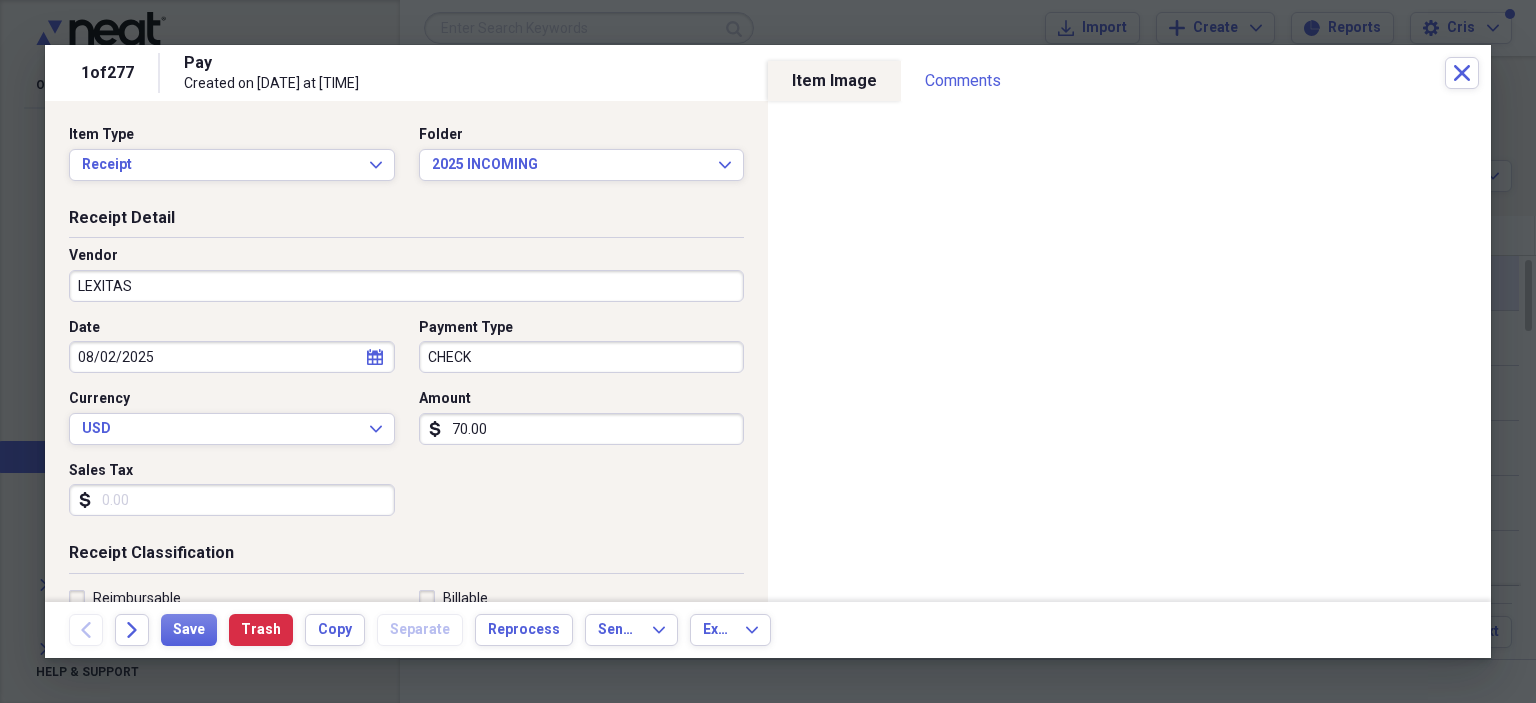 type on "70.00" 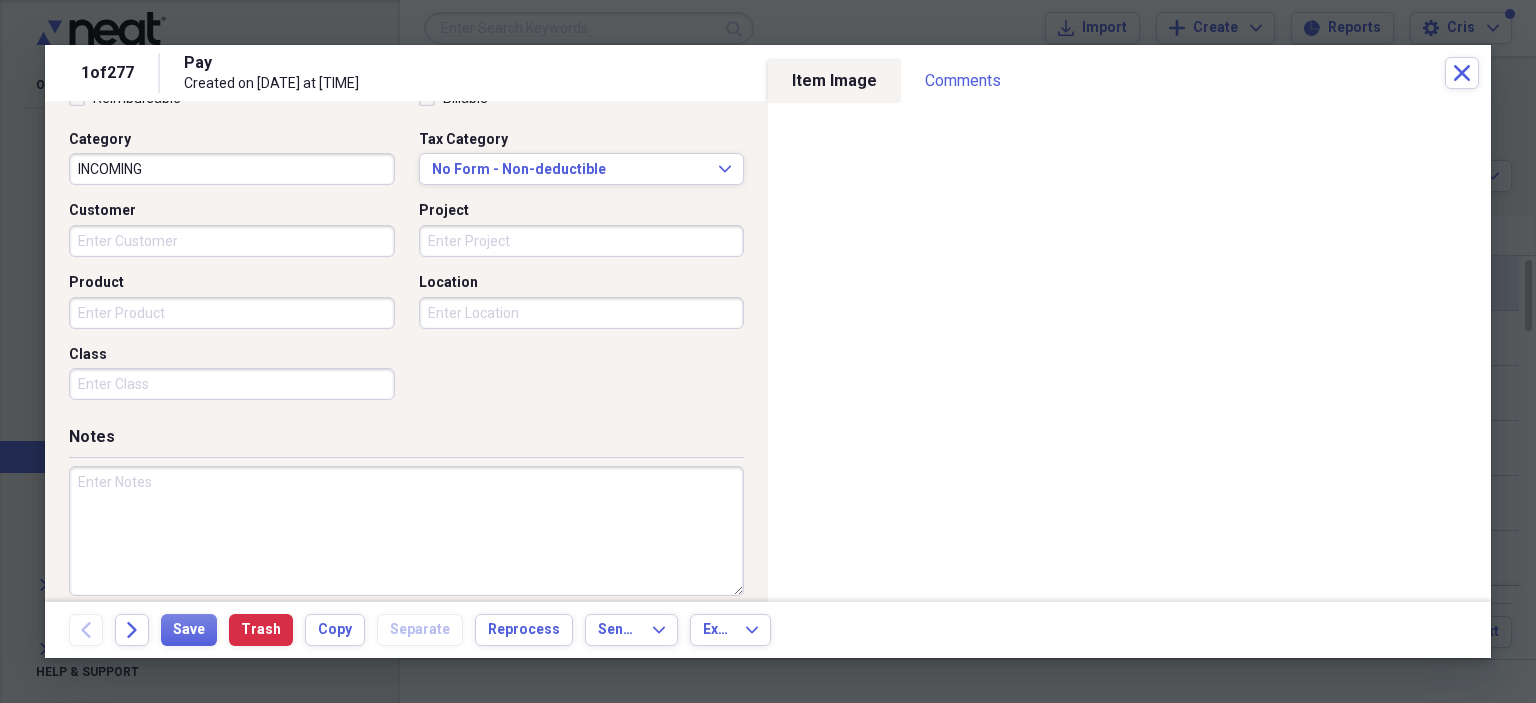 scroll, scrollTop: 518, scrollLeft: 0, axis: vertical 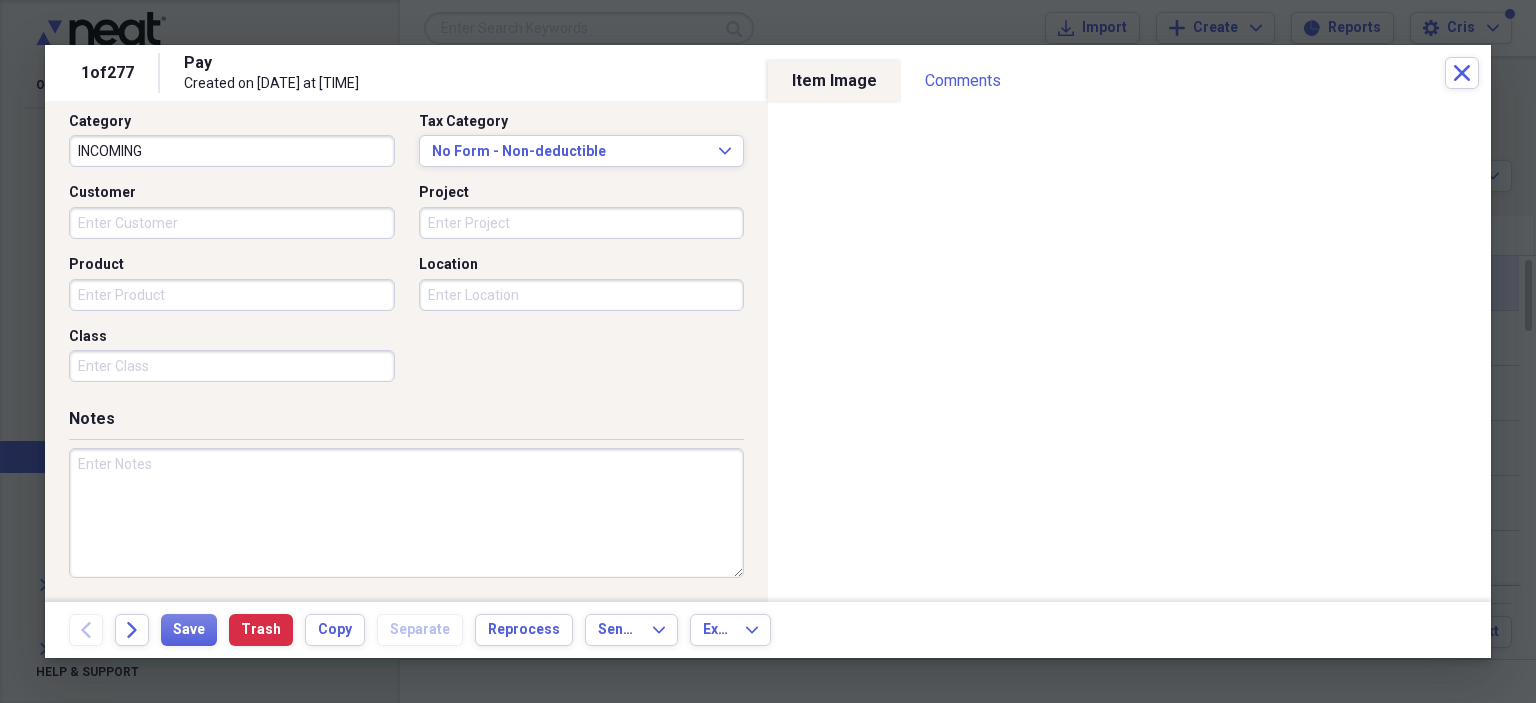 click at bounding box center (406, 513) 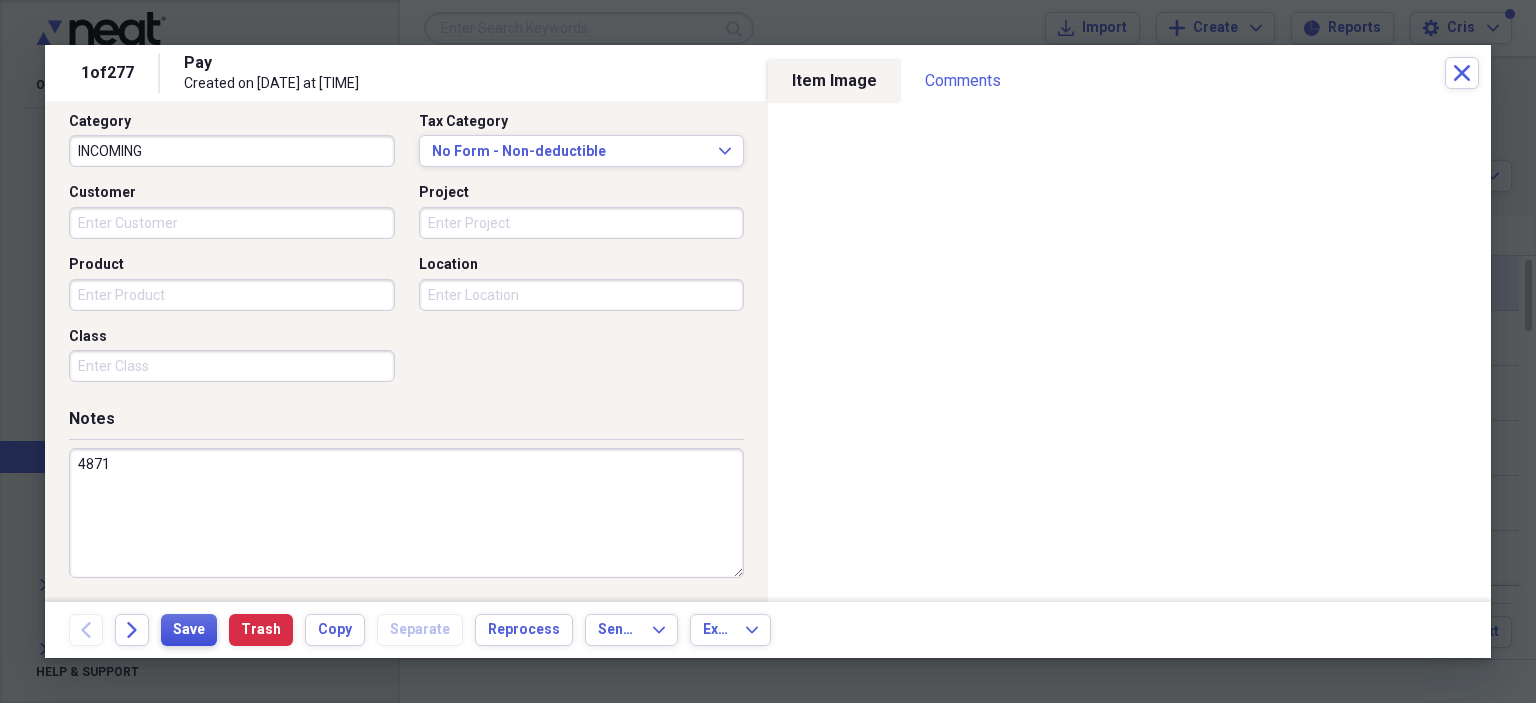 type on "4871" 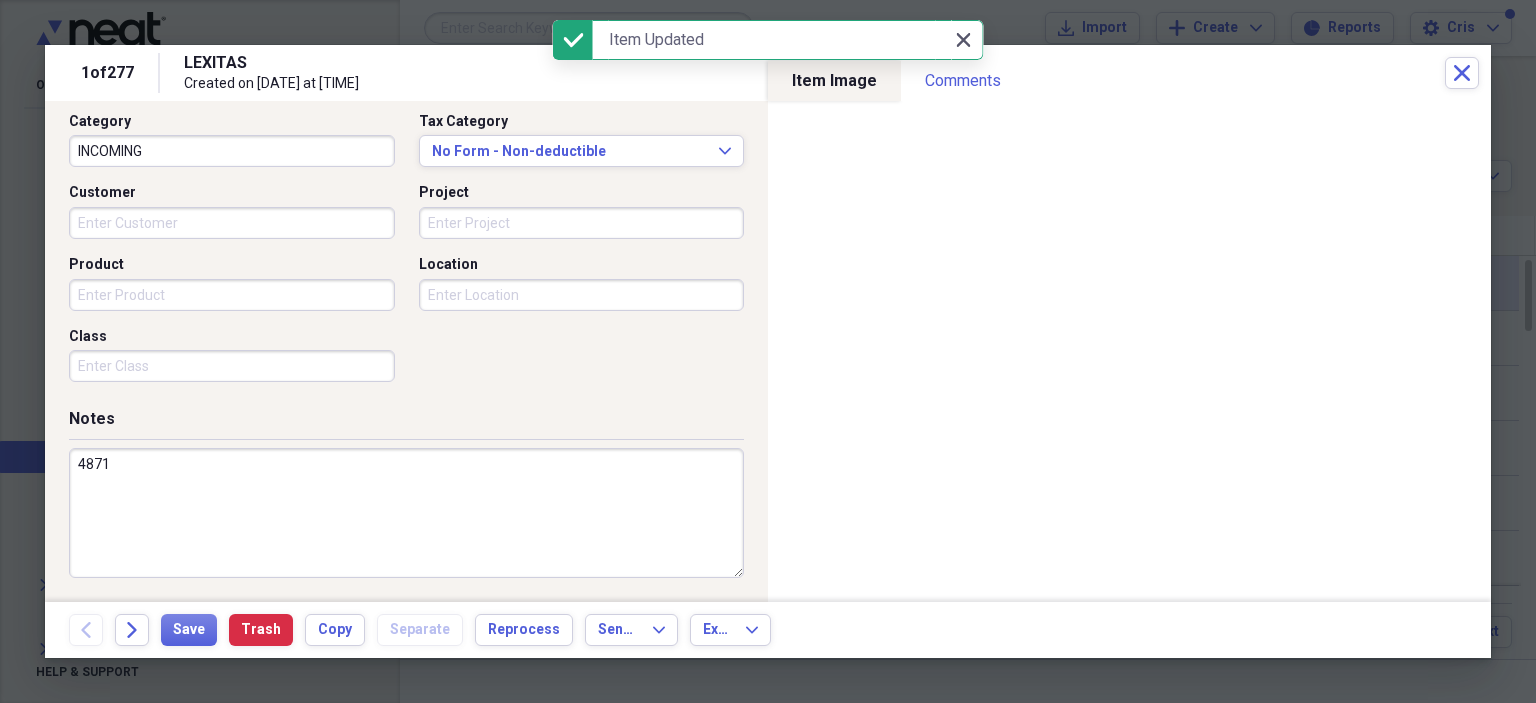 click 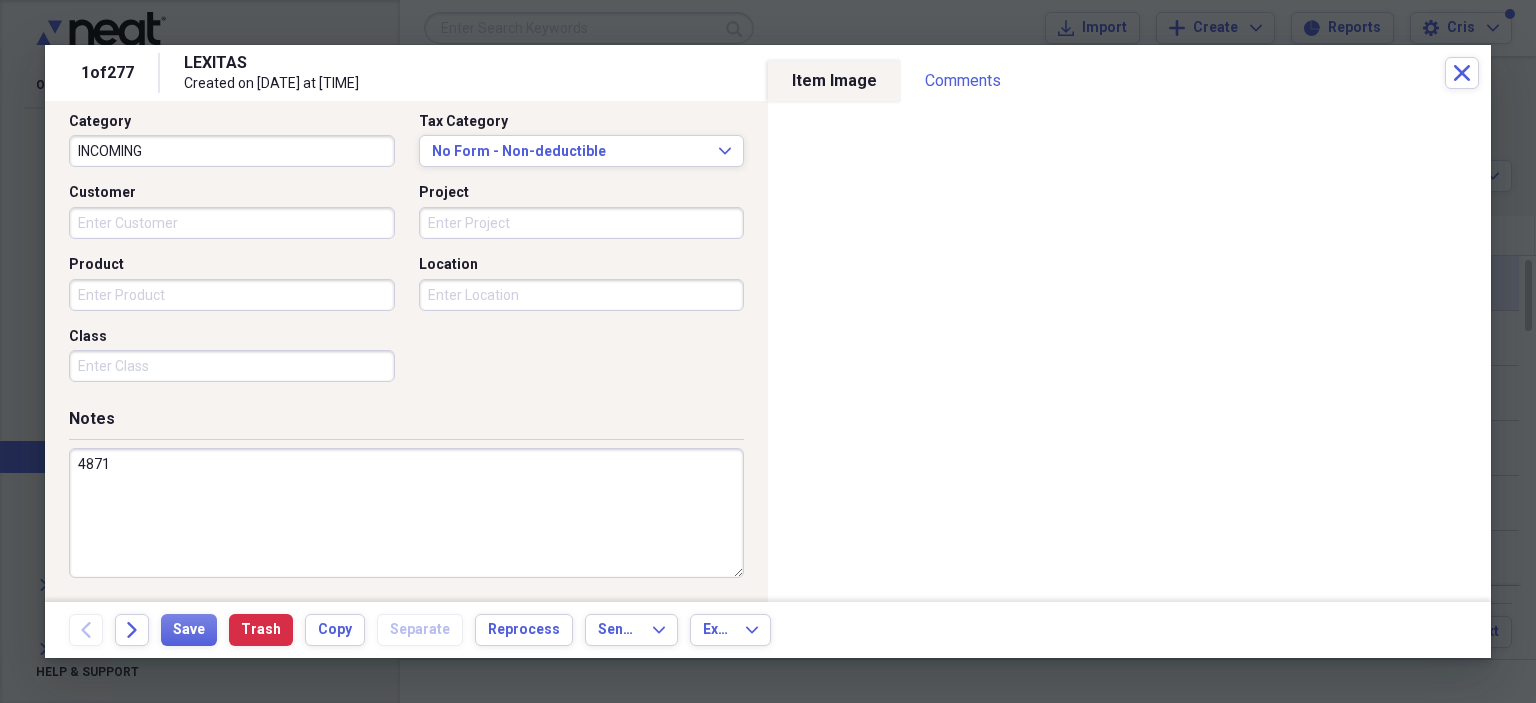 scroll, scrollTop: 0, scrollLeft: 0, axis: both 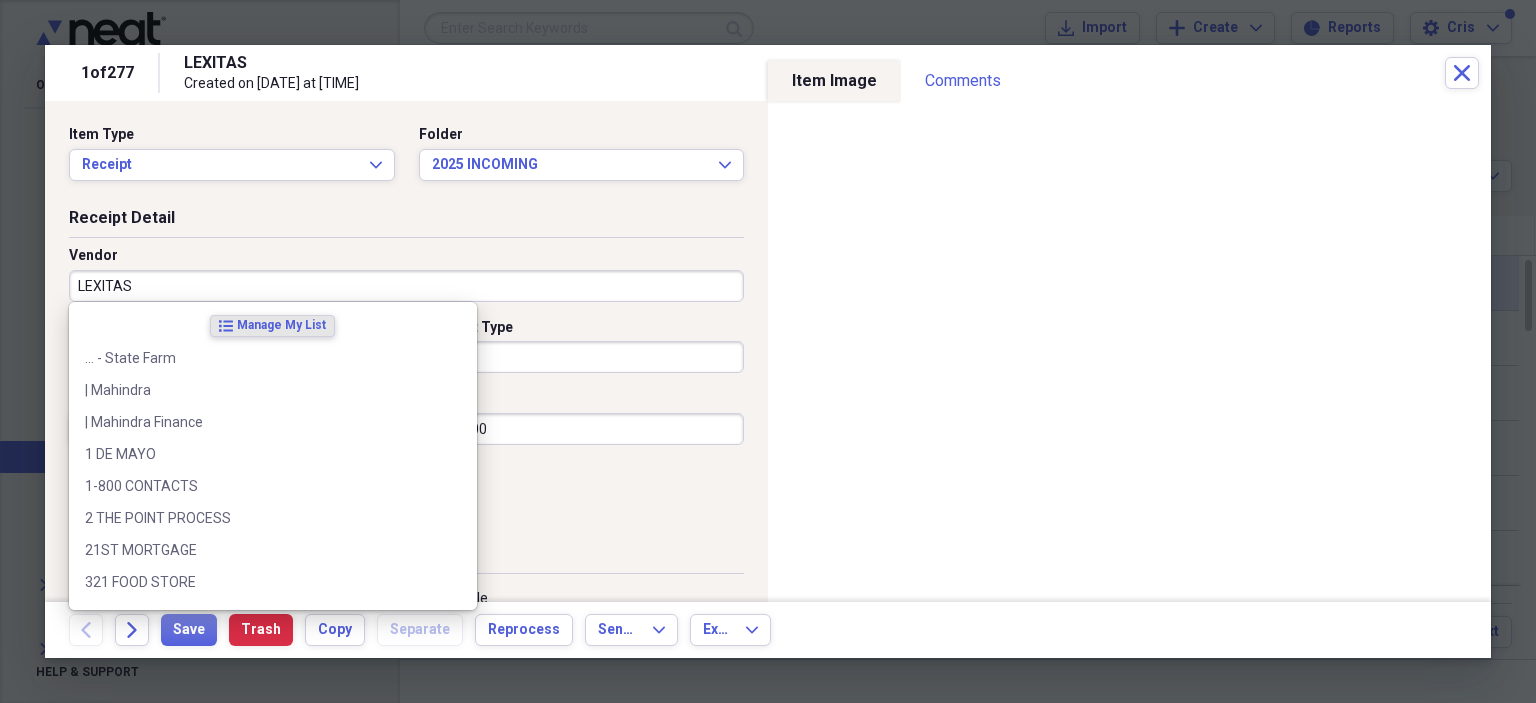 click on "LEXITAS" at bounding box center [406, 286] 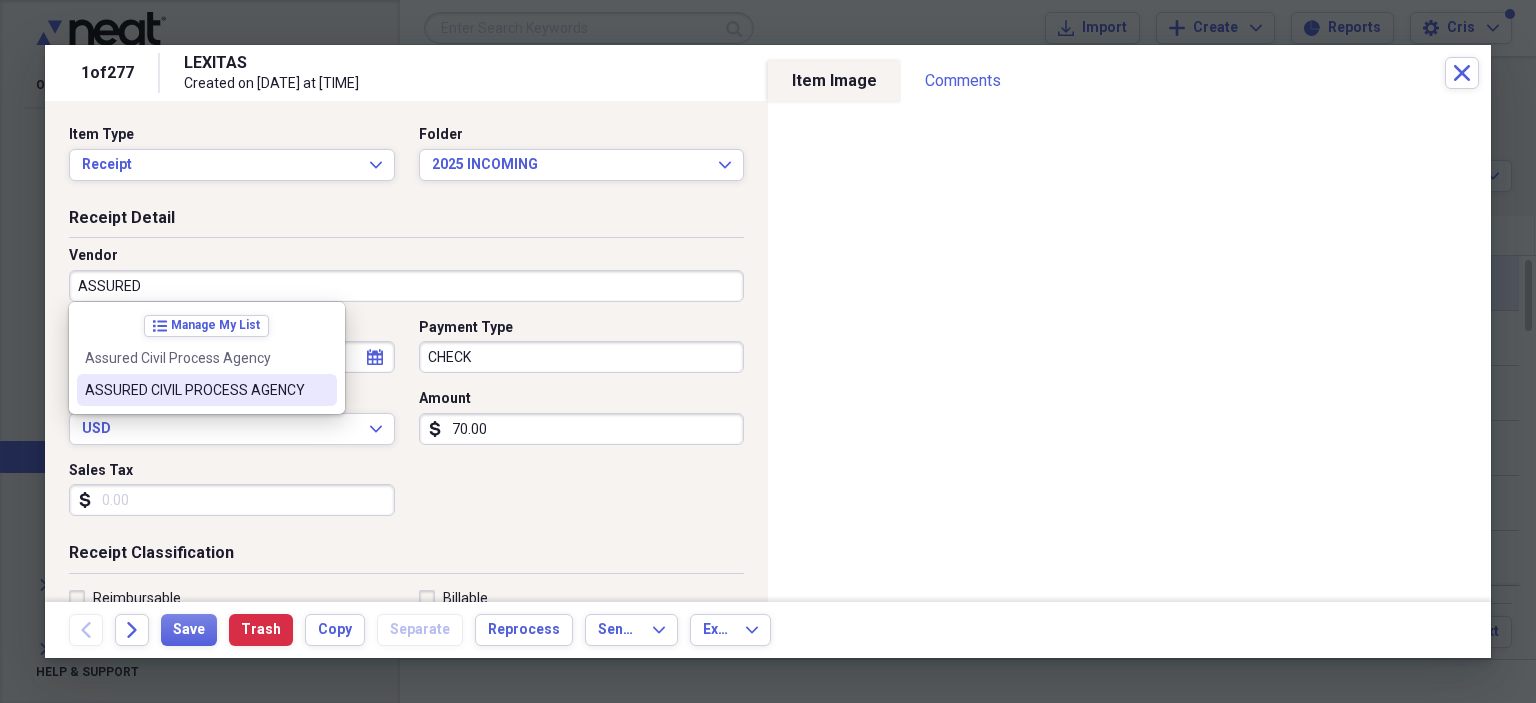 click on "ASSURED CIVIL PROCESS AGENCY" at bounding box center [195, 390] 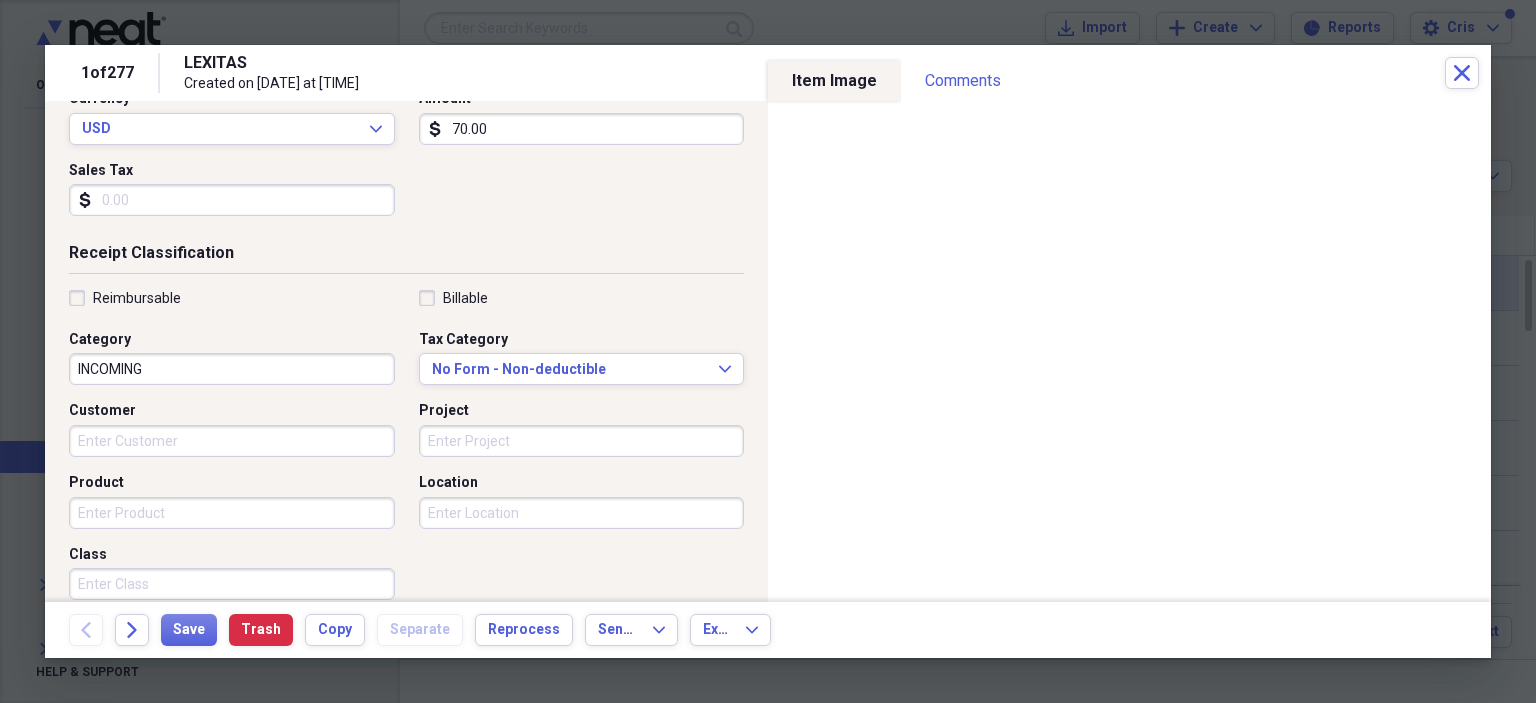scroll, scrollTop: 500, scrollLeft: 0, axis: vertical 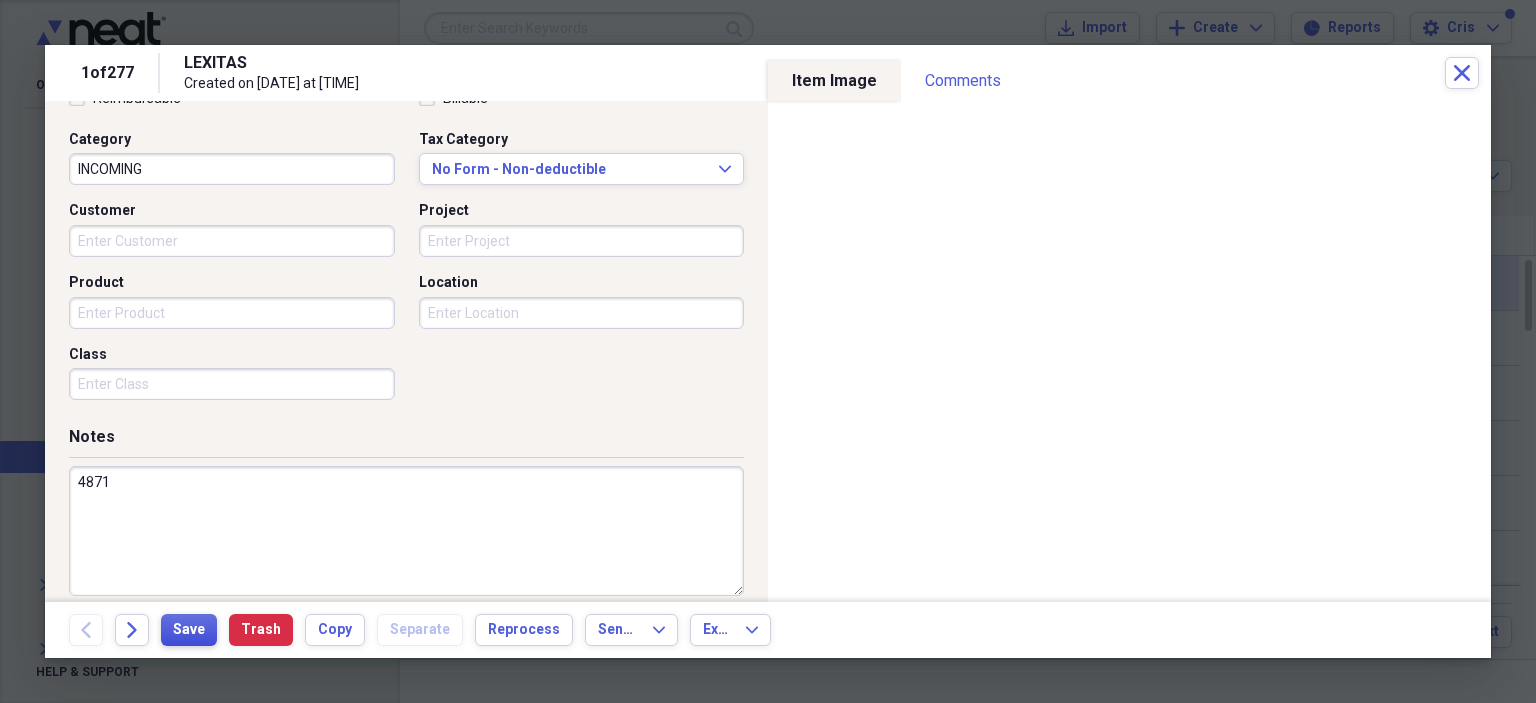 click on "Save" at bounding box center (189, 630) 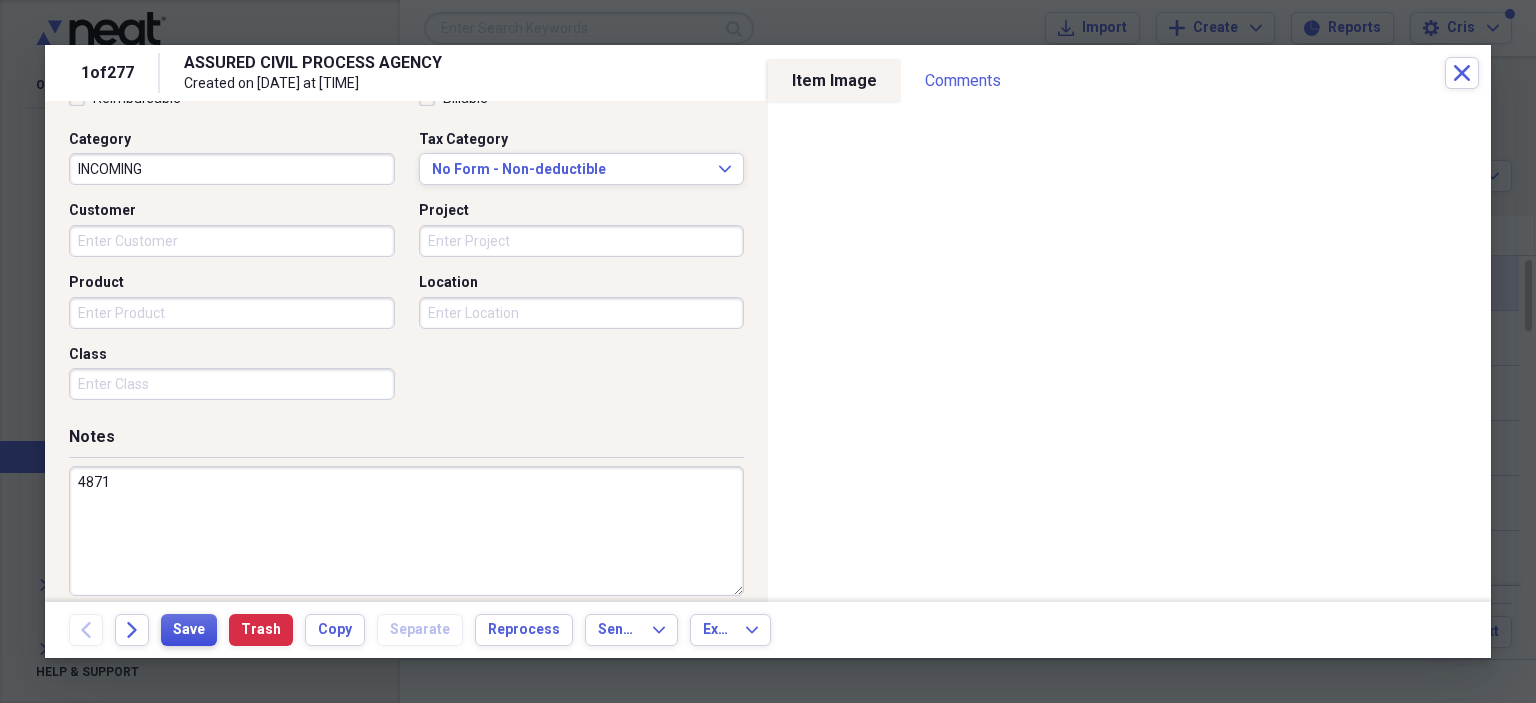 click on "Save" at bounding box center (189, 630) 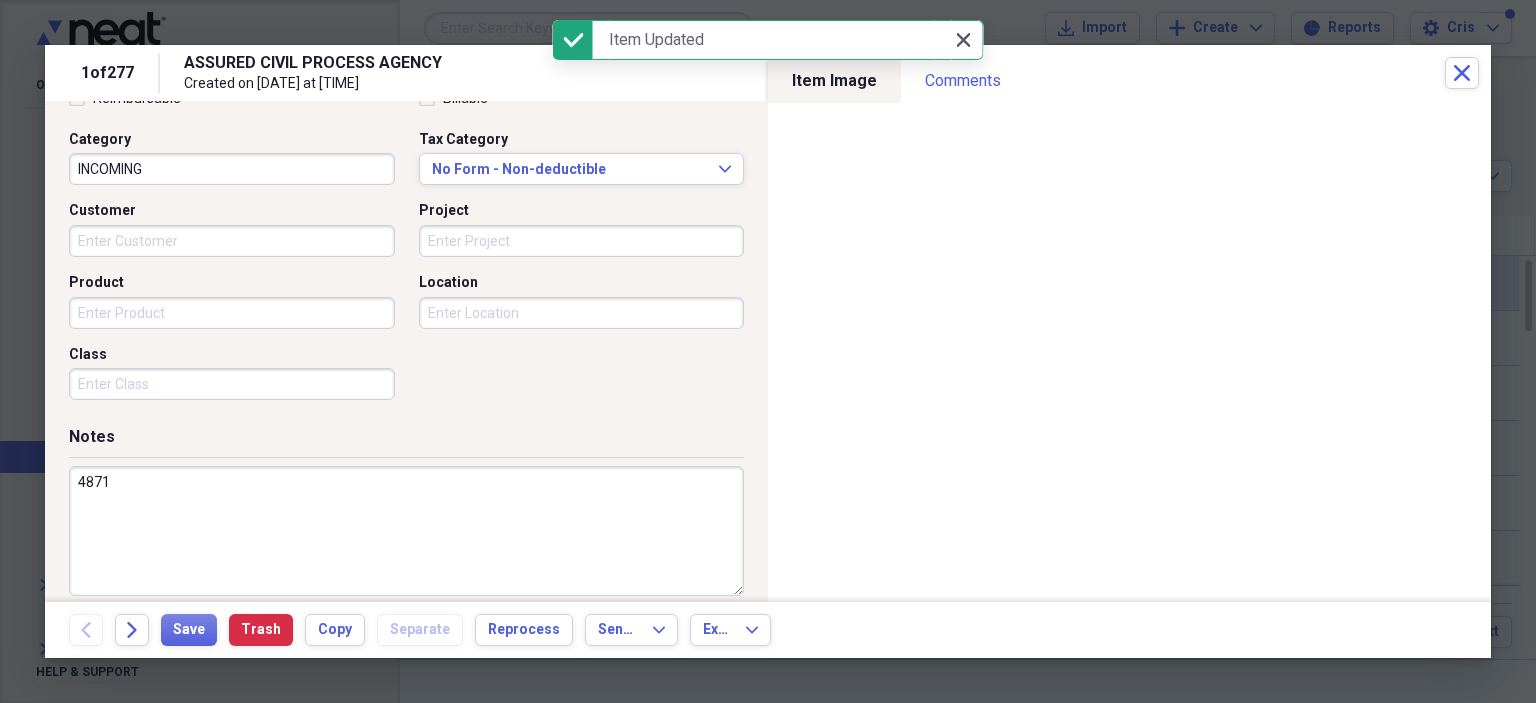 click on "Close" 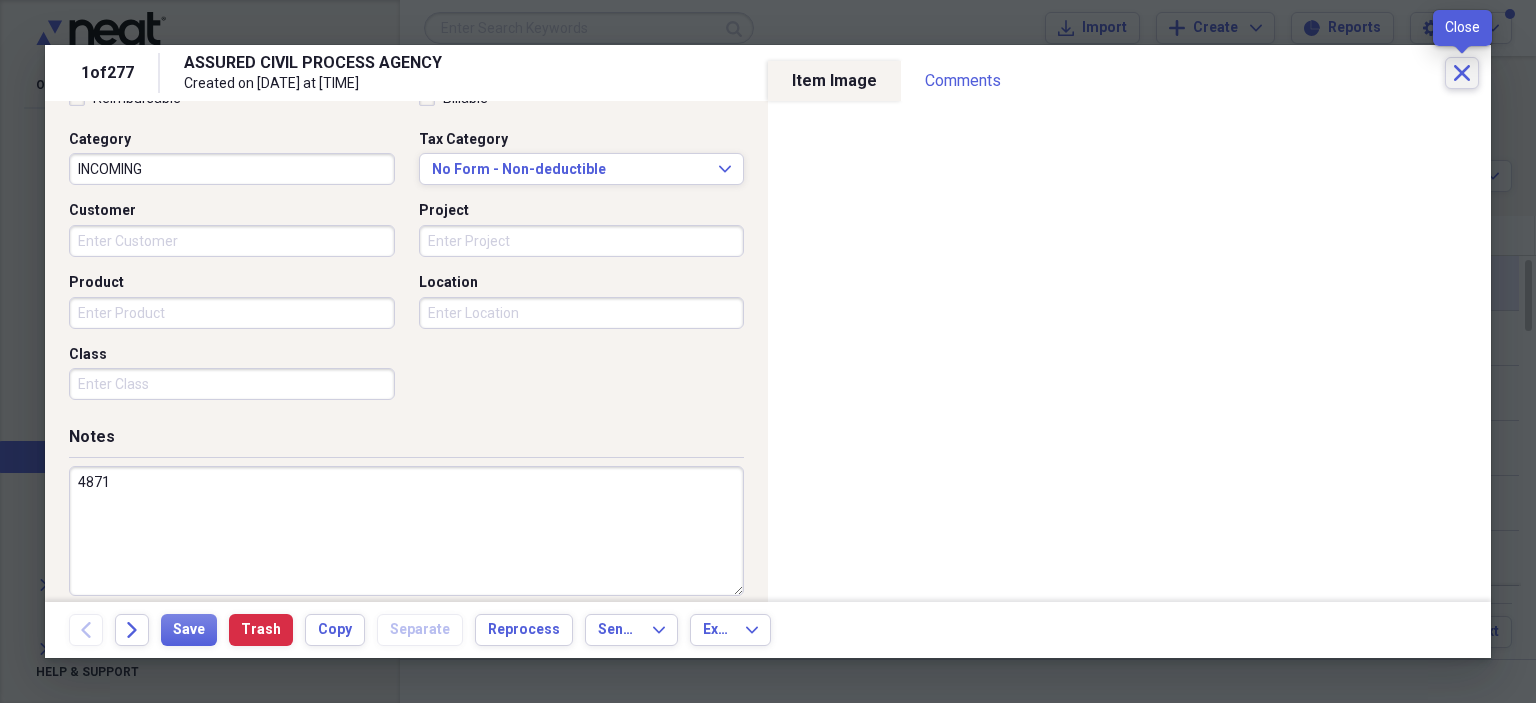 click 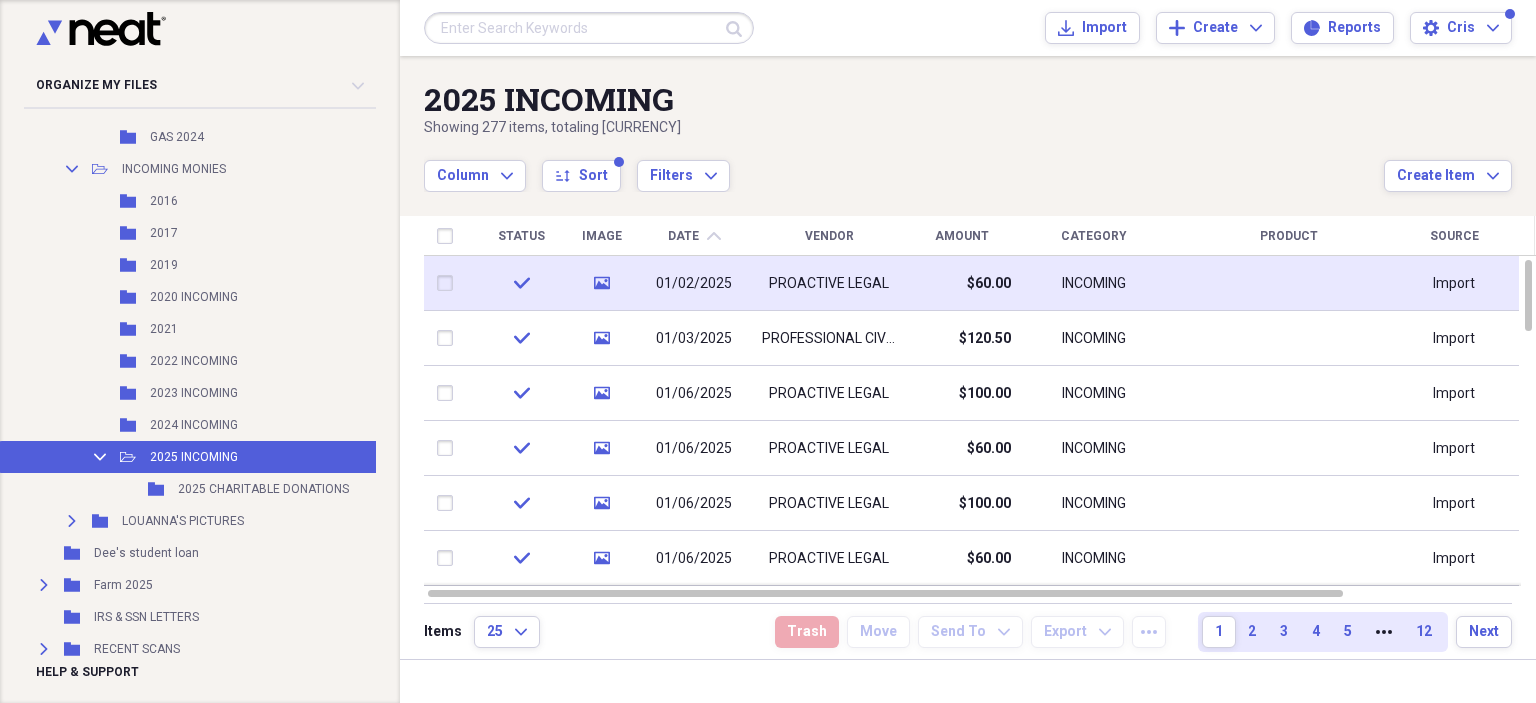 click on "Date" at bounding box center (683, 236) 